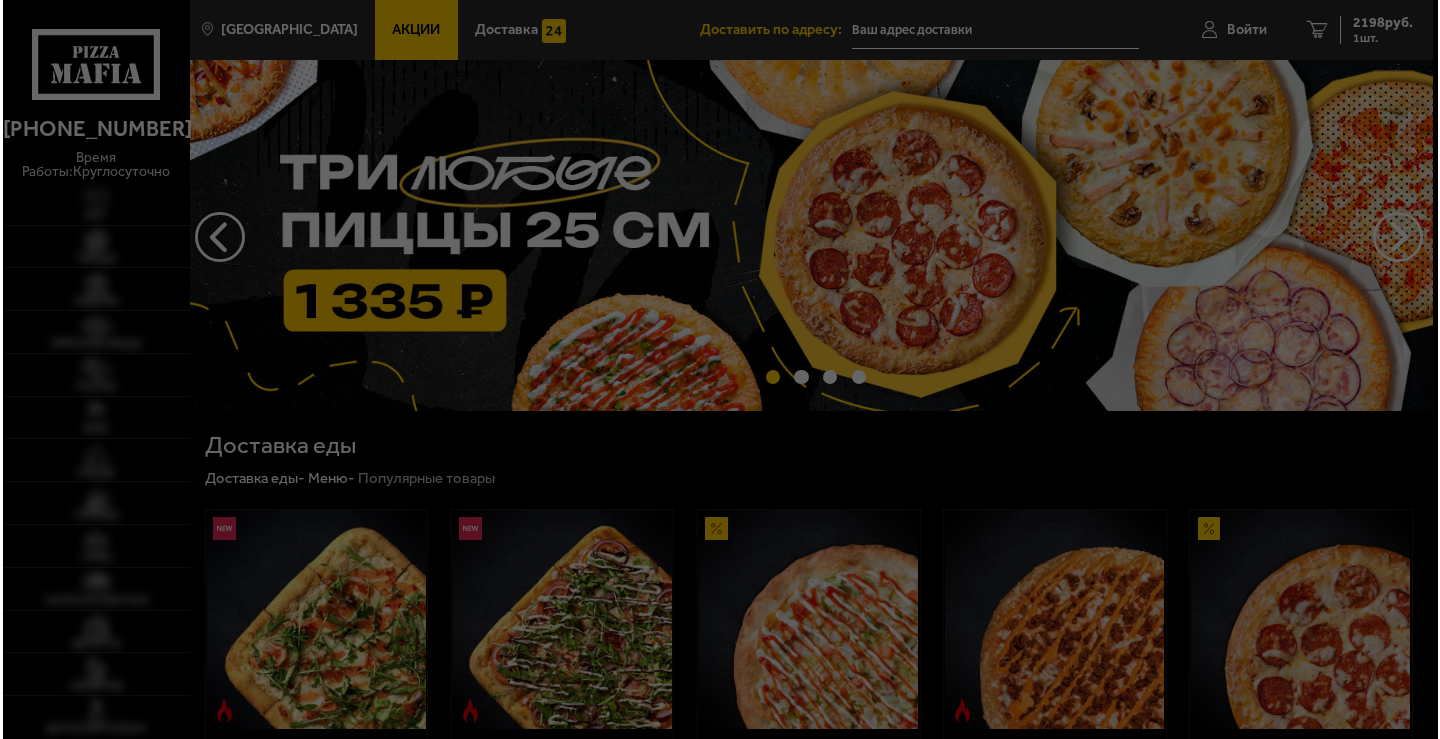 scroll, scrollTop: 0, scrollLeft: 0, axis: both 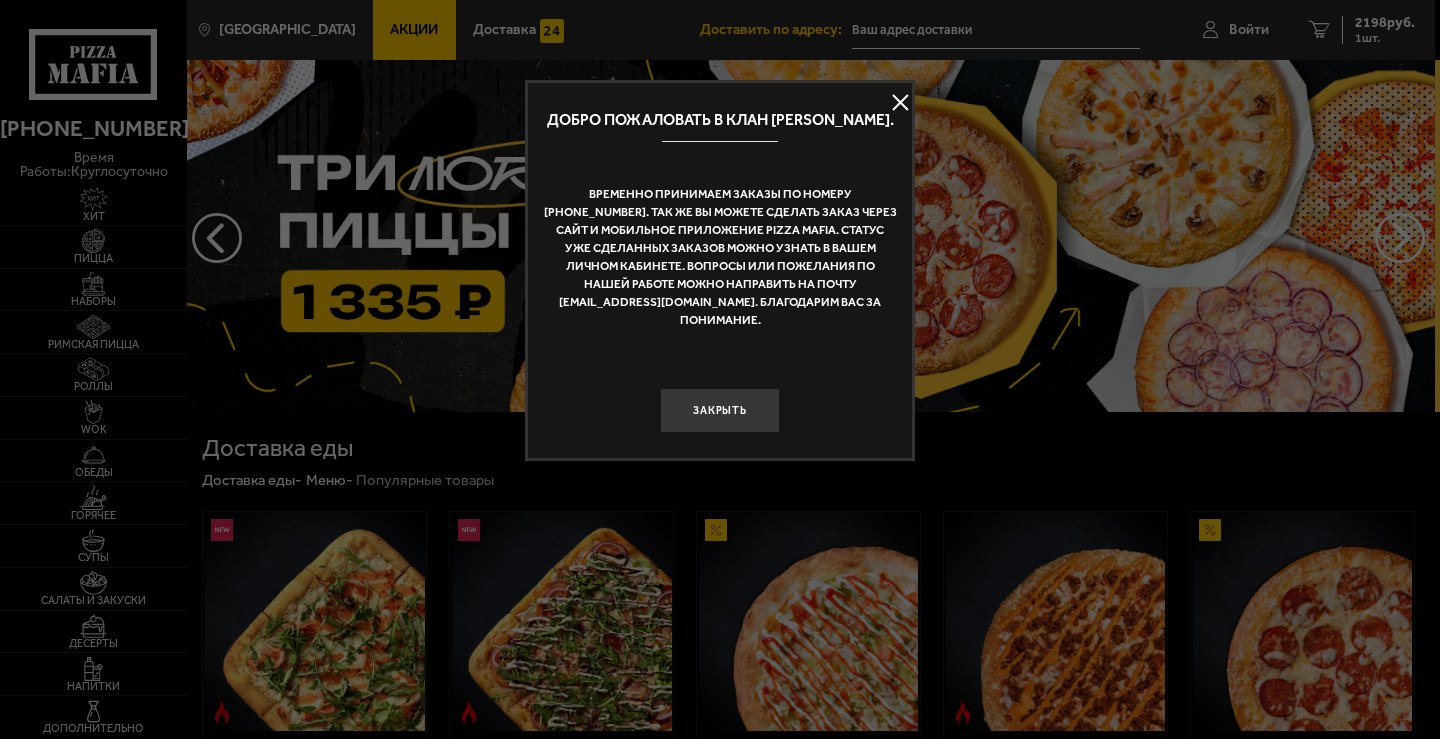 type on "[STREET_ADDRESS][PERSON_NAME]" 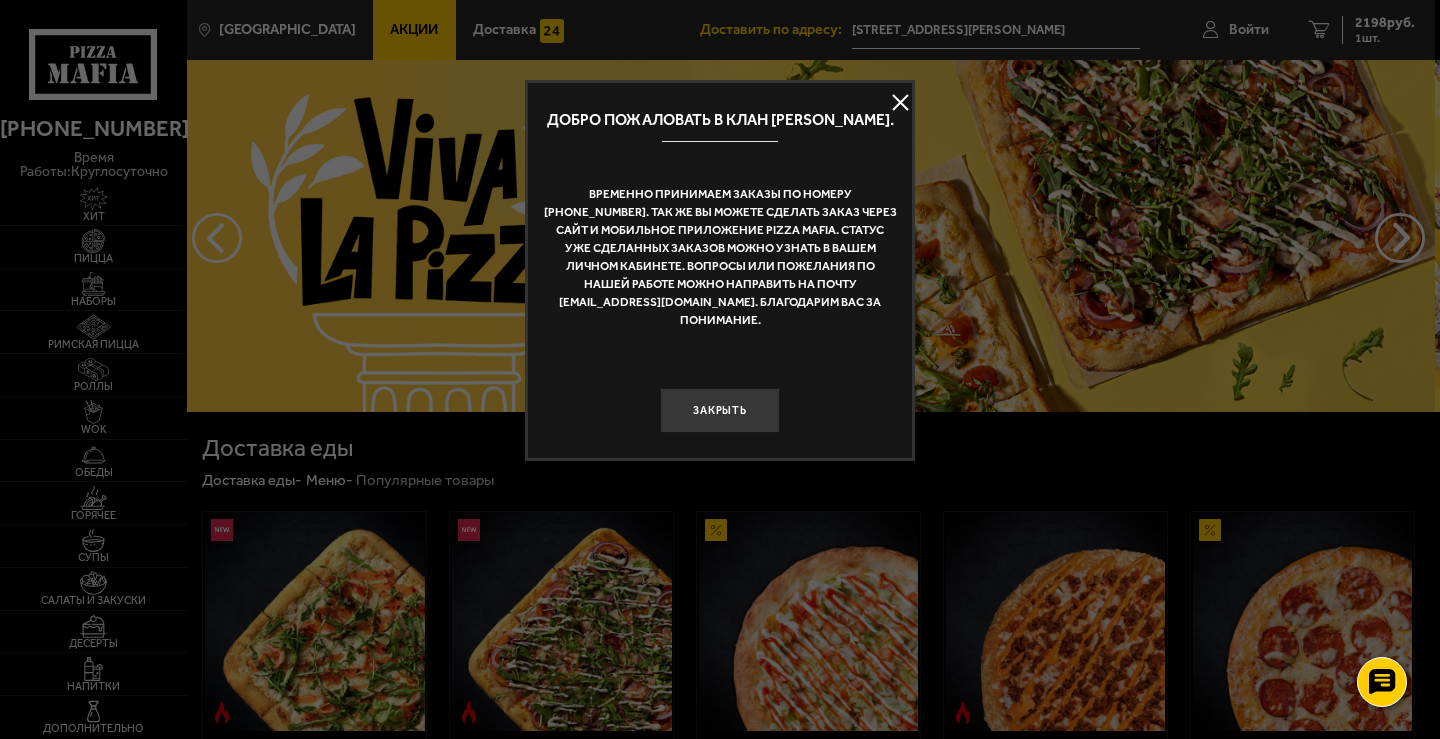 click at bounding box center (720, 369) 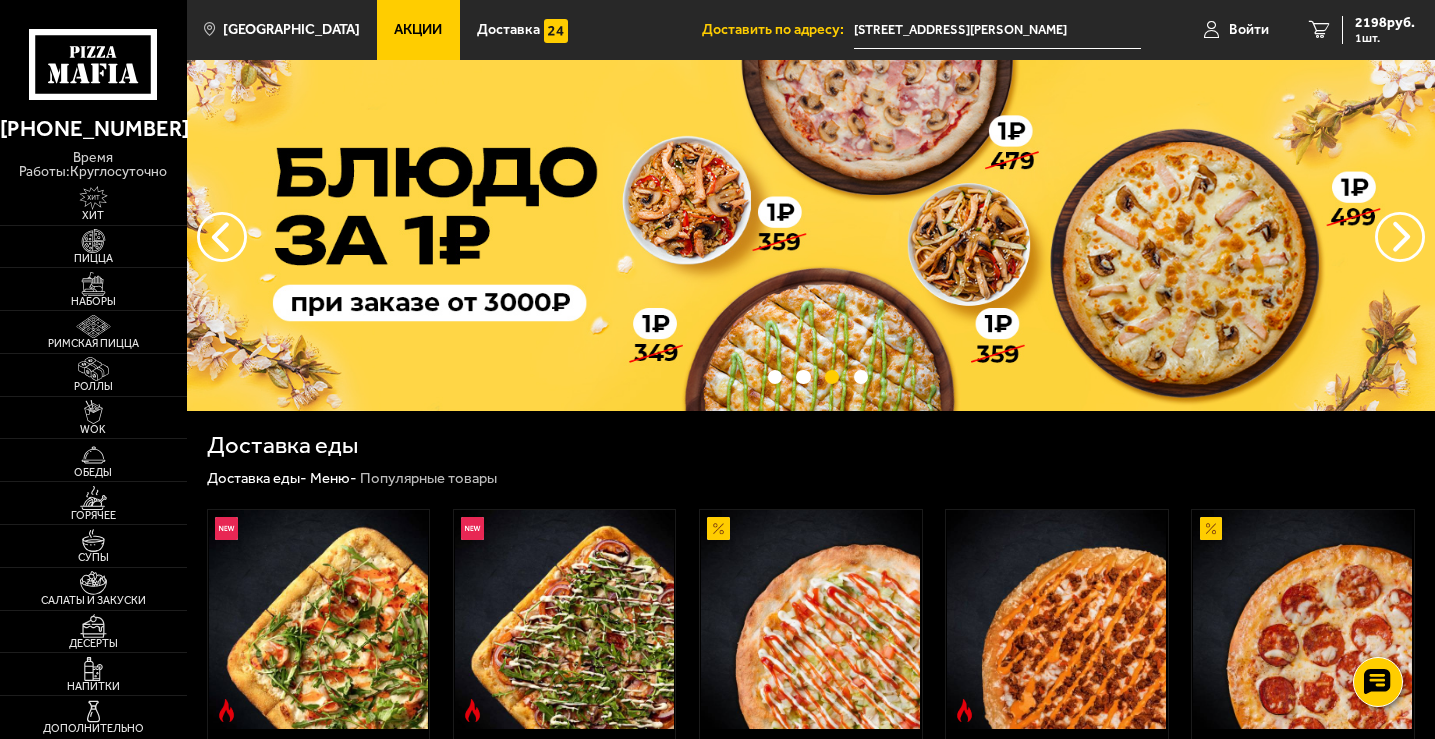 click on "Доставка еды" at bounding box center (282, 446) 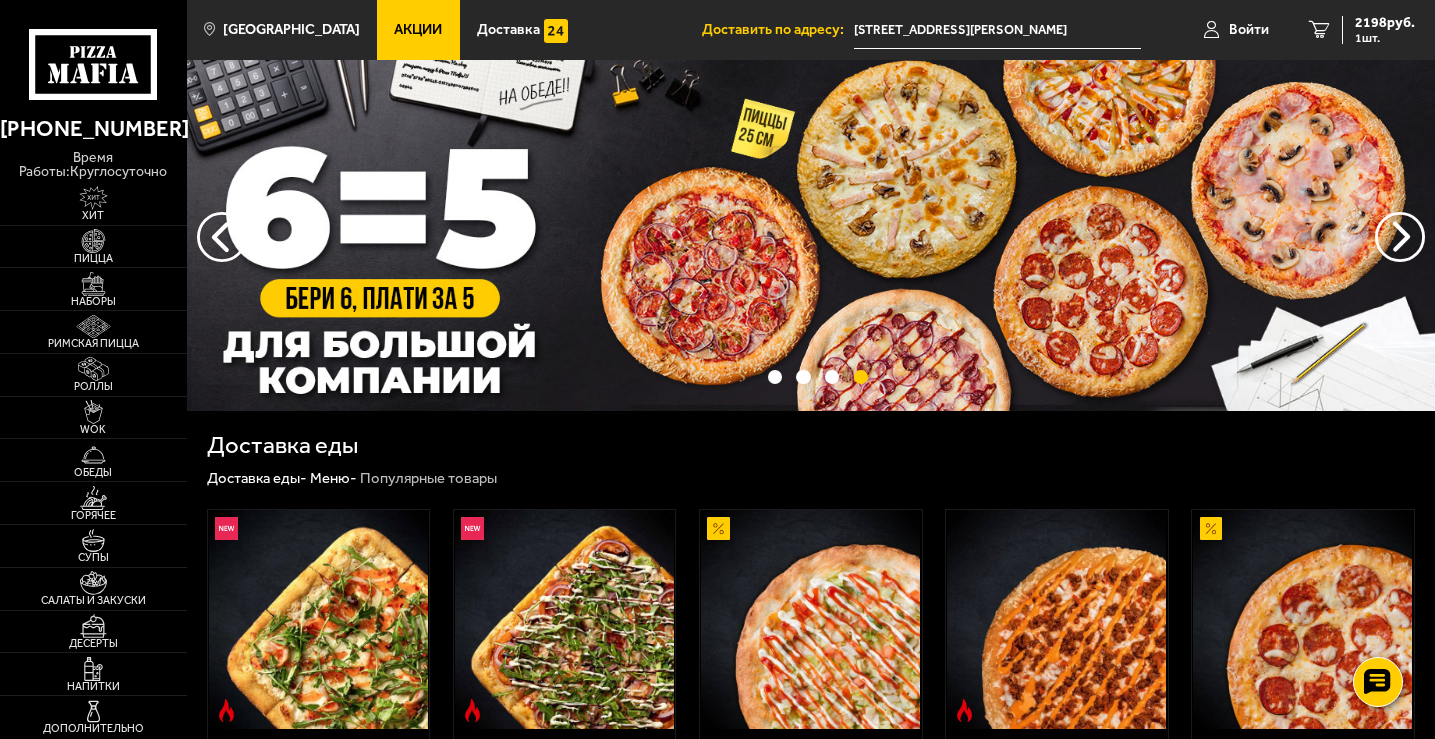 click on "Доставка еды" at bounding box center (811, 446) 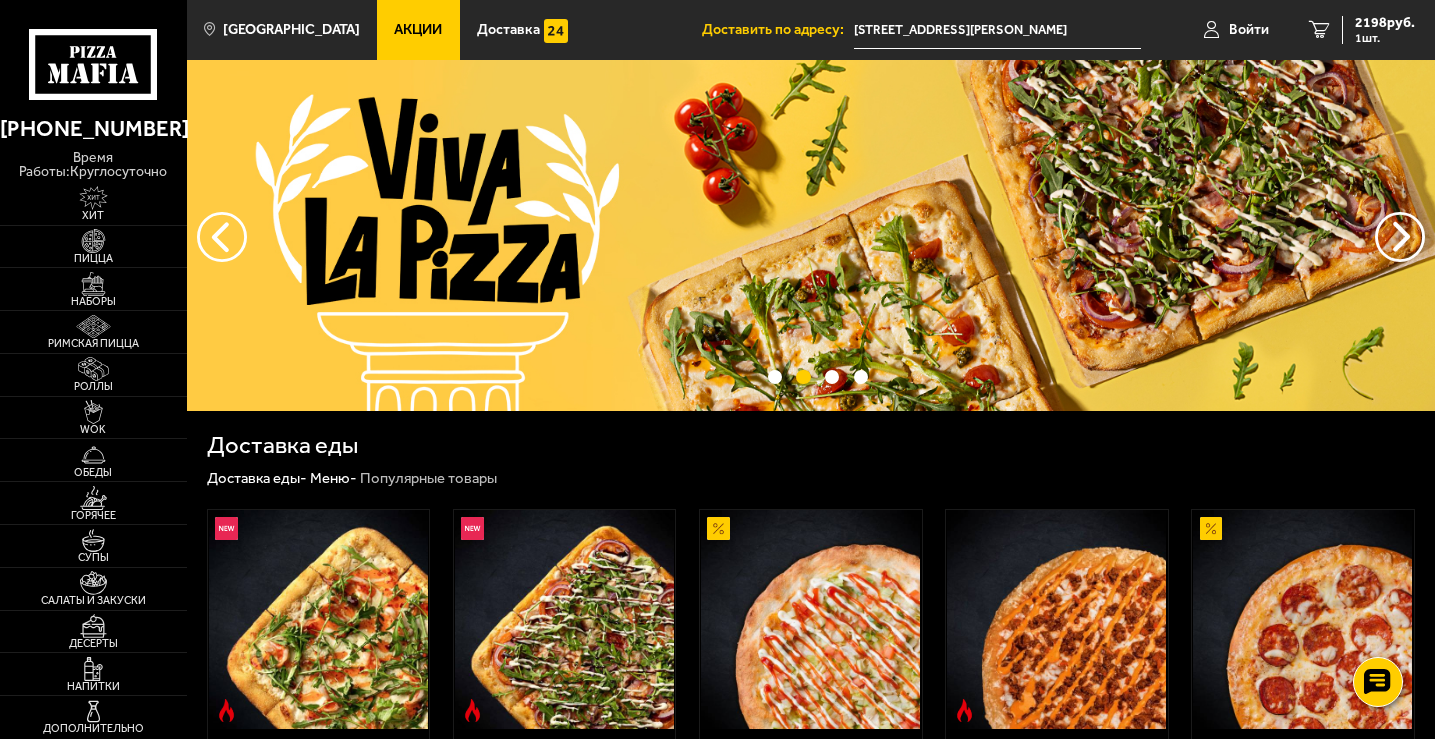 click on "Доставка еды Доставка еды  -  Меню  -  Популярные товары Римская с креветками 360   г . креветка тигровая, моцарелла, руккола, трюфельное масло, оливково-чесночное масло, сливочно-чесночный соус, соус сладкий чили. Выбрать 739   ₽ Римская с мясным ассорти 400   г . ветчина, бекон, пепперони, моцарелла, томаты, лук красный, халапеньо, соус-пицца, руккола, бальзамический крем-соус, трюфельное масло, оливково-чесночное масло, сливочно-чесночный соус. Выбрать 699   ₽ Аль-Шам 25 см (тонкое тесто) 390   г . Топпинги Выбрать 595  ₽ 529   ₽ Биф чили 25 см (толстое с сыром) 510   г . Топпинги 619" at bounding box center (811, 1061) 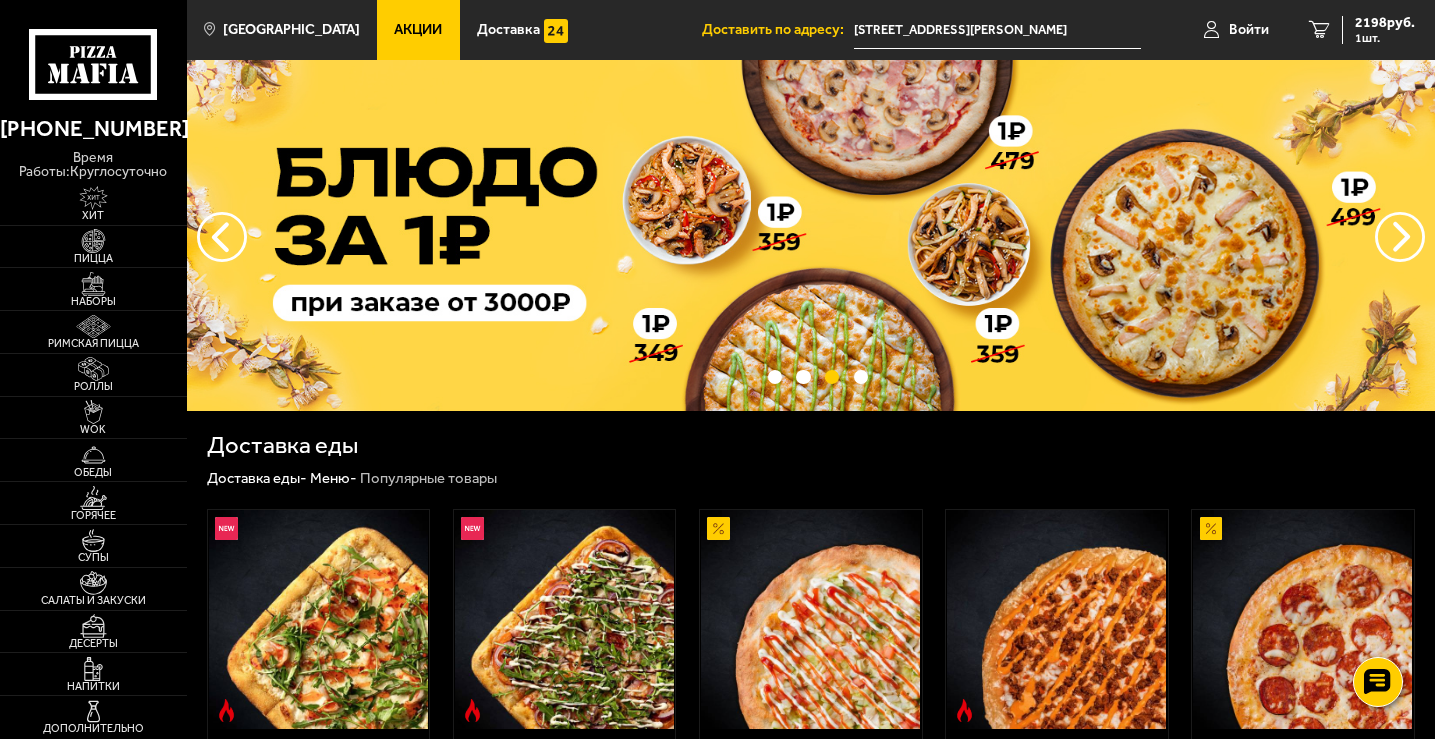 click on "[STREET_ADDRESS][PERSON_NAME]" at bounding box center (997, 30) 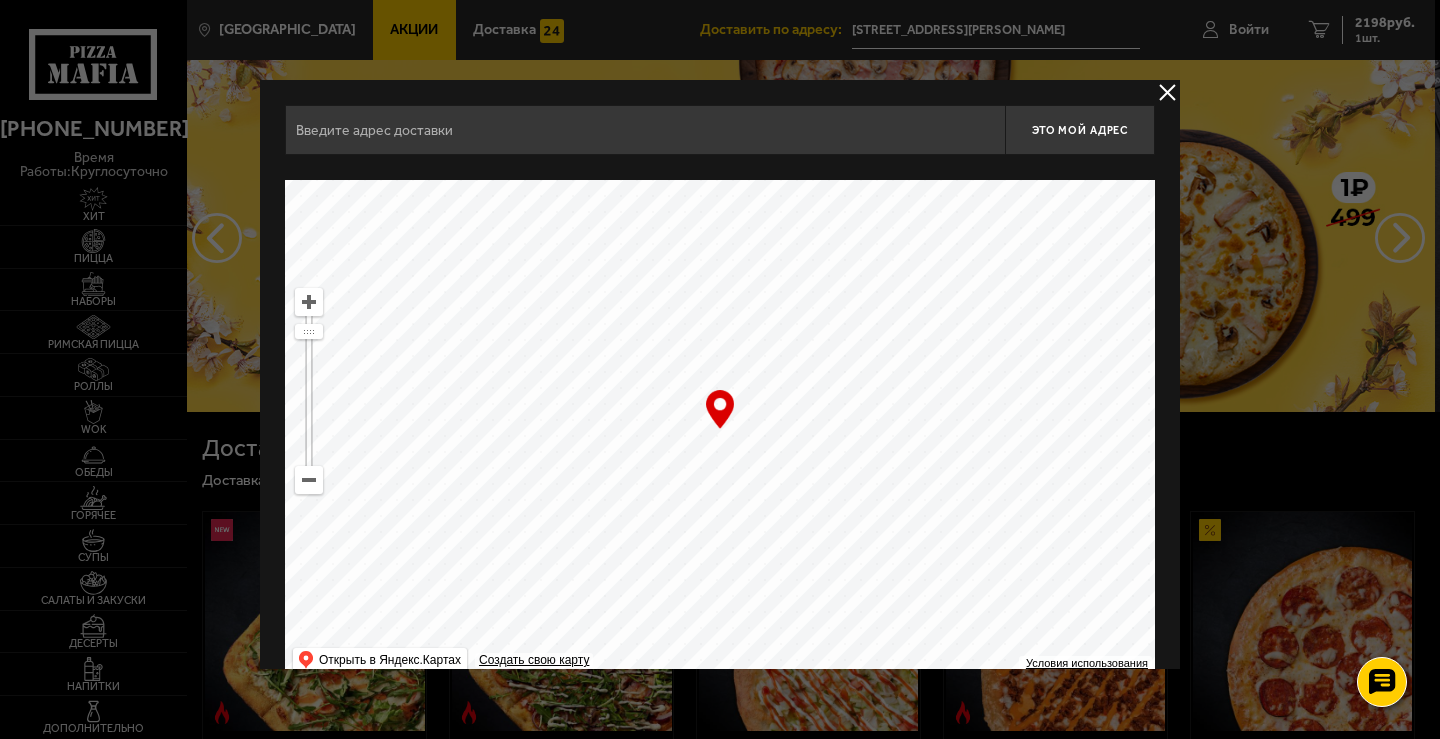 type on "[STREET_ADDRESS][PERSON_NAME]" 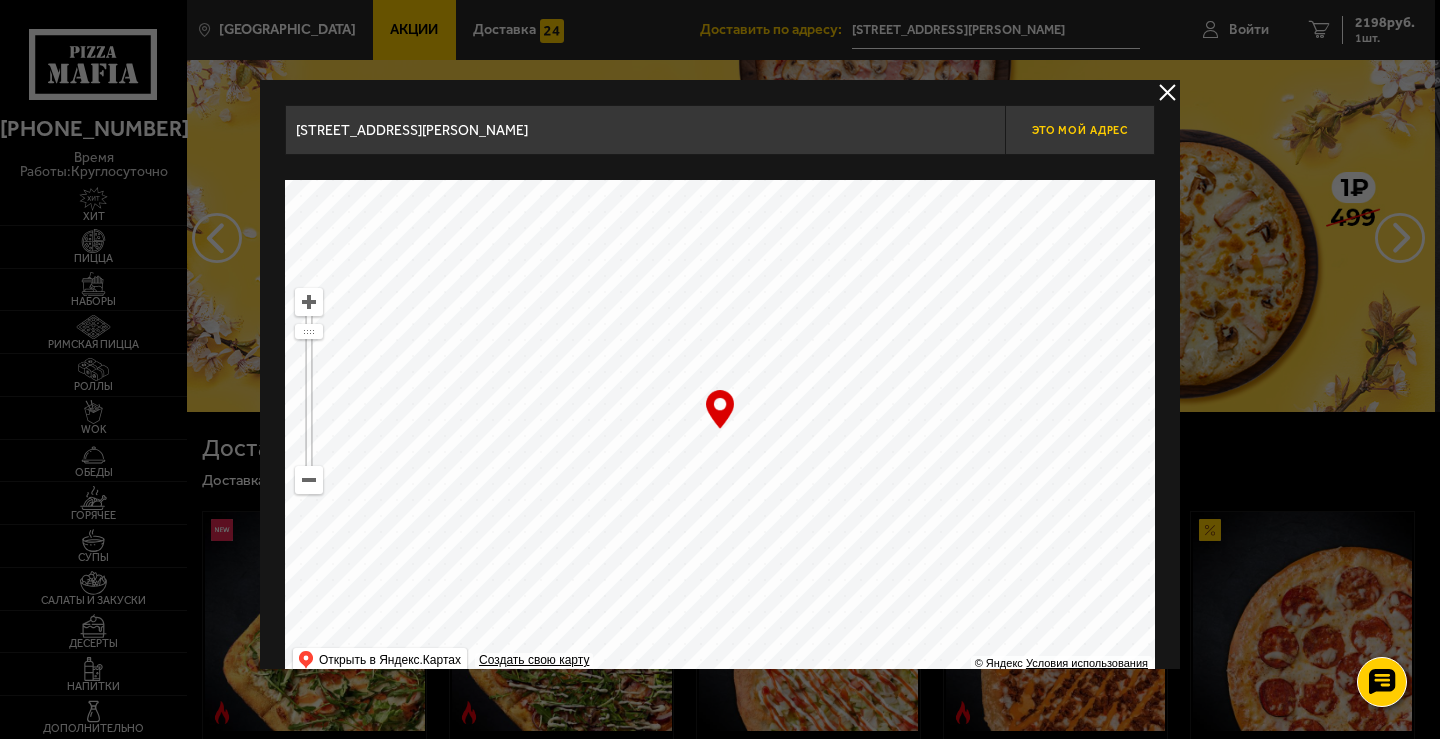 click on "Это мой адрес" at bounding box center [1080, 130] 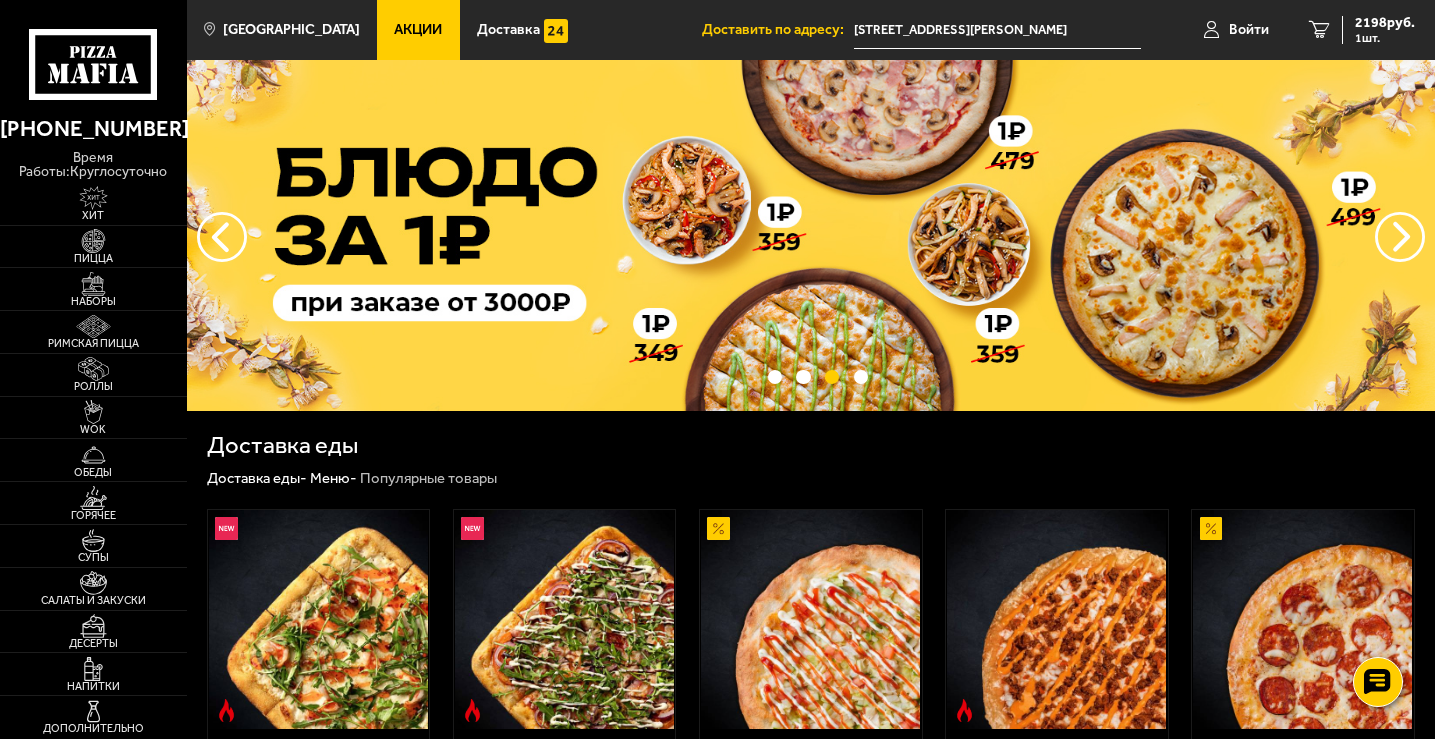click on "[STREET_ADDRESS][PERSON_NAME]" at bounding box center (997, 30) 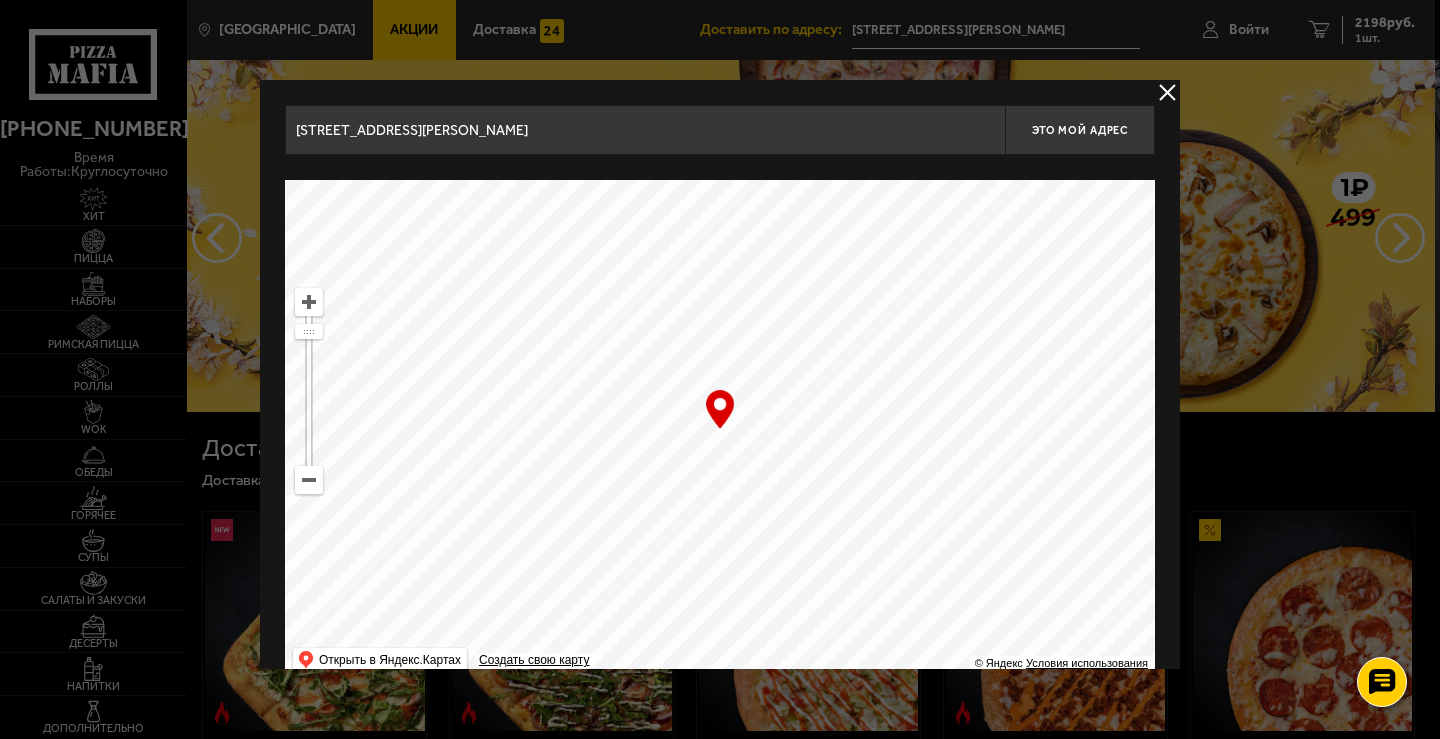 drag, startPoint x: 666, startPoint y: 201, endPoint x: 698, endPoint y: 360, distance: 162.18816 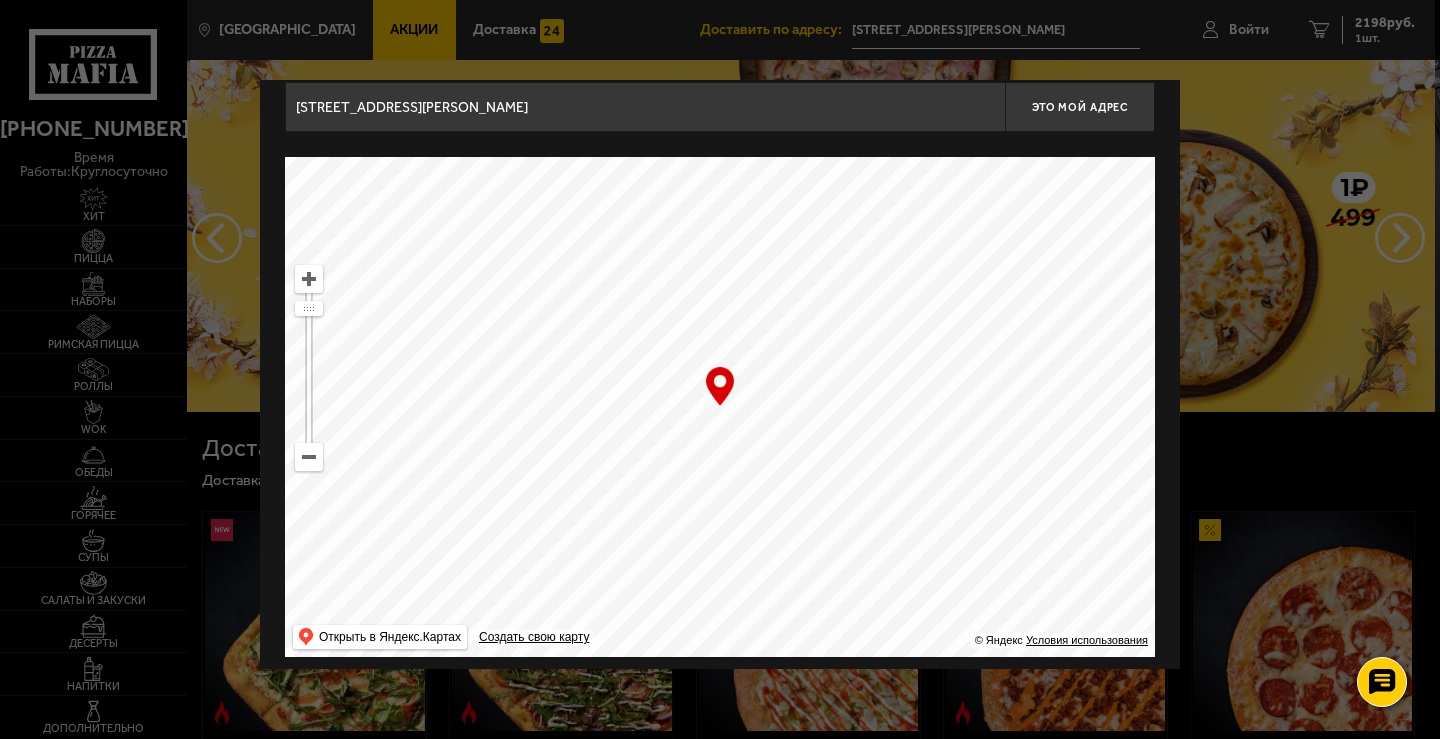 scroll, scrollTop: 36, scrollLeft: 0, axis: vertical 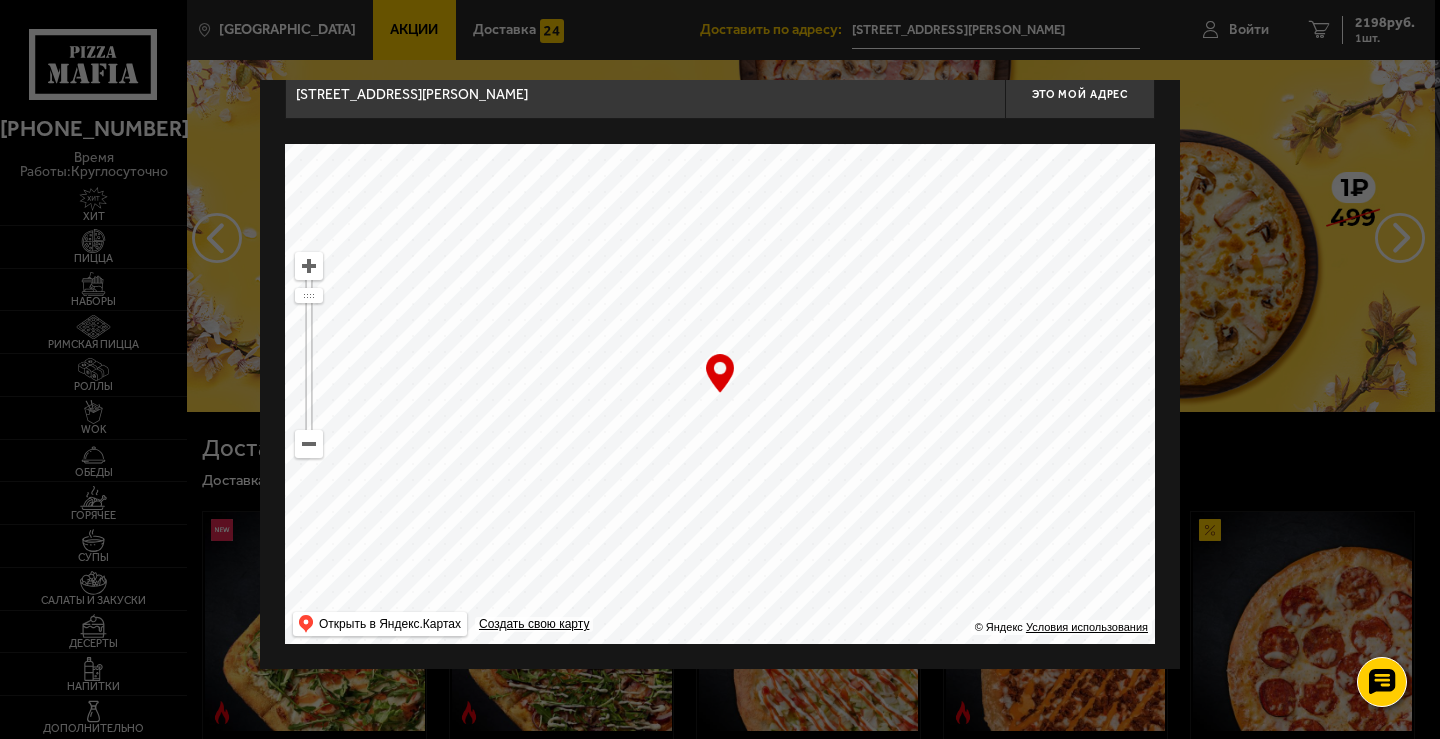 drag, startPoint x: 666, startPoint y: 290, endPoint x: 722, endPoint y: 371, distance: 98.47334 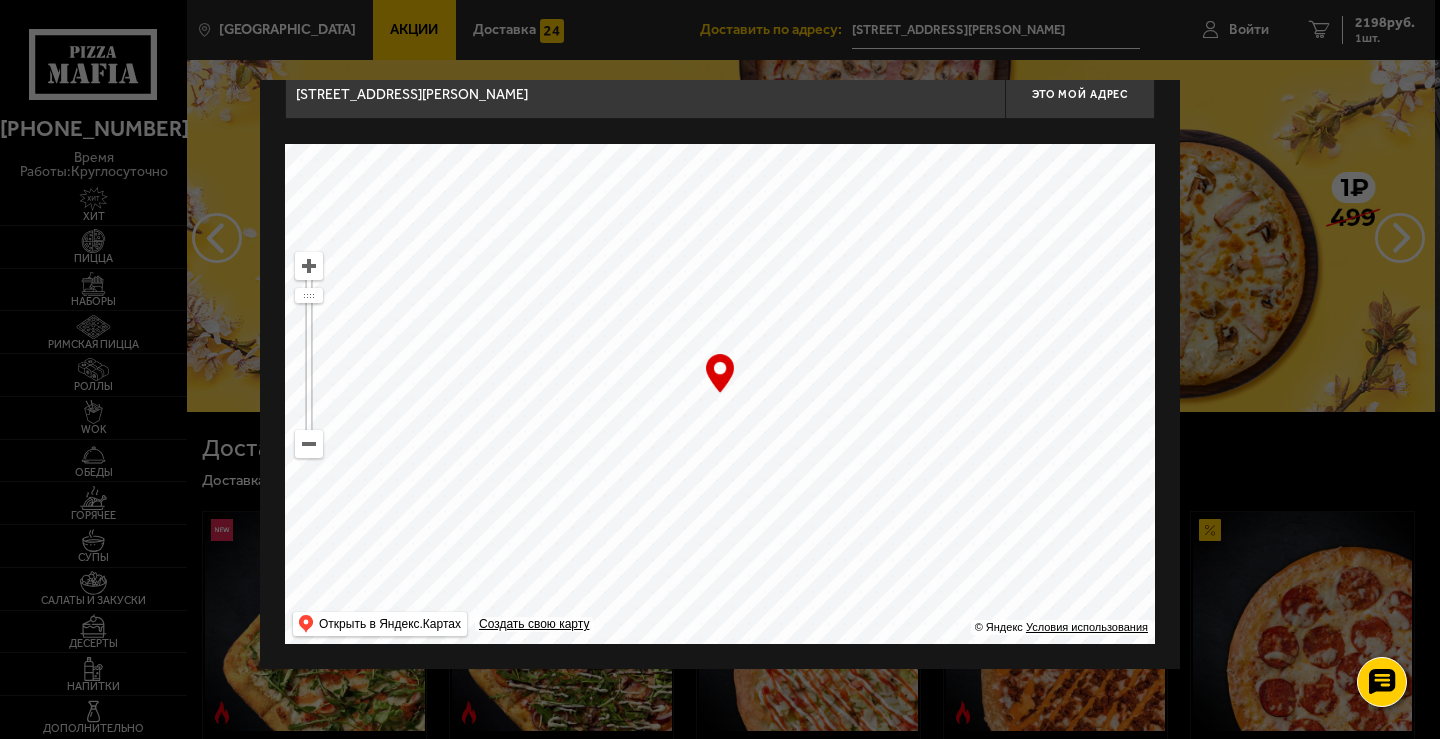 click on "… © Яндекс   Условия использования Открыть в Яндекс.Картах Создать свою карту" at bounding box center [720, 394] 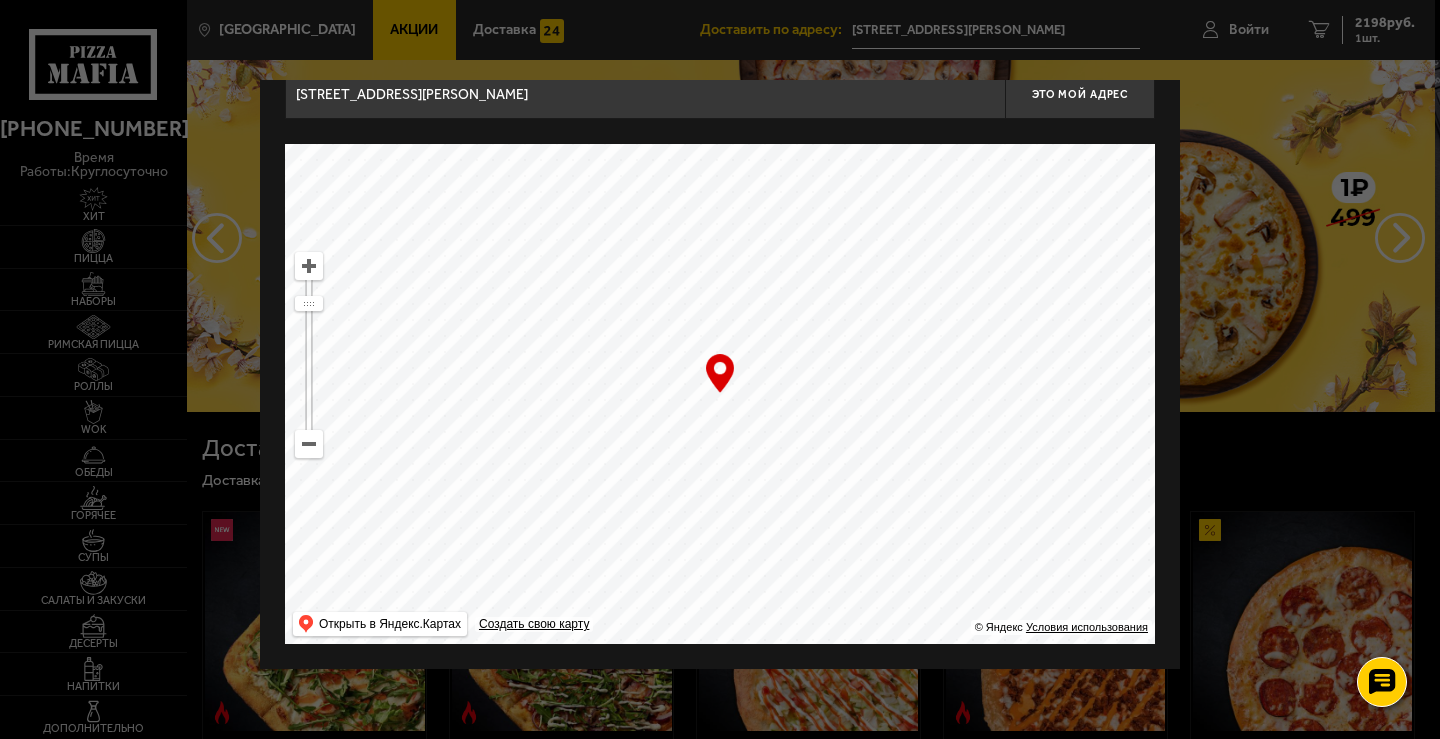 click at bounding box center [309, 444] 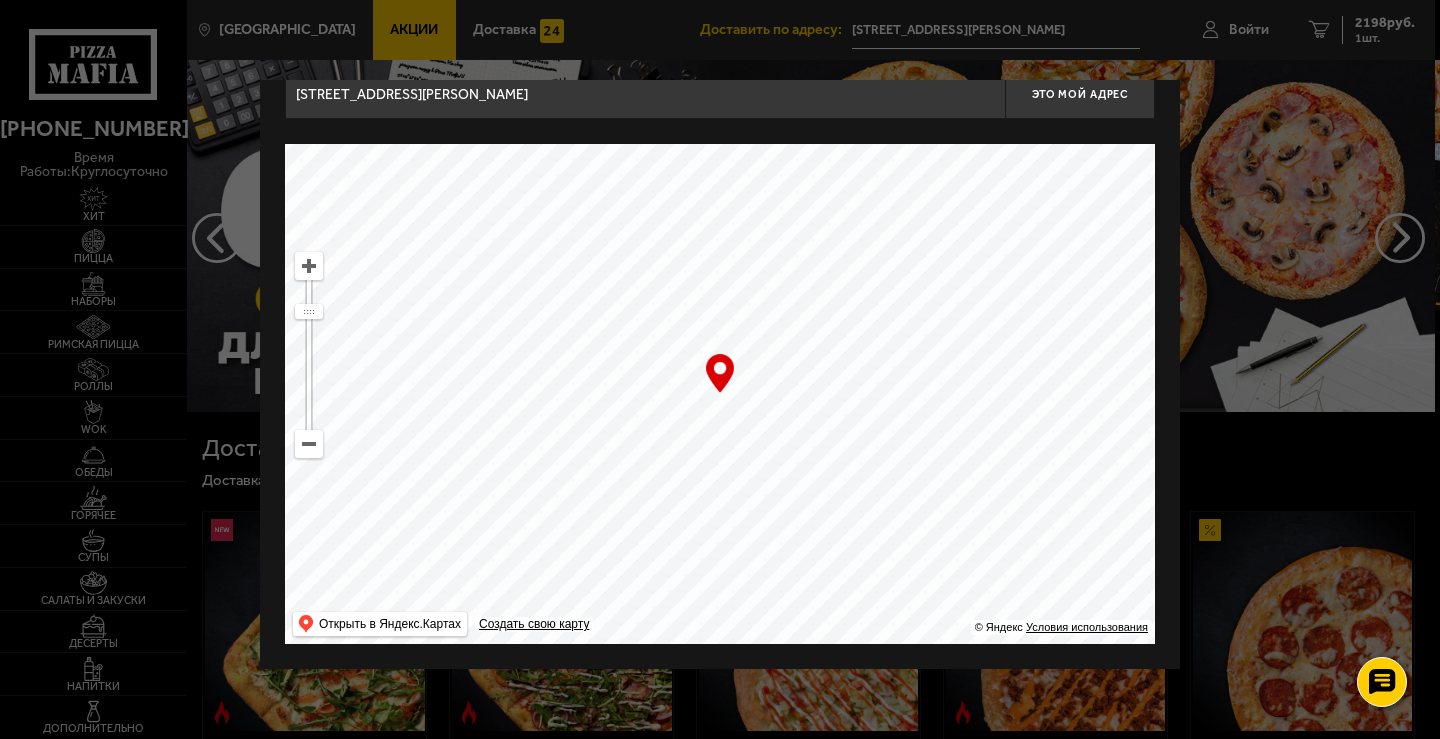 click at bounding box center (720, 394) 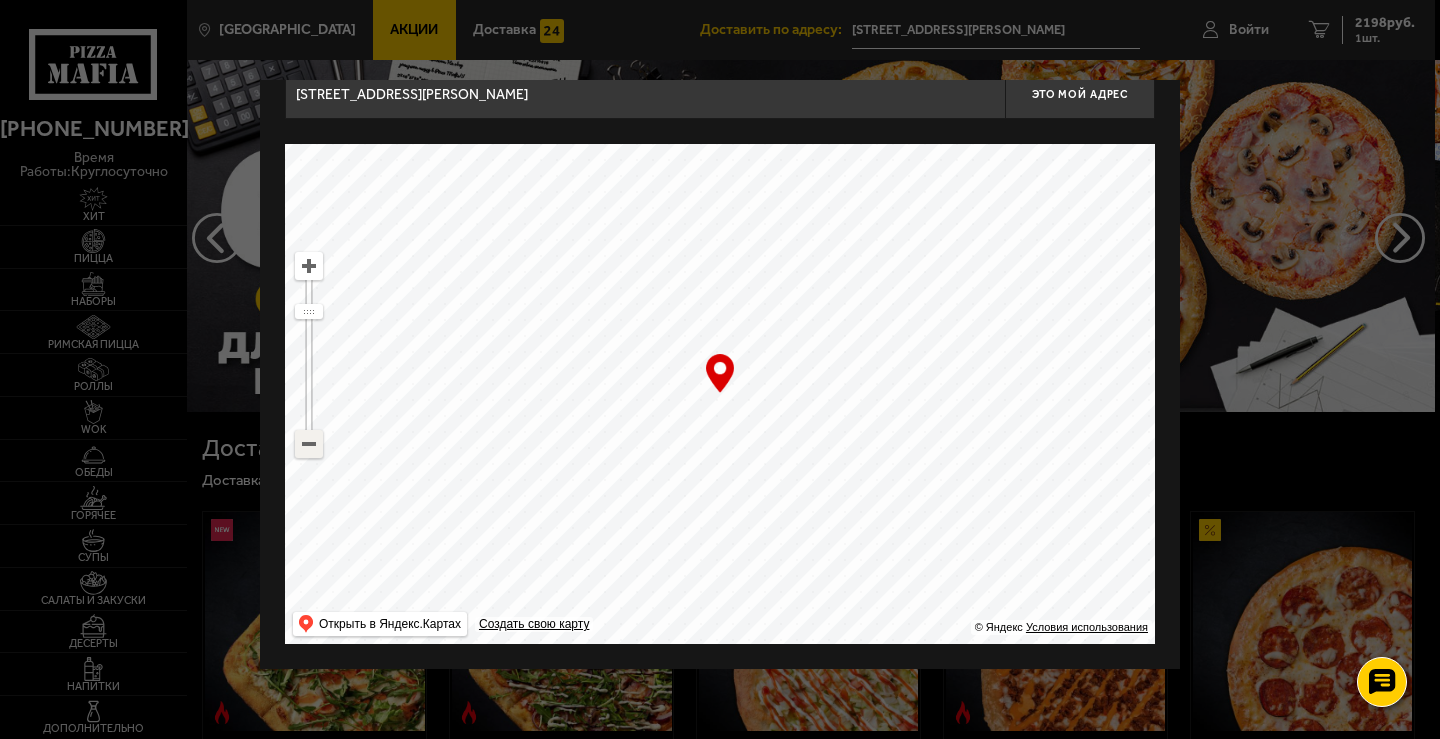 click at bounding box center [309, 444] 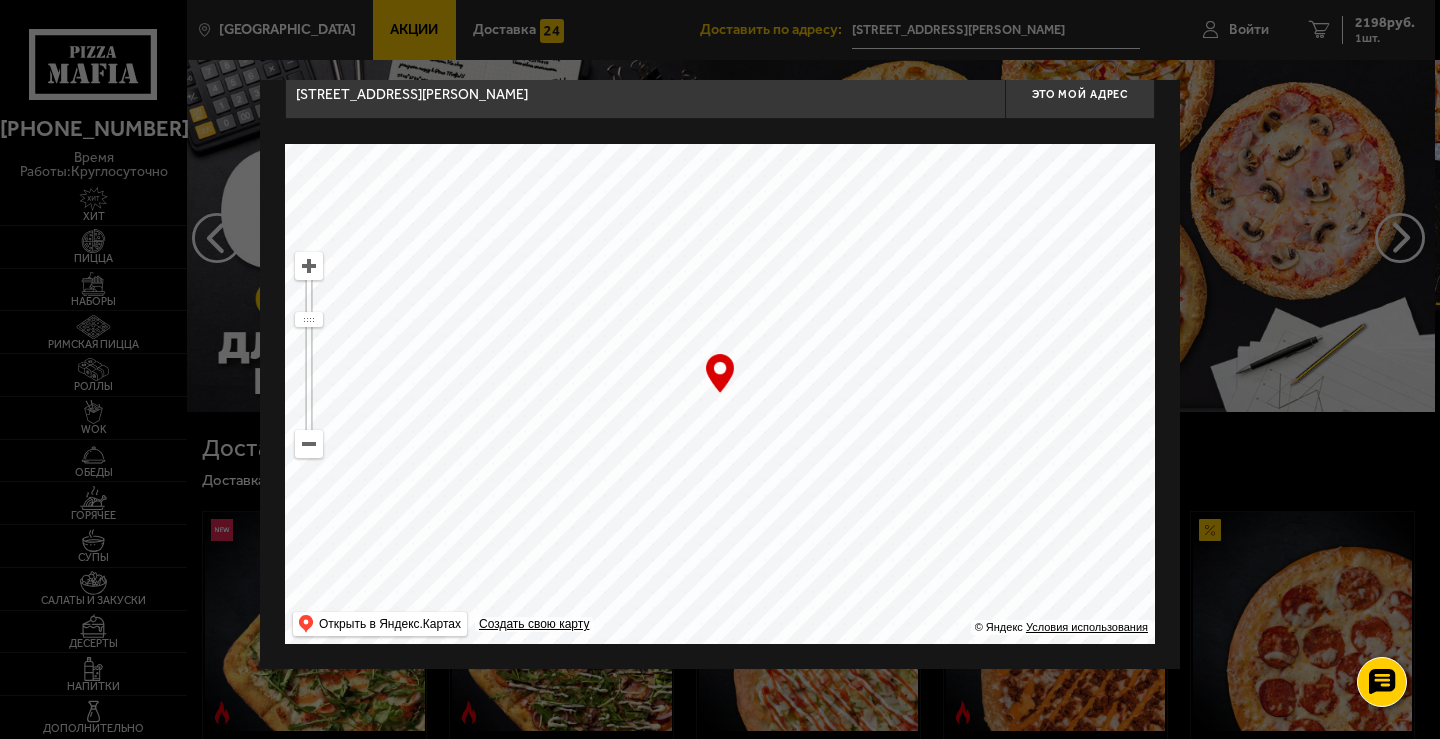 click at bounding box center (309, 444) 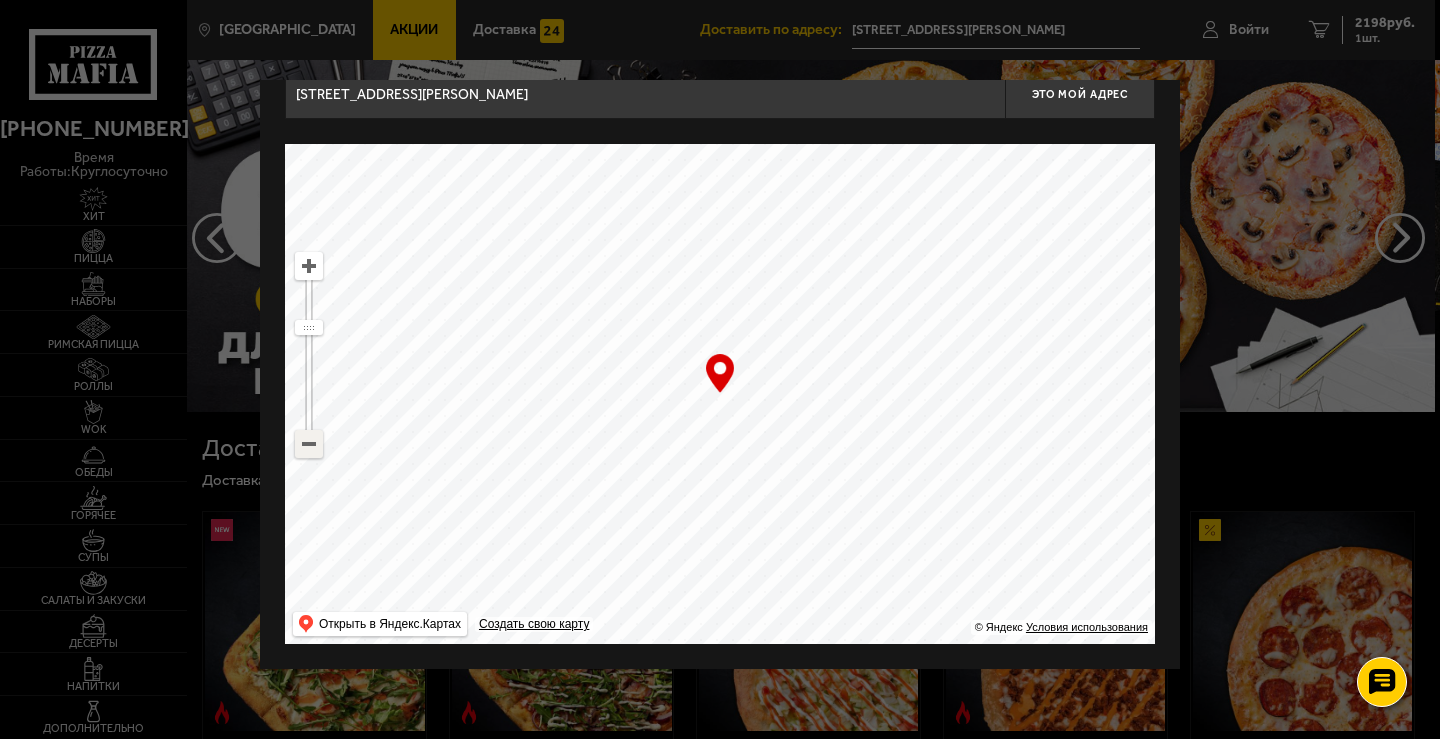 click at bounding box center (309, 444) 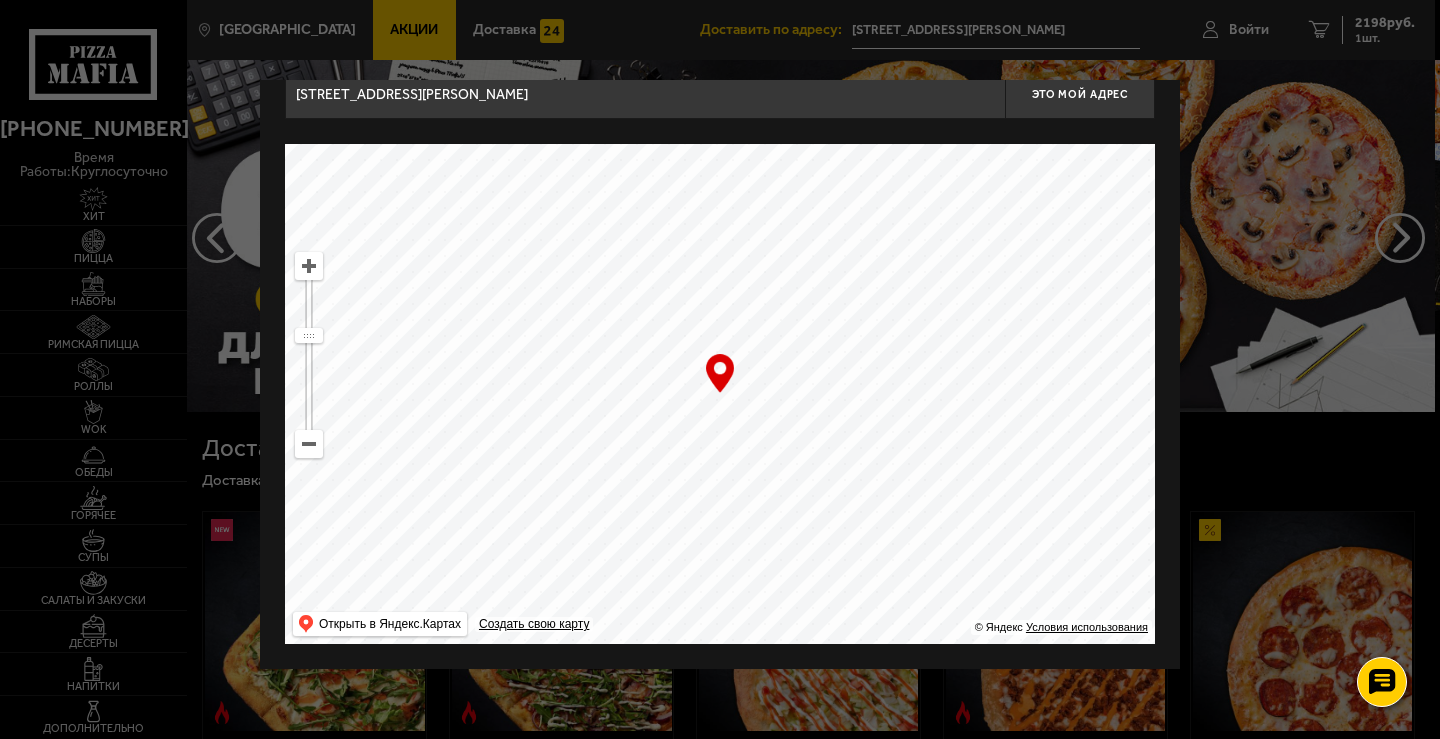 drag, startPoint x: 984, startPoint y: 309, endPoint x: 812, endPoint y: 506, distance: 261.52057 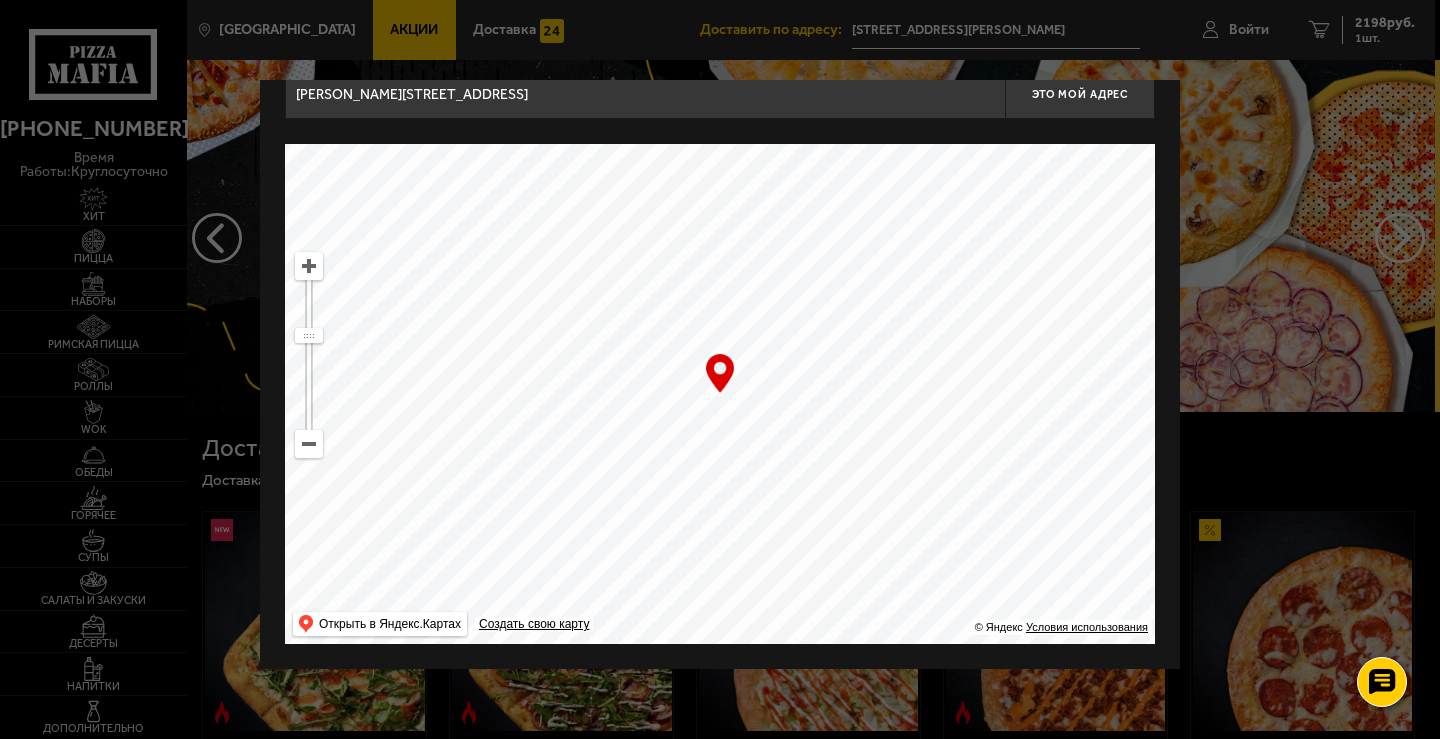 drag, startPoint x: 802, startPoint y: 399, endPoint x: 686, endPoint y: 432, distance: 120.60265 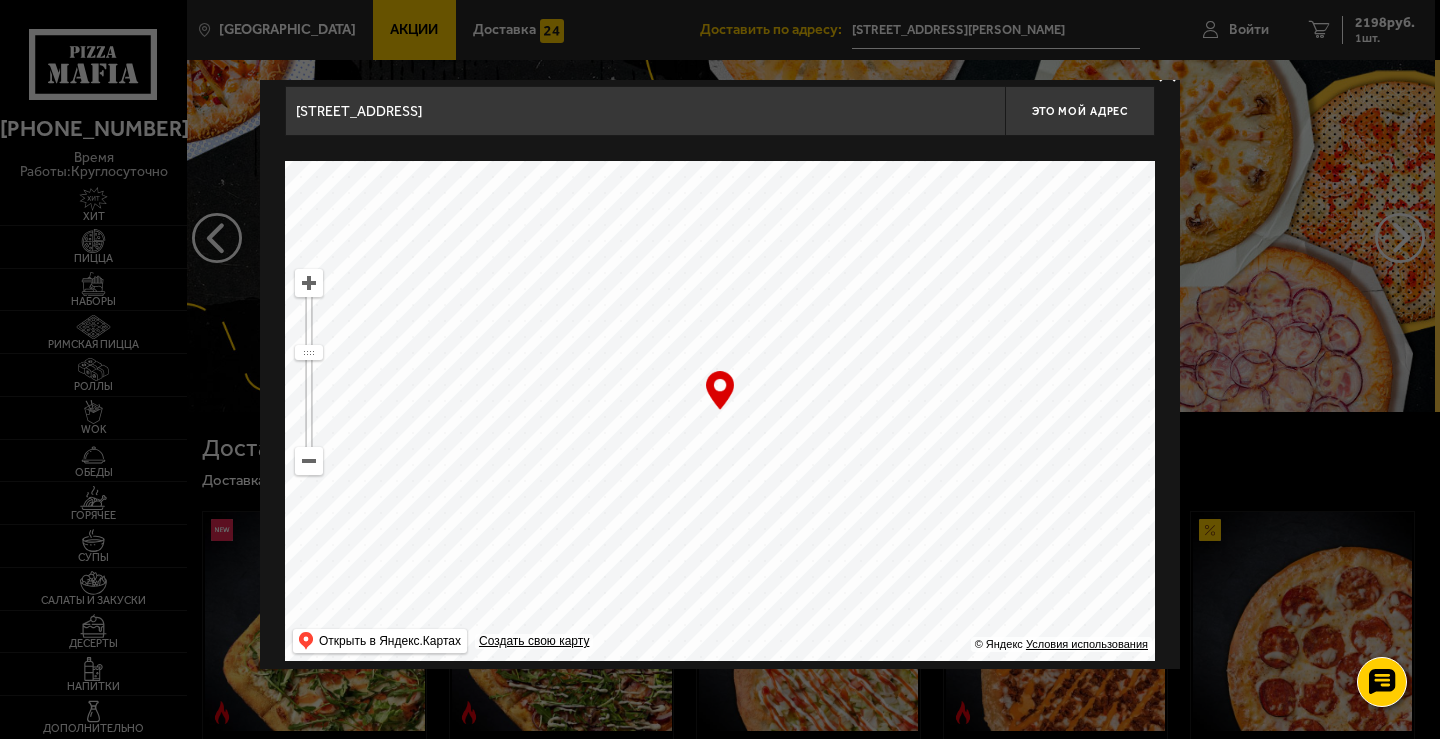 scroll, scrollTop: 0, scrollLeft: 0, axis: both 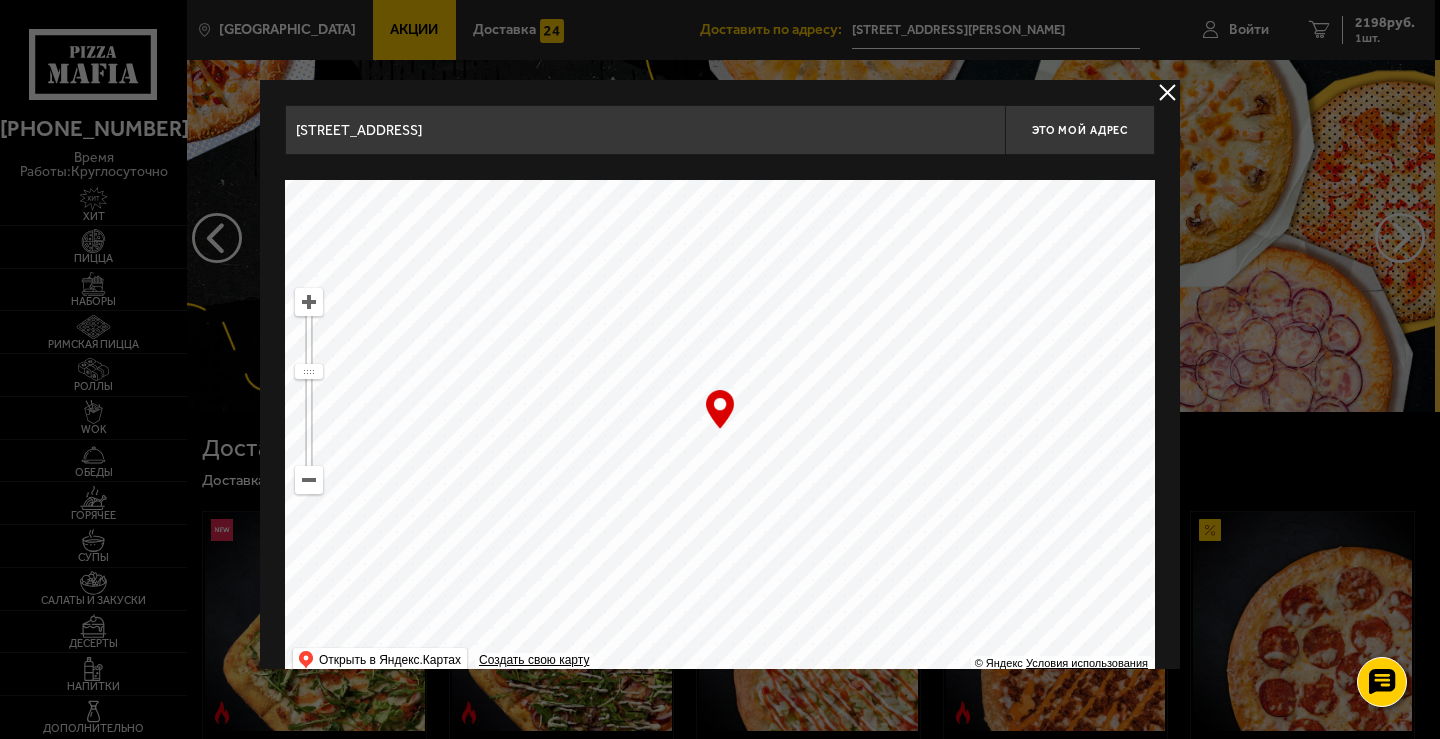 click on "[STREET_ADDRESS]" at bounding box center [645, 130] 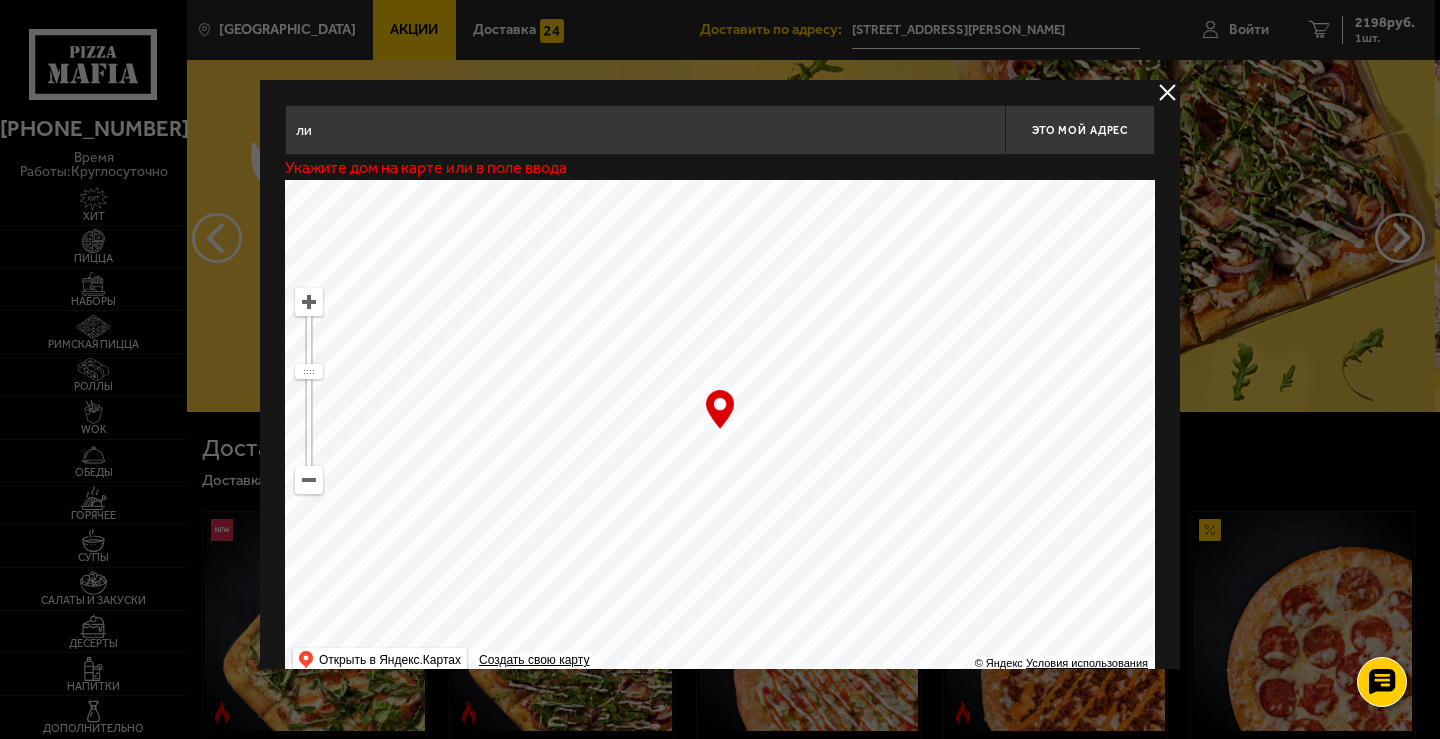 type on "л" 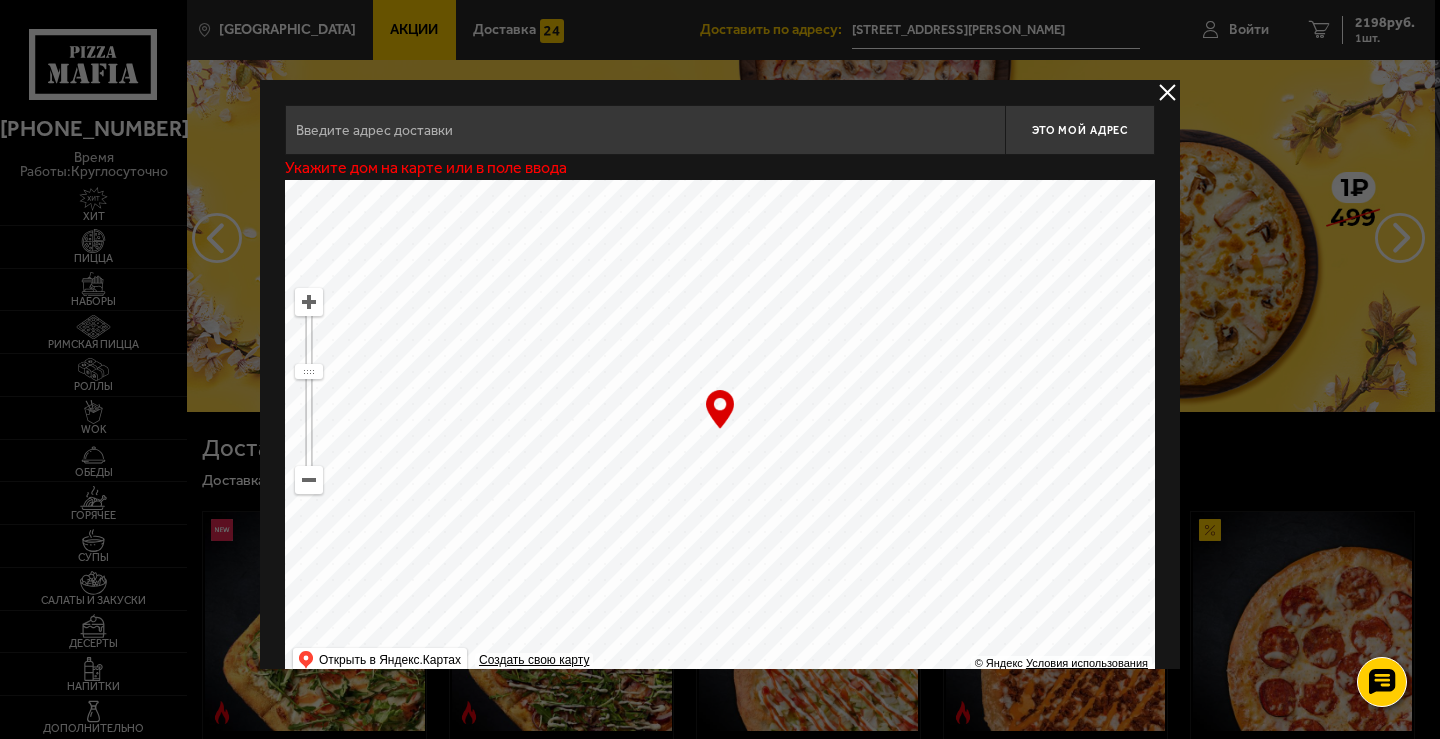 drag, startPoint x: 704, startPoint y: 258, endPoint x: 809, endPoint y: 481, distance: 246.48326 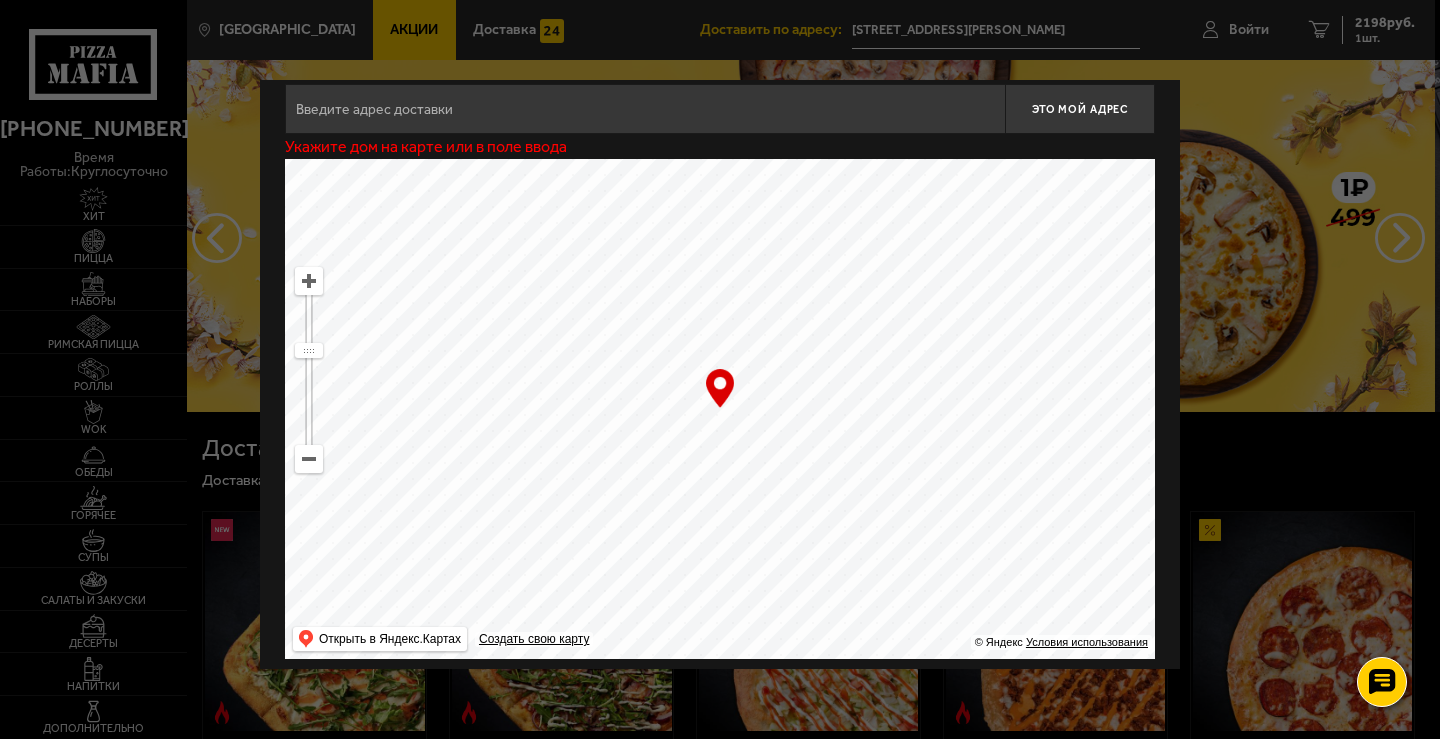 scroll, scrollTop: 36, scrollLeft: 0, axis: vertical 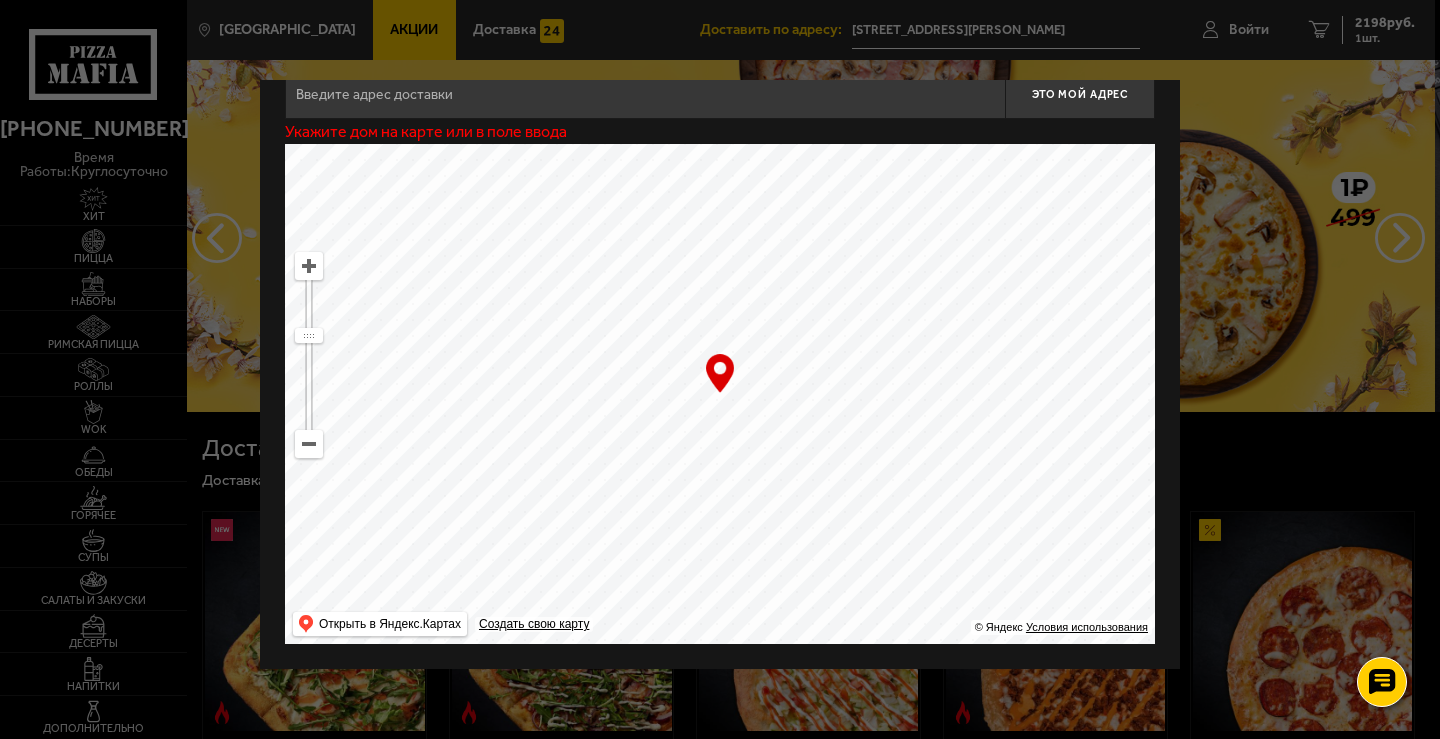 drag, startPoint x: 813, startPoint y: 479, endPoint x: 824, endPoint y: 459, distance: 22.825424 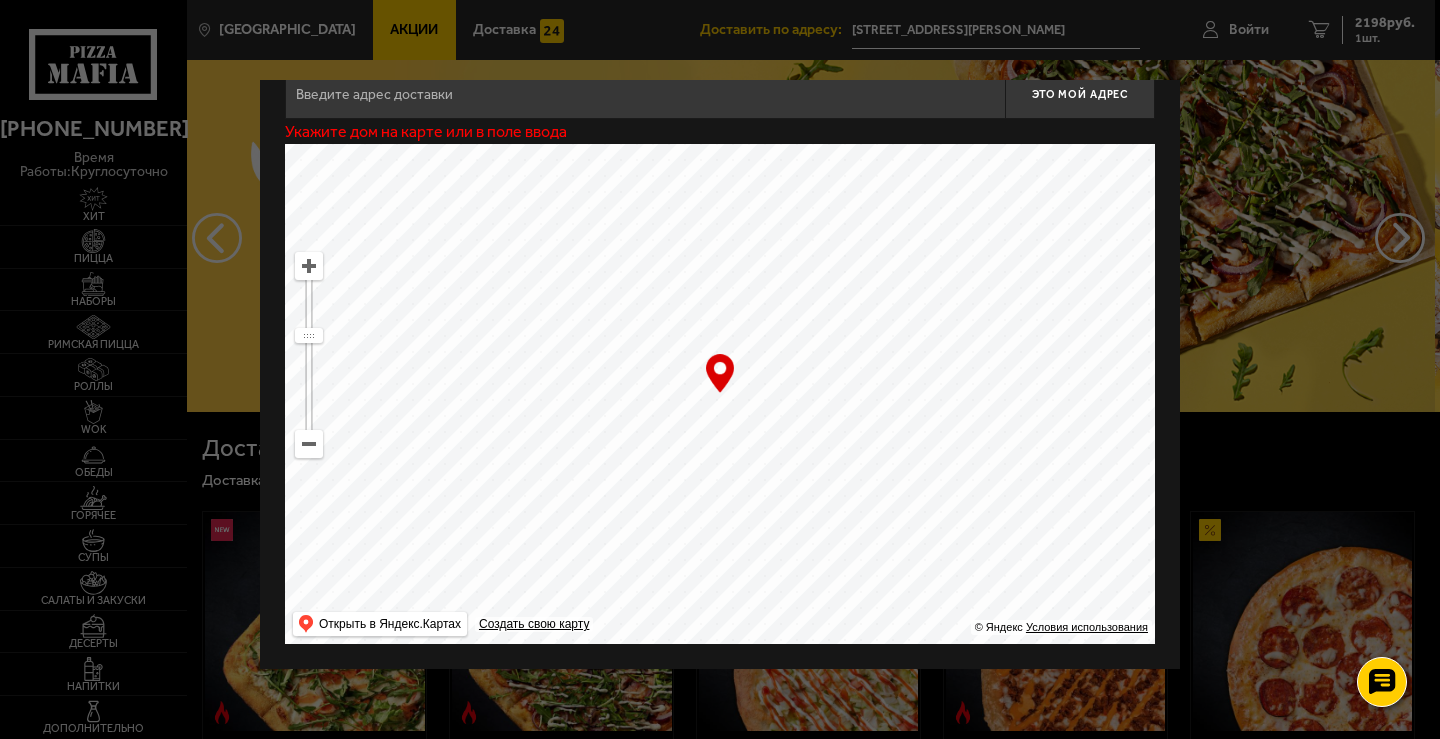 drag, startPoint x: 840, startPoint y: 396, endPoint x: 744, endPoint y: 296, distance: 138.62178 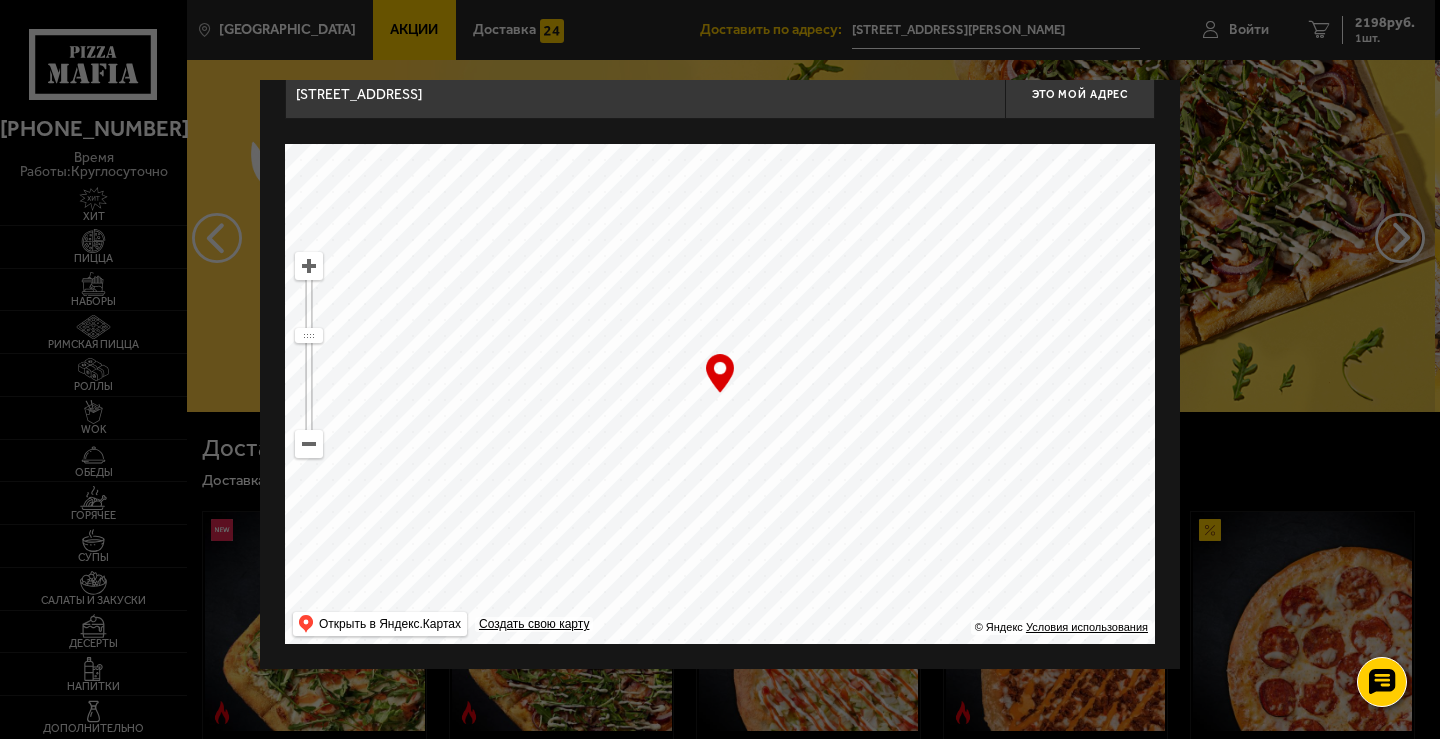 click at bounding box center [309, 355] 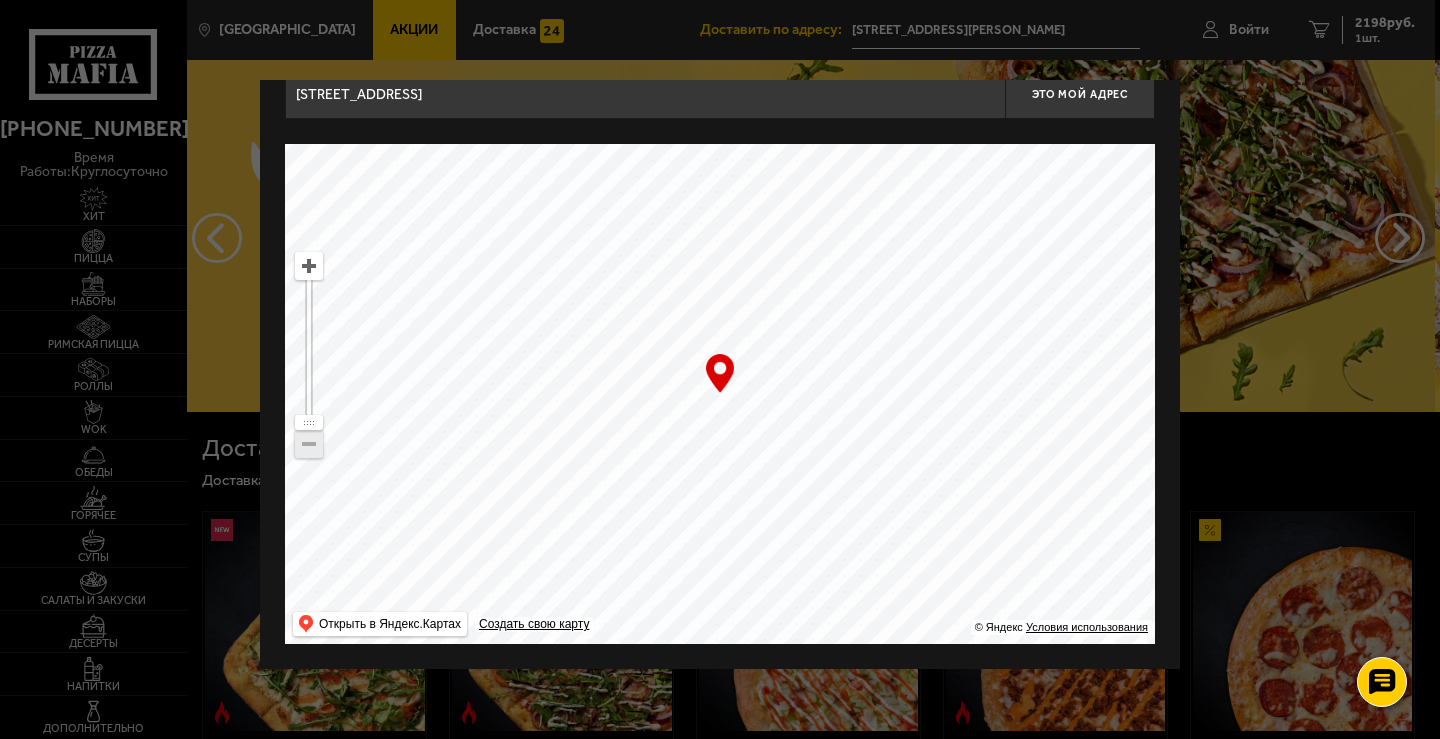 click at bounding box center [309, 266] 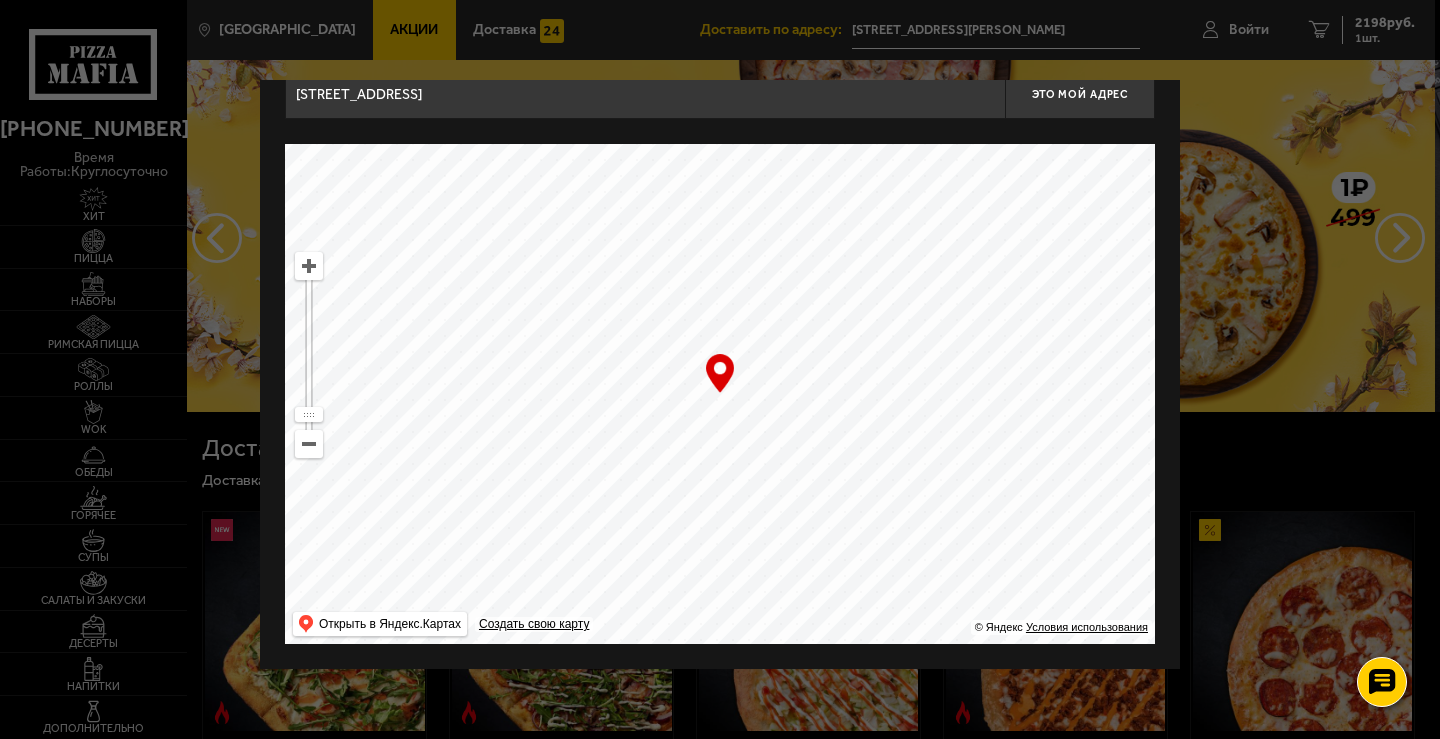 click at bounding box center (309, 266) 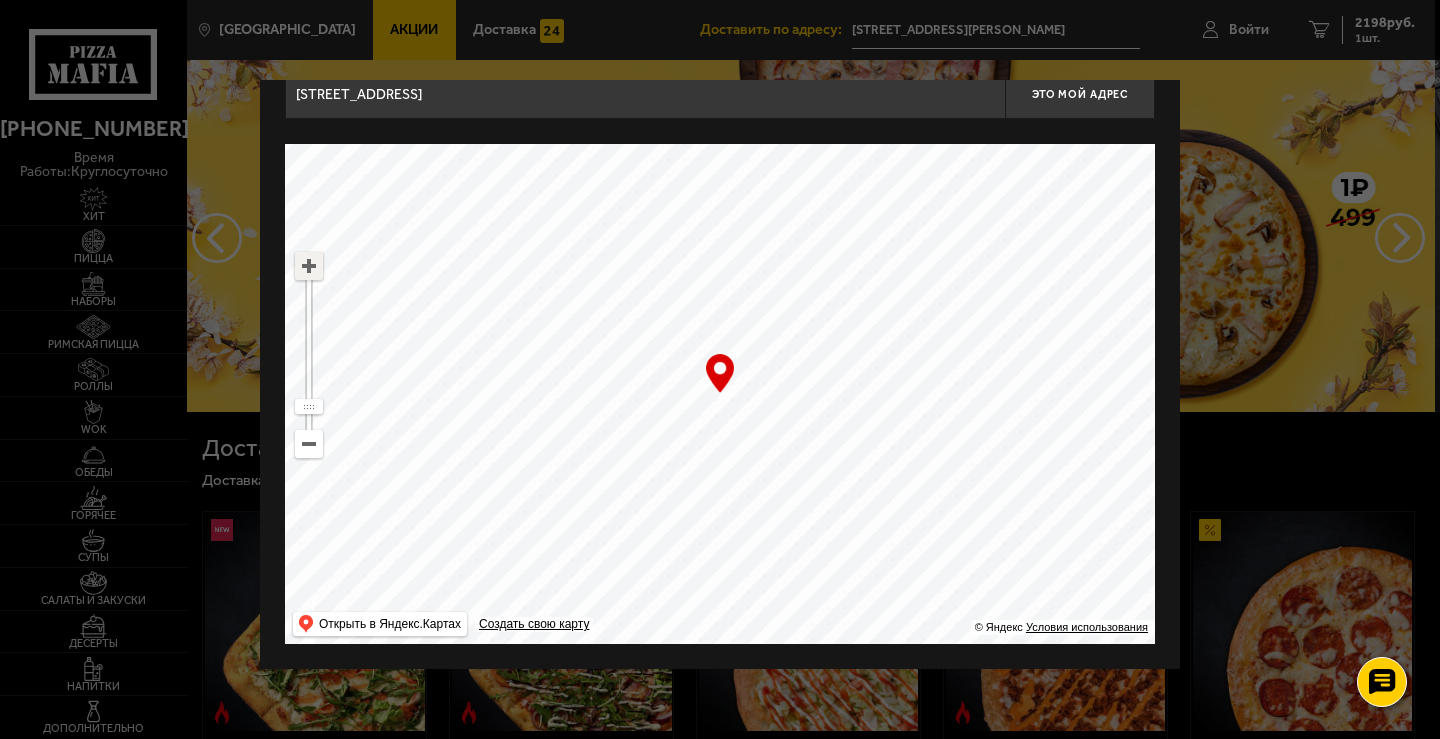 click at bounding box center [309, 266] 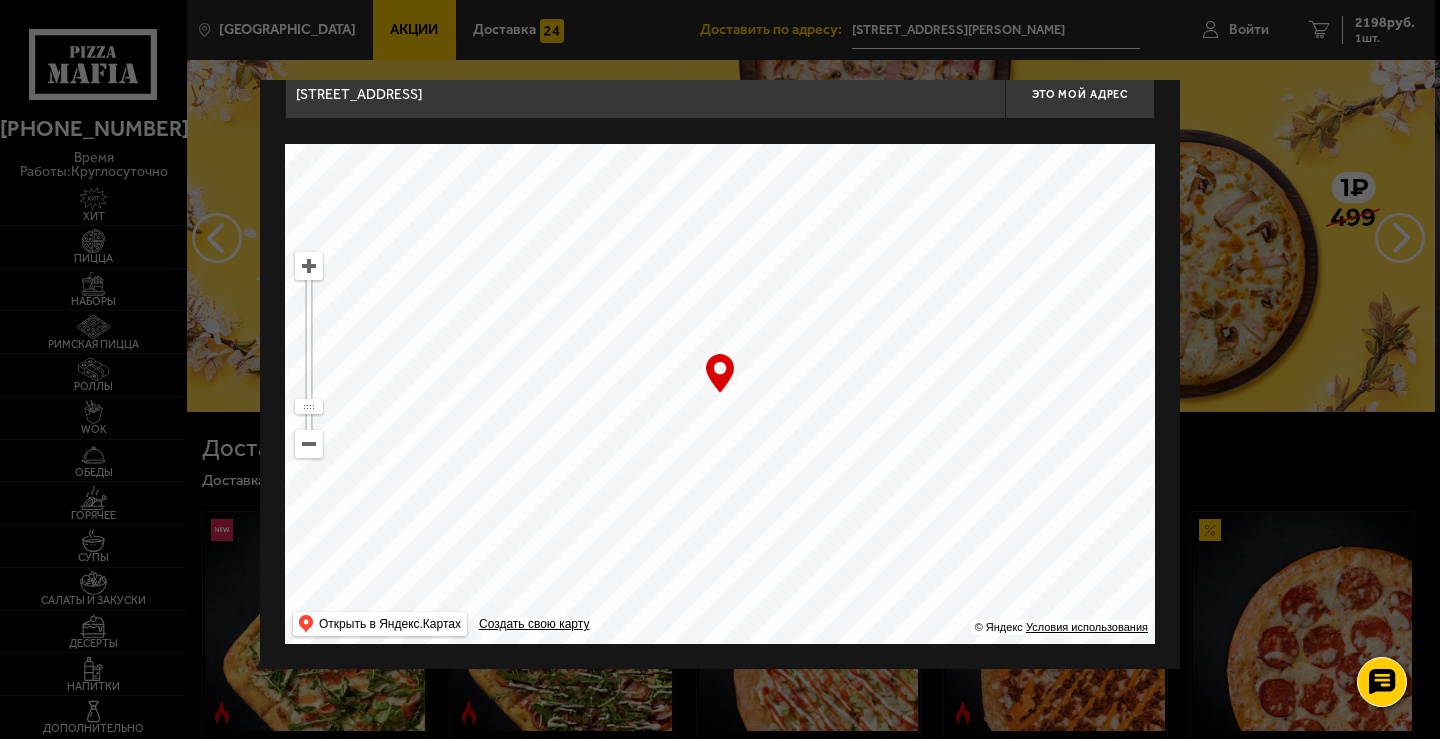 click at bounding box center [309, 266] 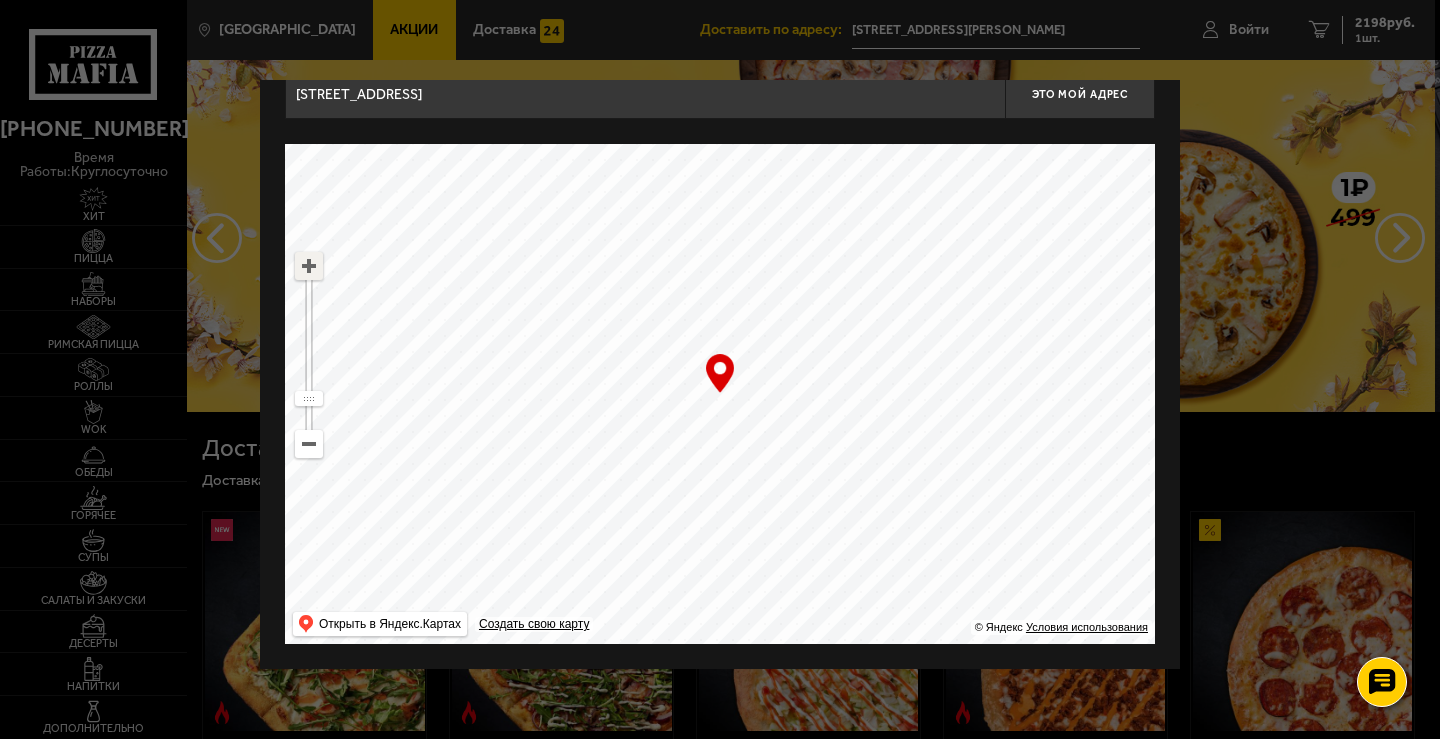 click at bounding box center [309, 266] 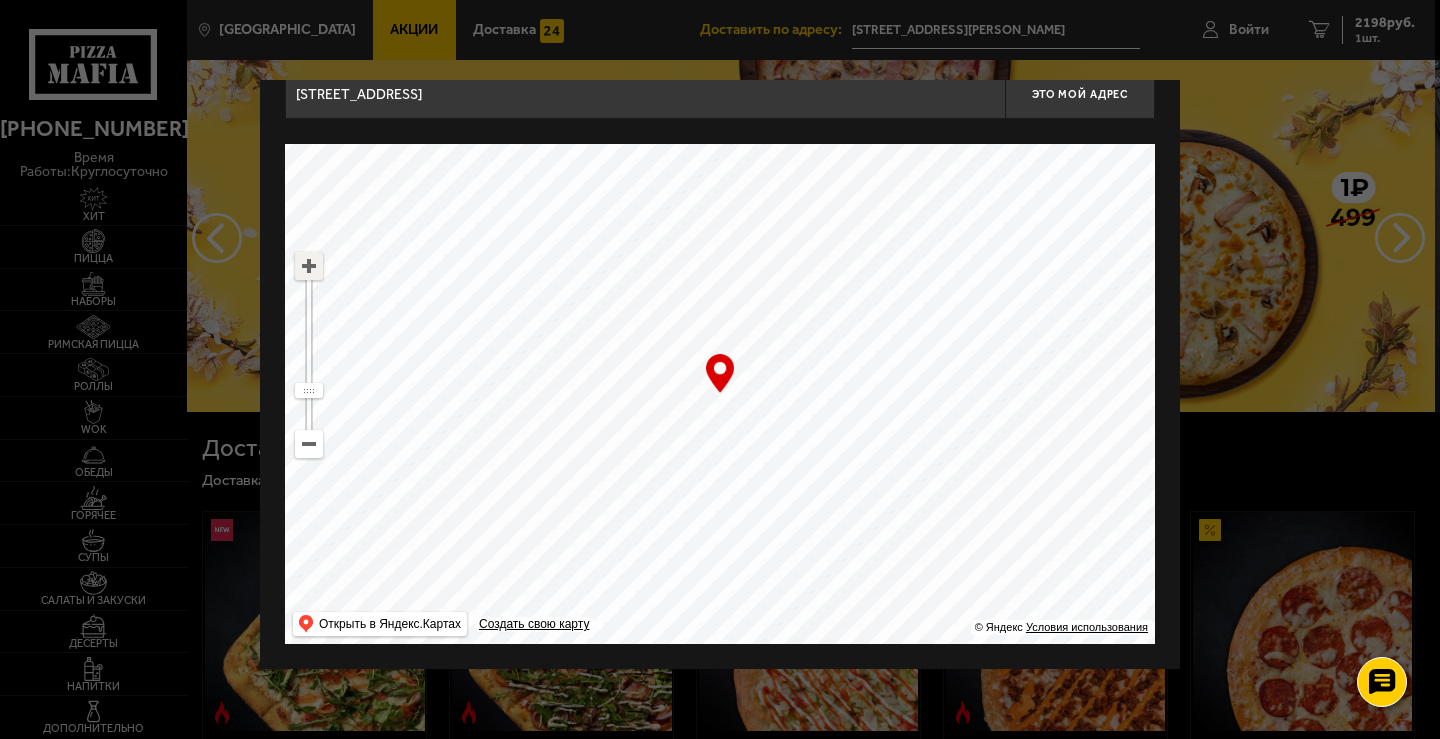 click at bounding box center (309, 266) 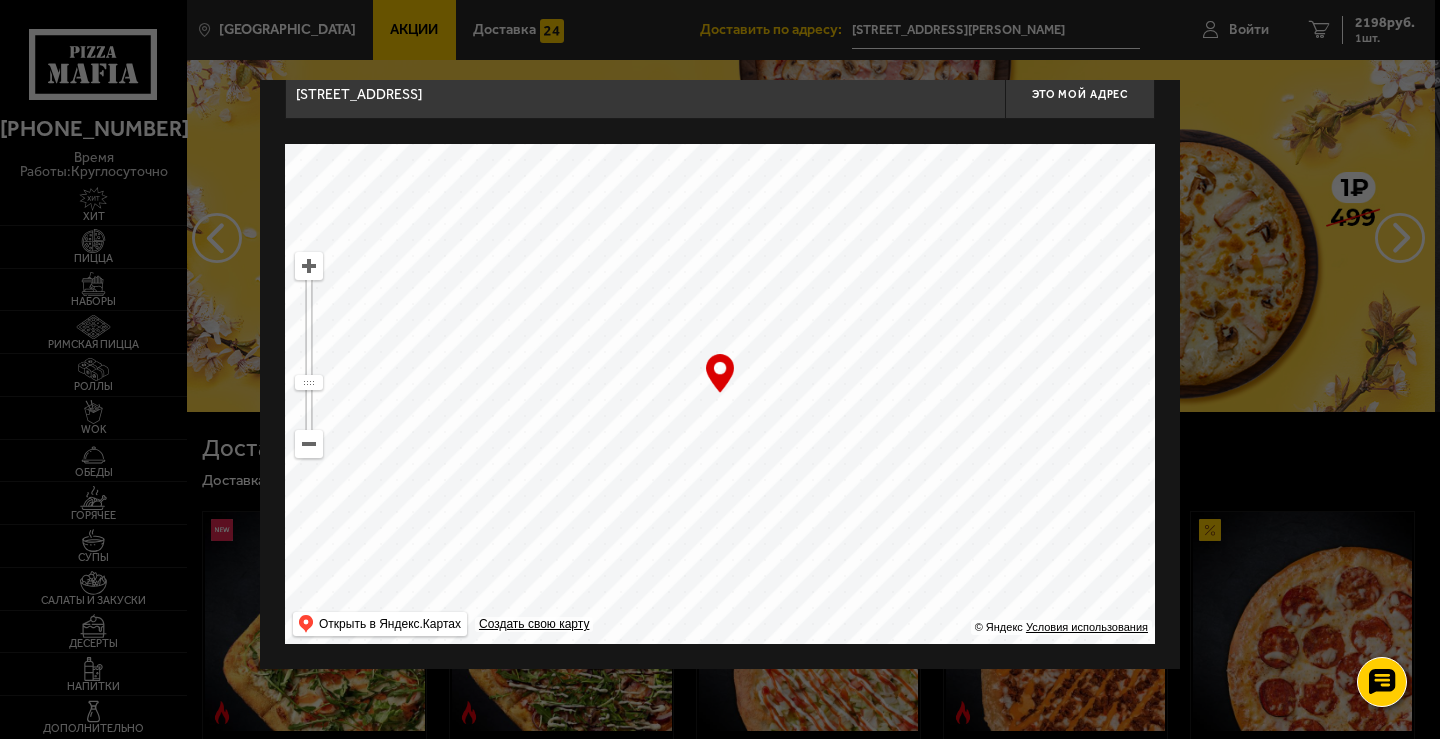 click at bounding box center [309, 266] 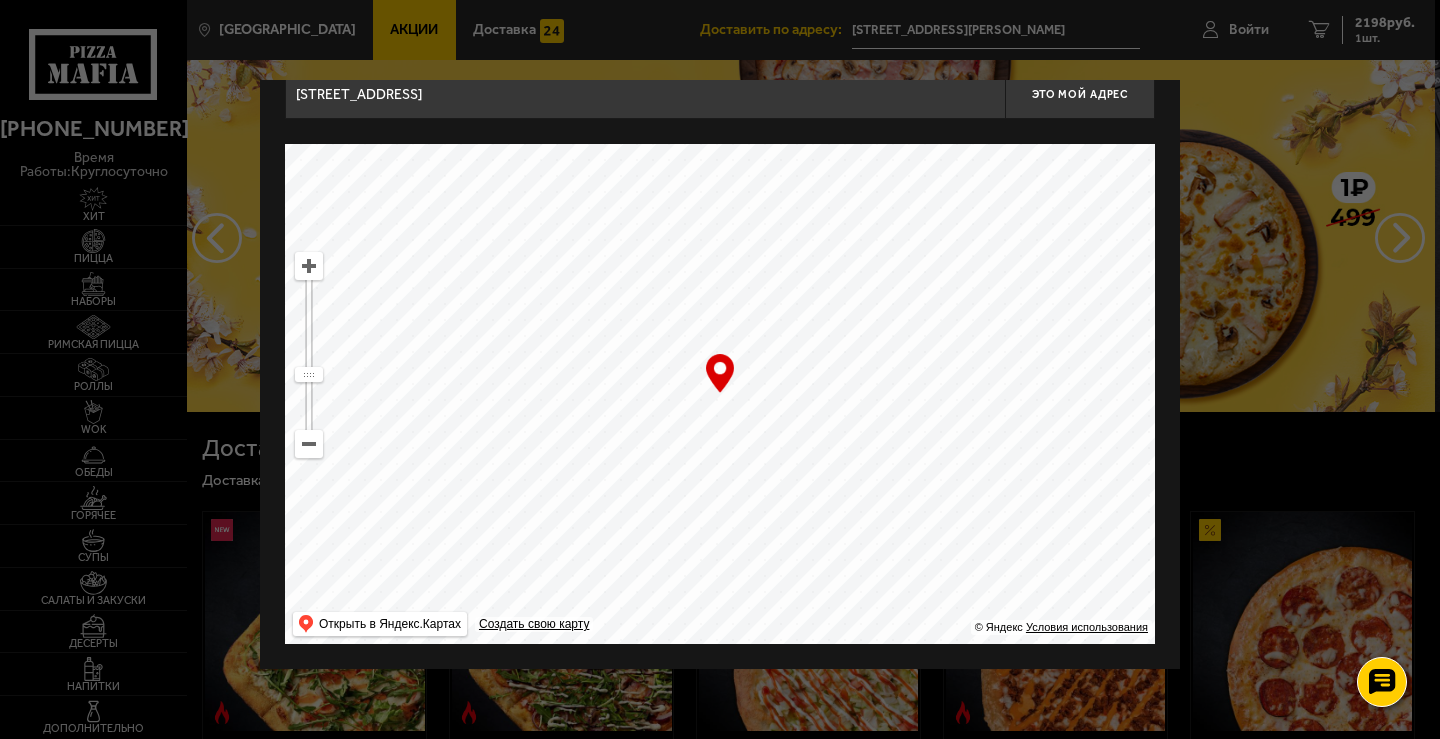 click at bounding box center [309, 266] 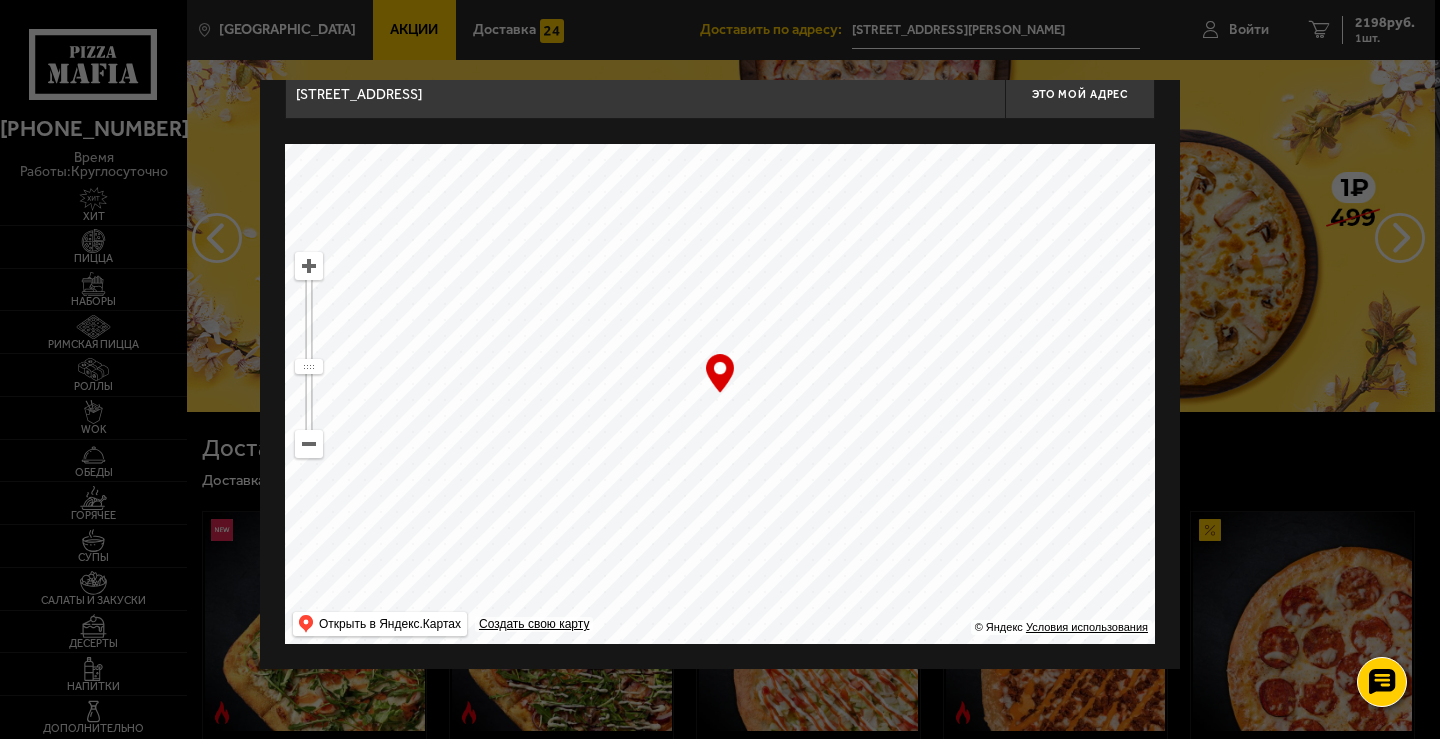 click at bounding box center (309, 266) 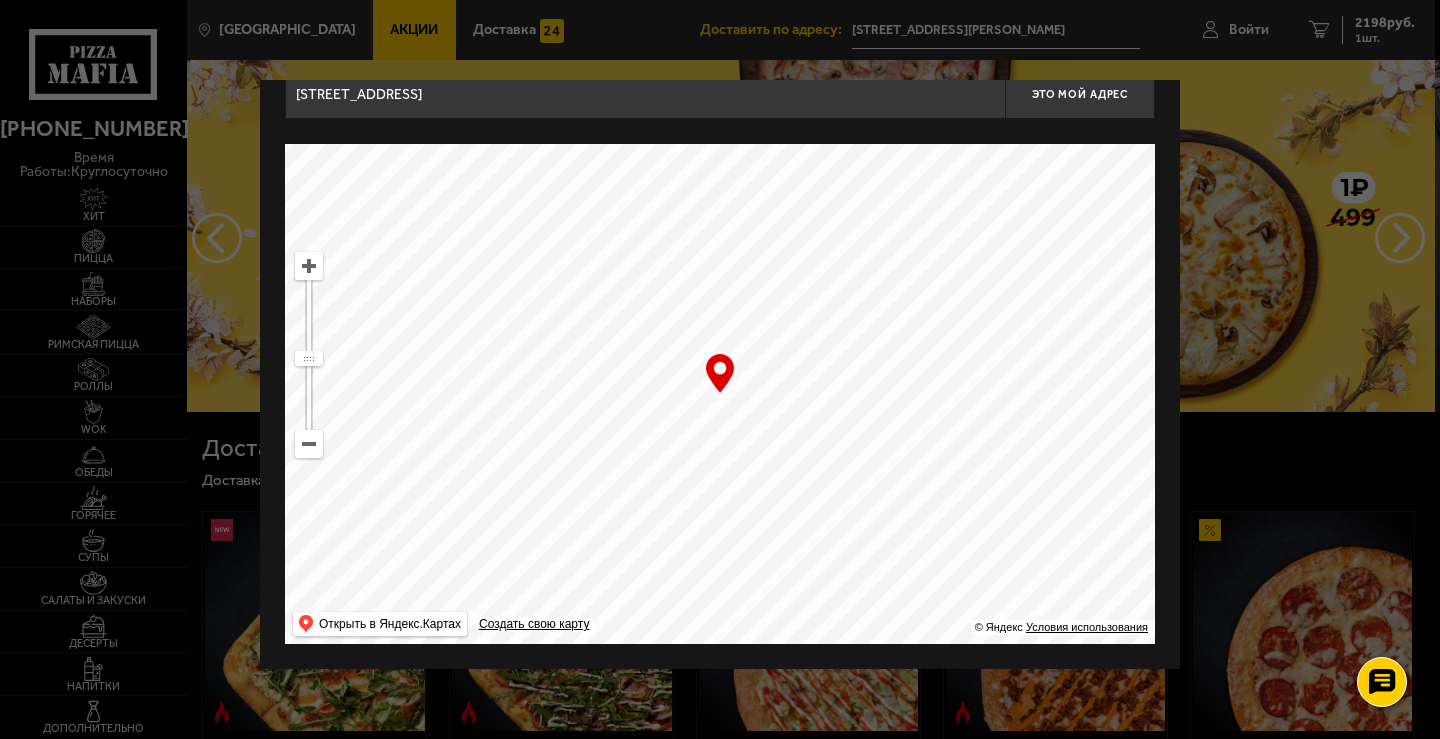 click at bounding box center [309, 266] 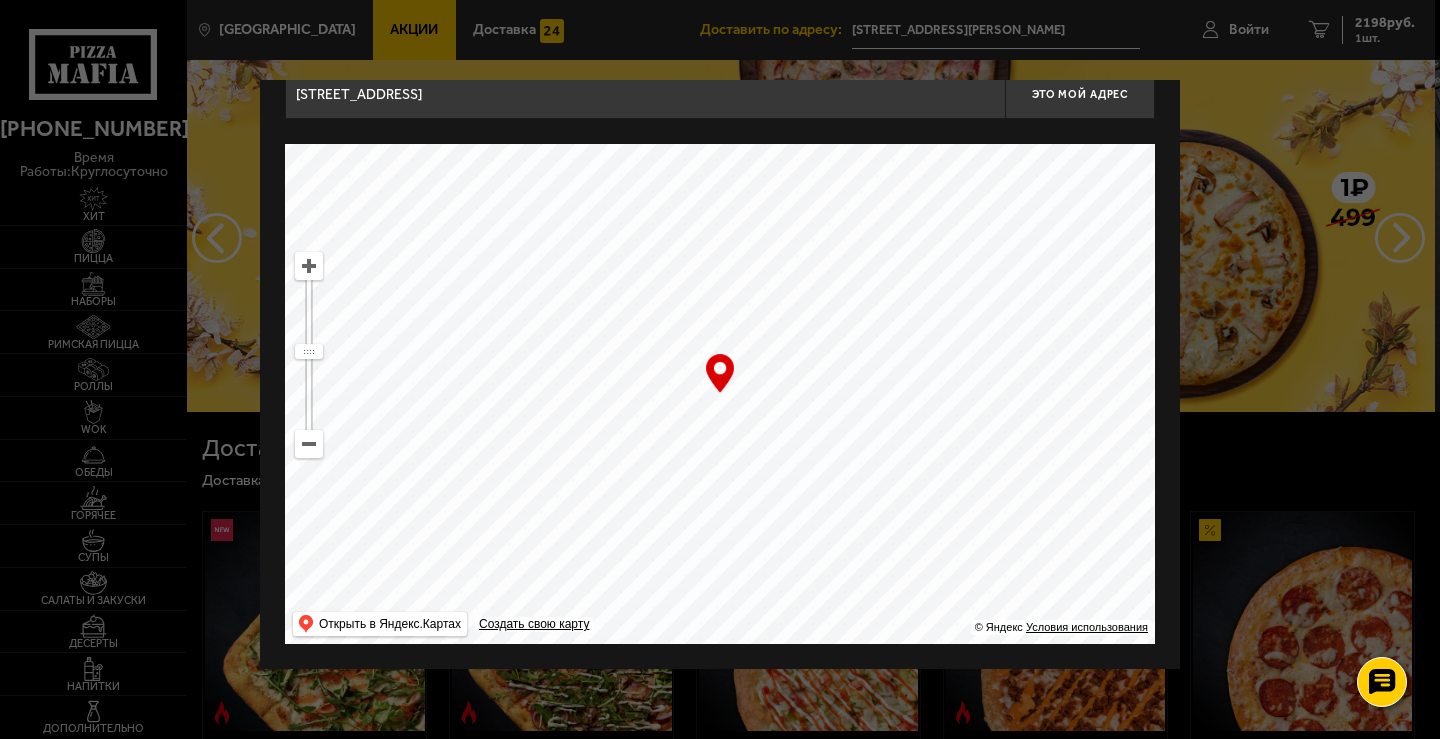 click at bounding box center [309, 266] 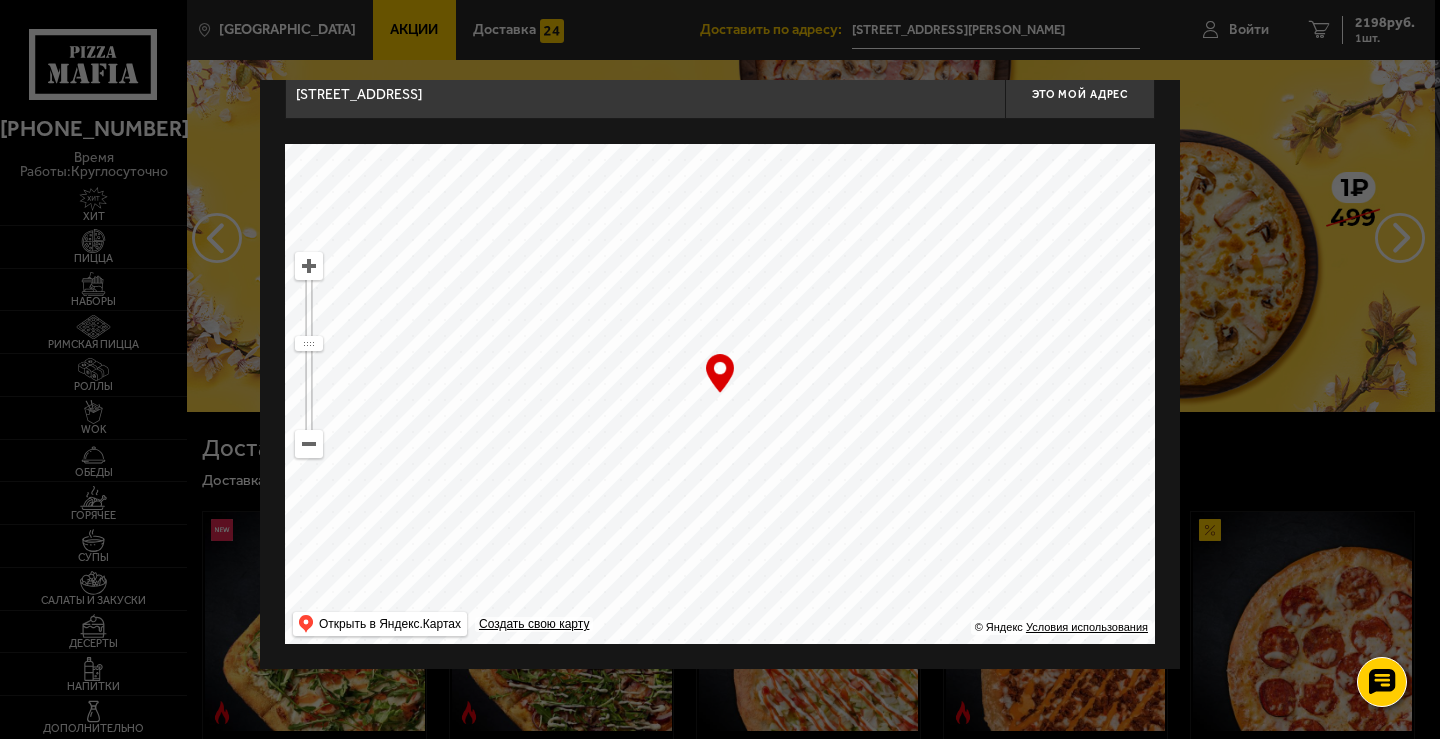 click at bounding box center (309, 266) 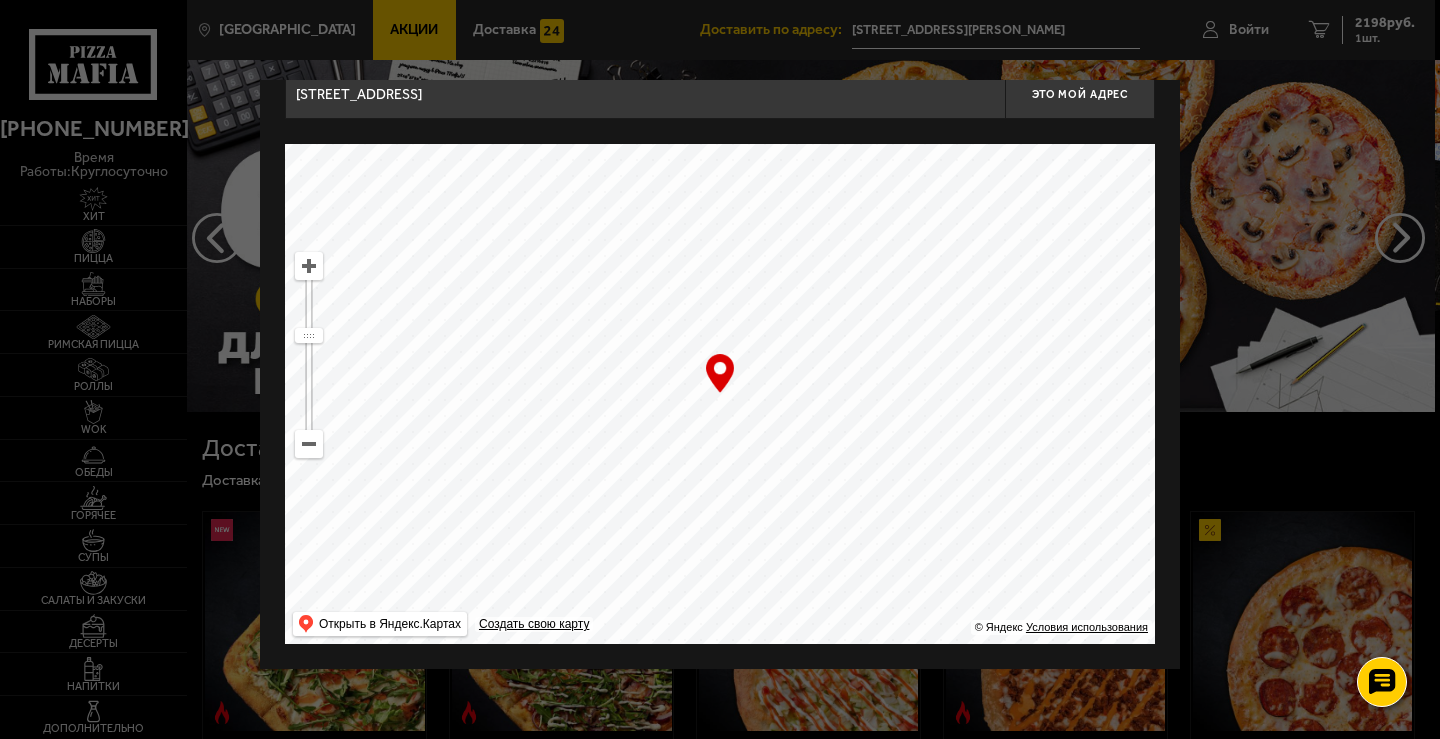 click at bounding box center [309, 266] 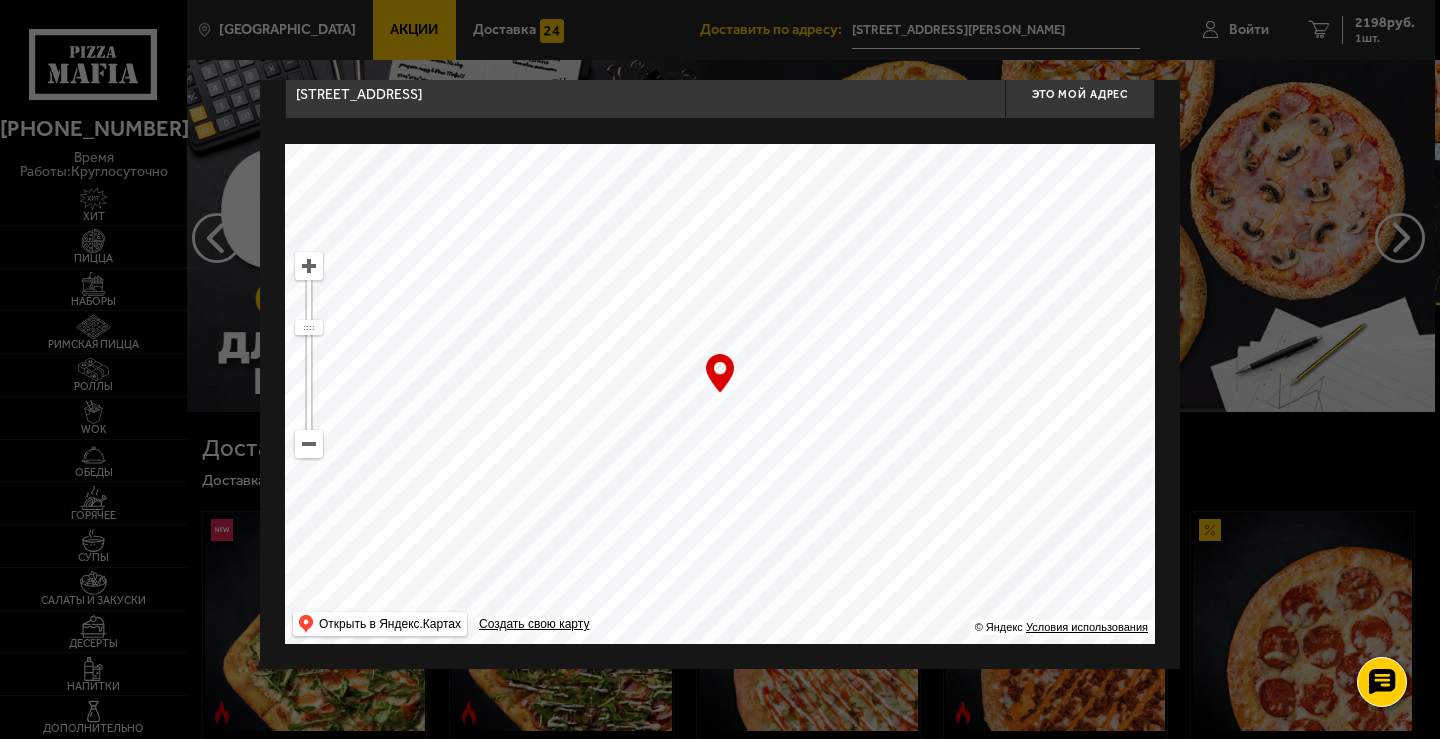 drag, startPoint x: 880, startPoint y: 413, endPoint x: 970, endPoint y: 384, distance: 94.55686 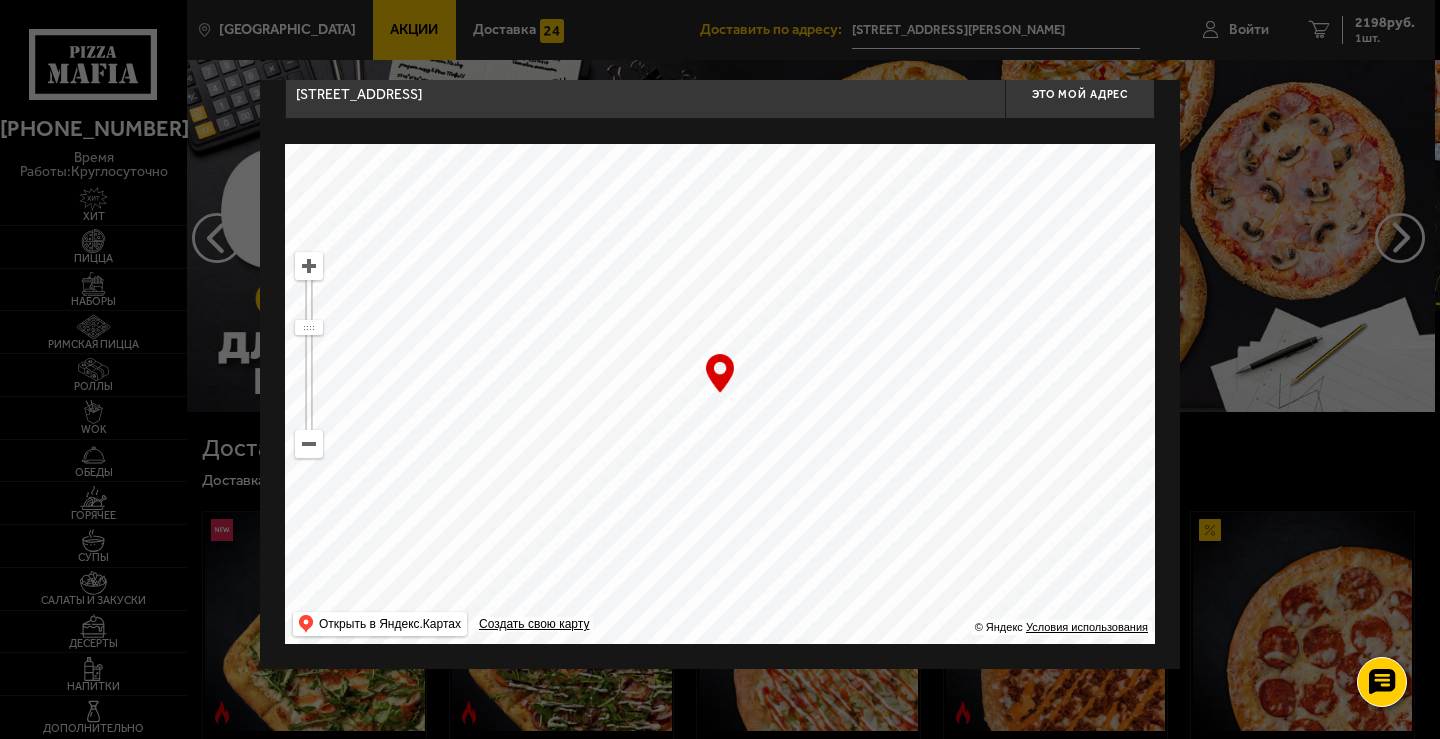drag, startPoint x: 887, startPoint y: 357, endPoint x: 988, endPoint y: 232, distance: 160.7047 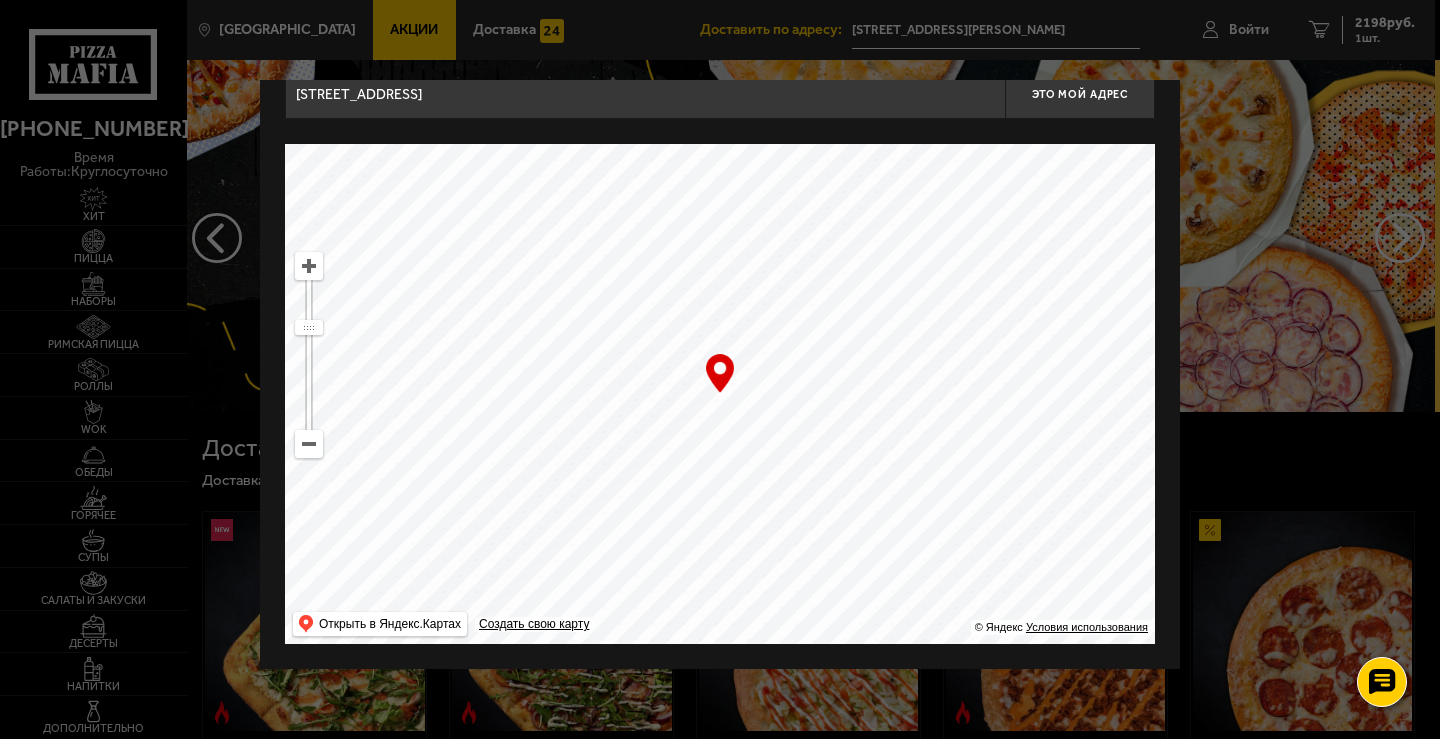 drag, startPoint x: 960, startPoint y: 255, endPoint x: 1005, endPoint y: 168, distance: 97.94897 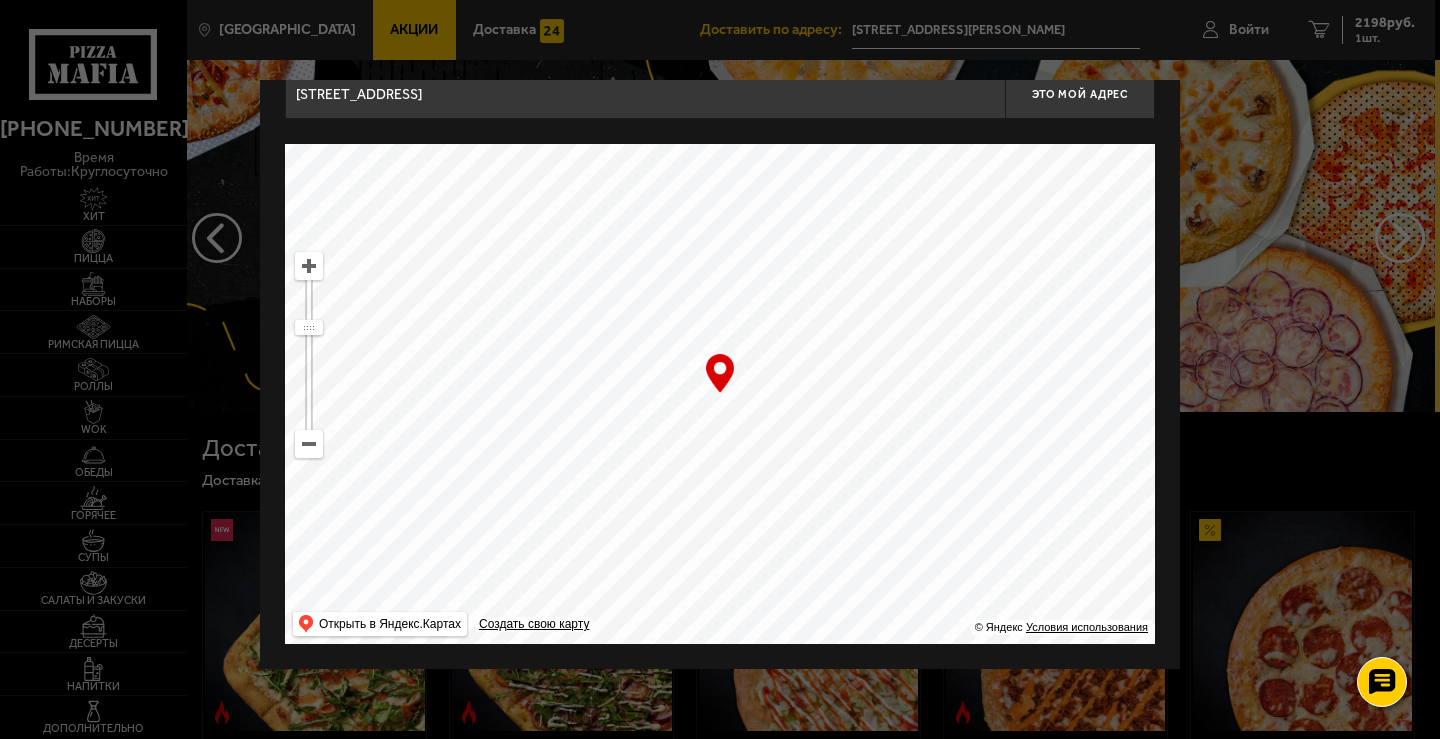 drag, startPoint x: 996, startPoint y: 205, endPoint x: 964, endPoint y: 249, distance: 54.405884 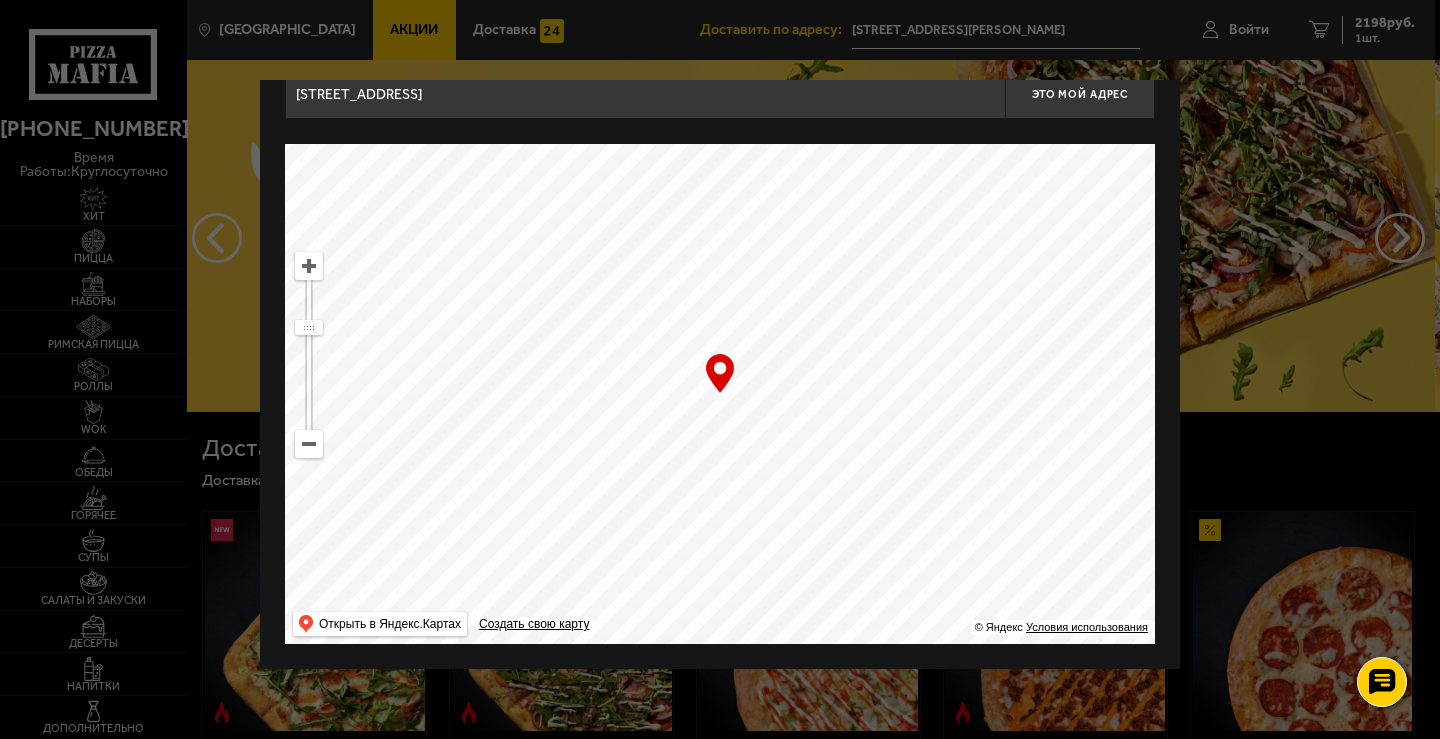 drag, startPoint x: 934, startPoint y: 278, endPoint x: 892, endPoint y: 163, distance: 122.42957 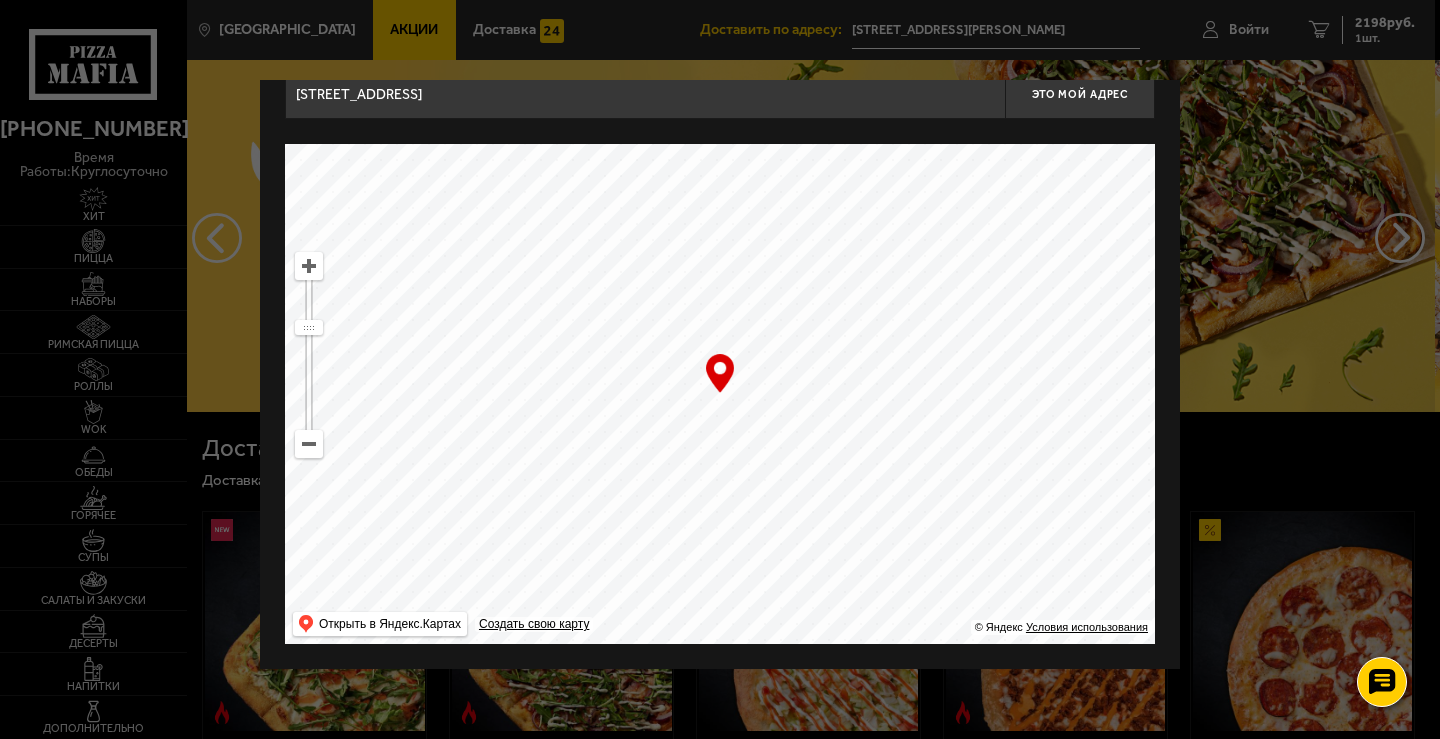 drag, startPoint x: 920, startPoint y: 199, endPoint x: 956, endPoint y: 283, distance: 91.389275 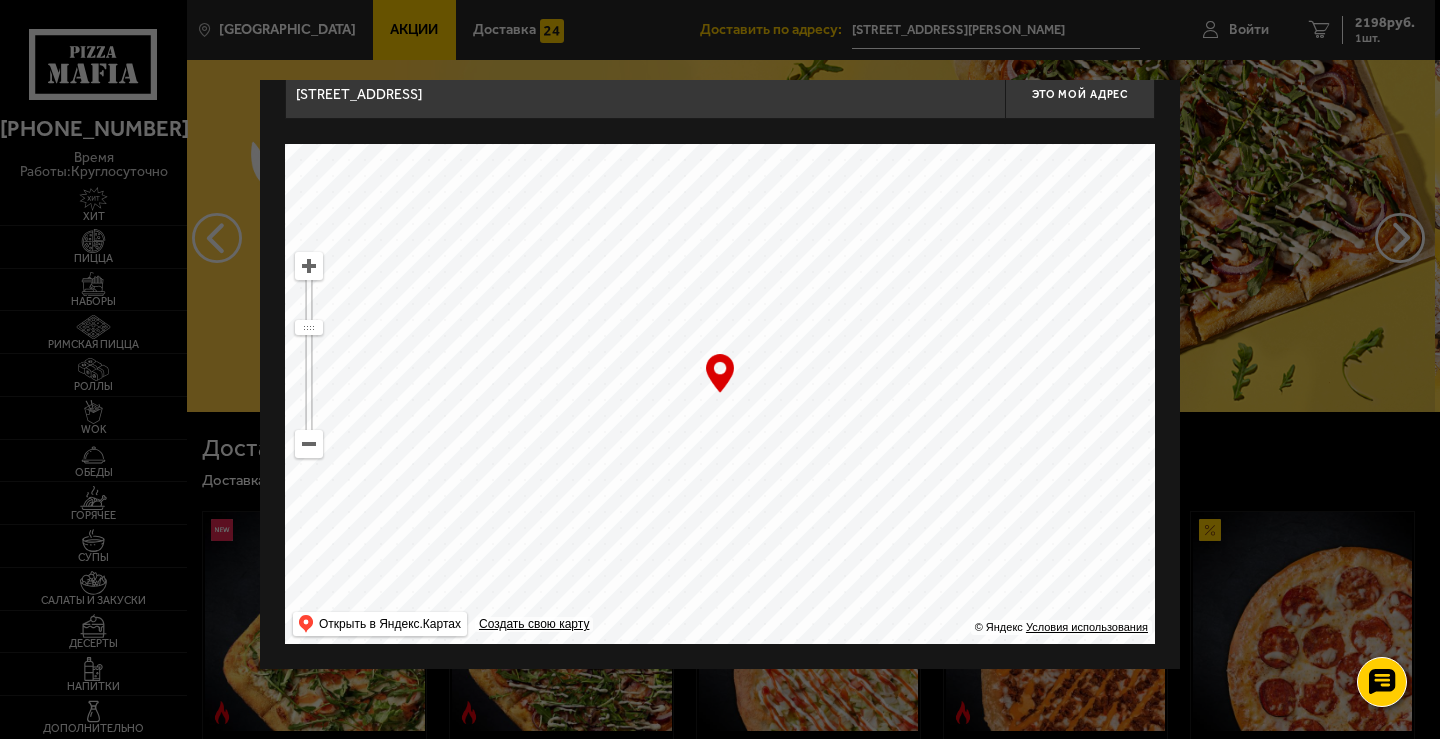 drag, startPoint x: 608, startPoint y: 331, endPoint x: 585, endPoint y: 545, distance: 215.23244 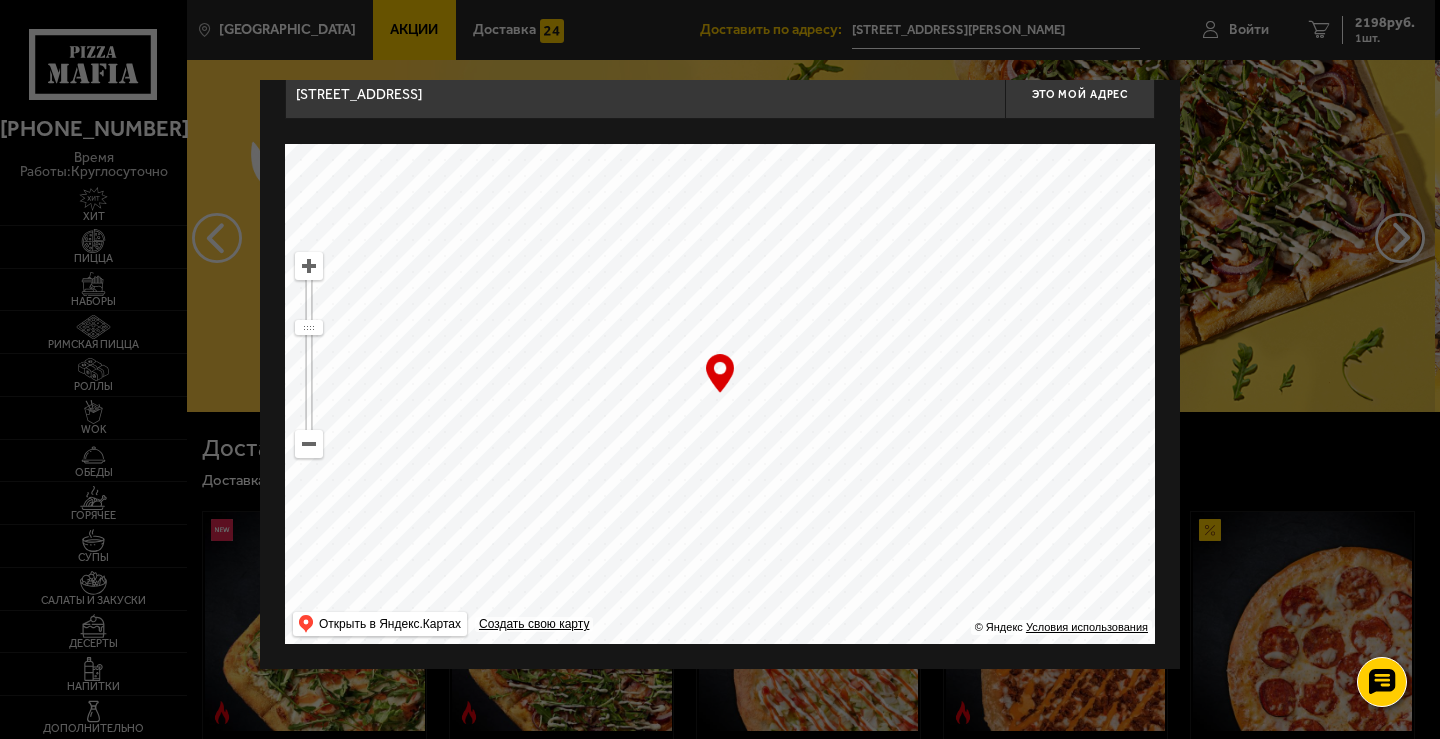 drag, startPoint x: 637, startPoint y: 394, endPoint x: 679, endPoint y: 581, distance: 191.65855 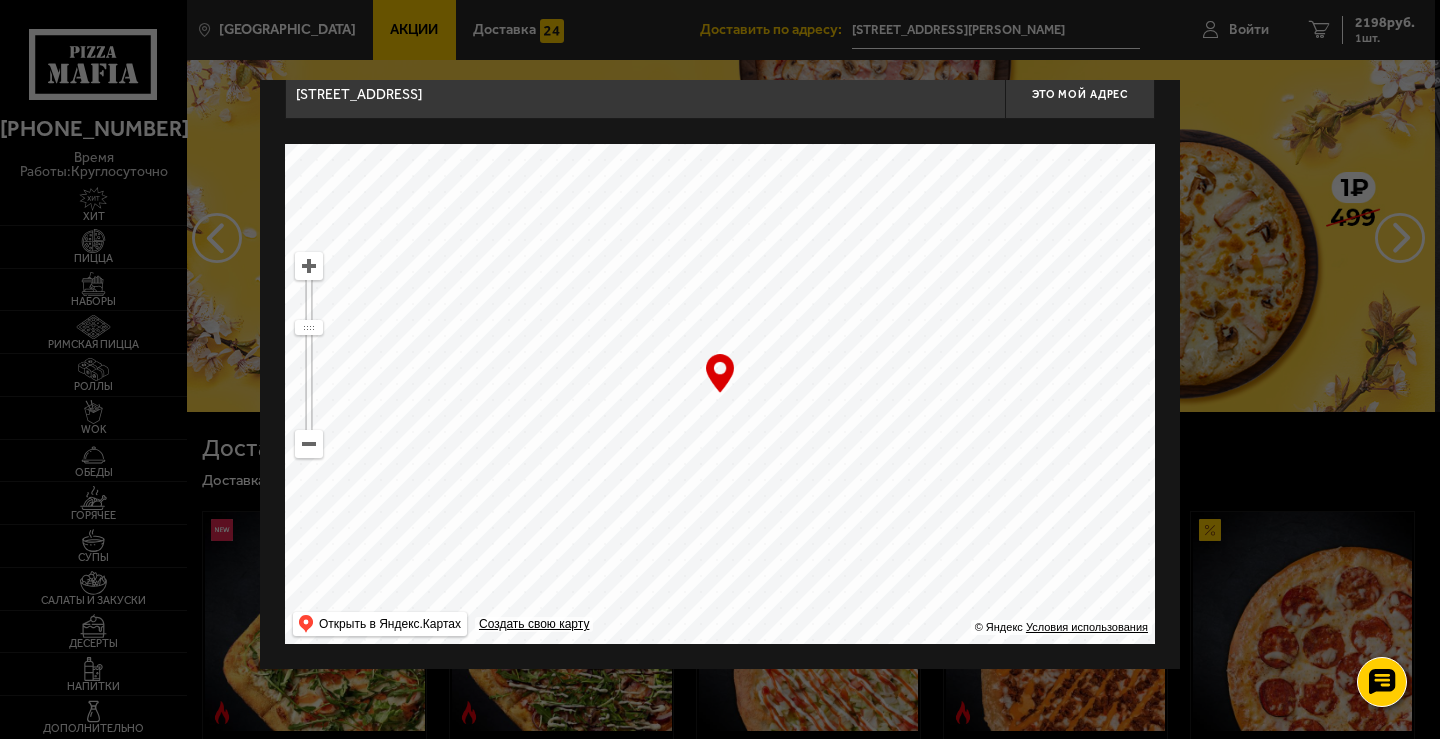 drag, startPoint x: 679, startPoint y: 325, endPoint x: 830, endPoint y: 742, distance: 443.49747 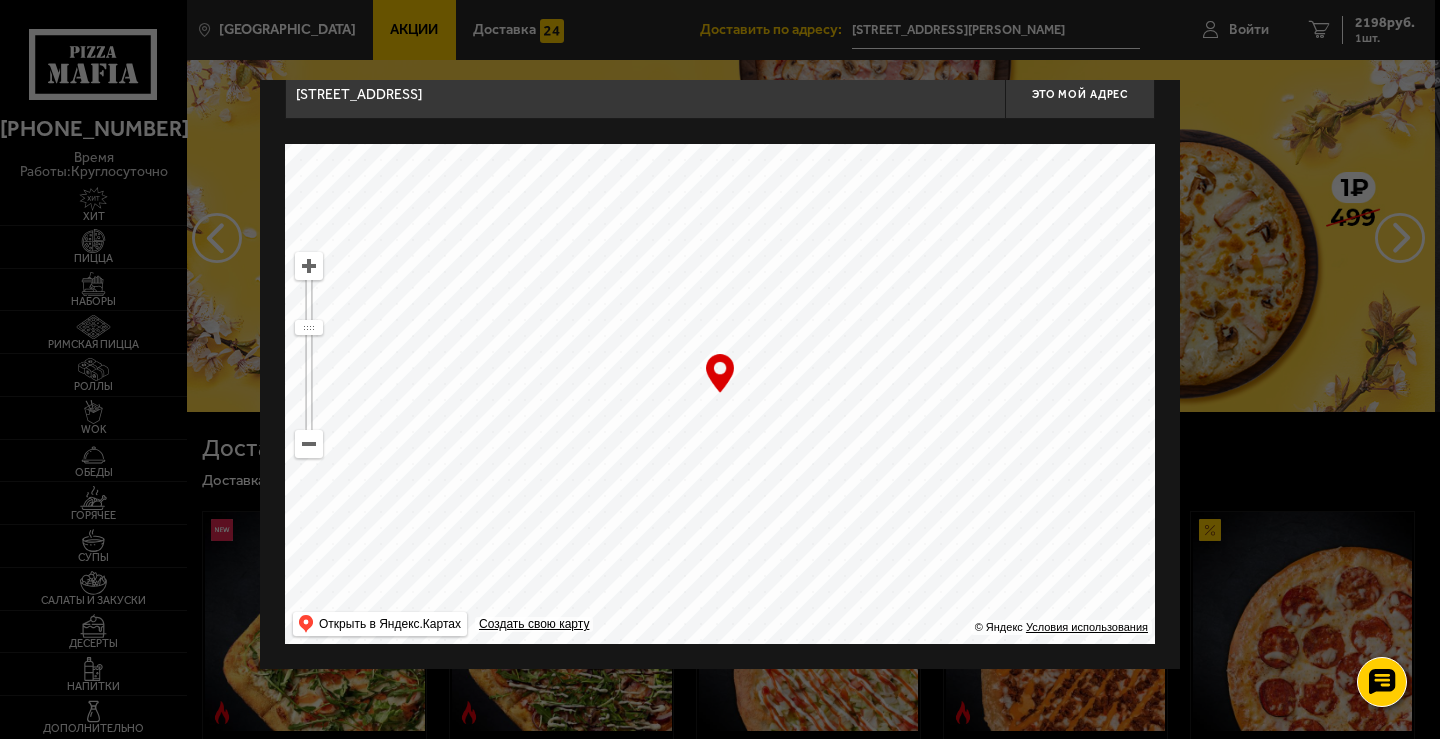 drag, startPoint x: 870, startPoint y: 560, endPoint x: 620, endPoint y: 35, distance: 581.48517 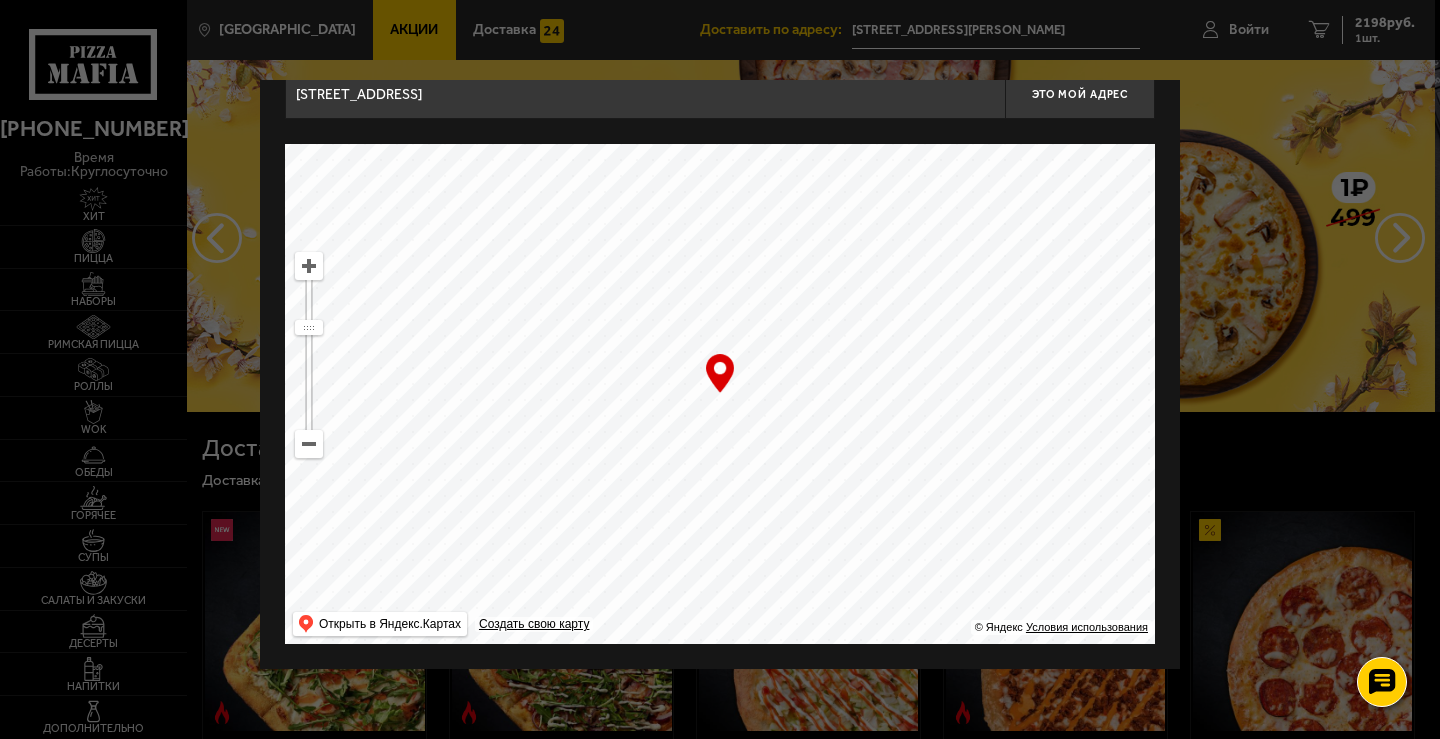 drag, startPoint x: 696, startPoint y: 324, endPoint x: 681, endPoint y: 191, distance: 133.84319 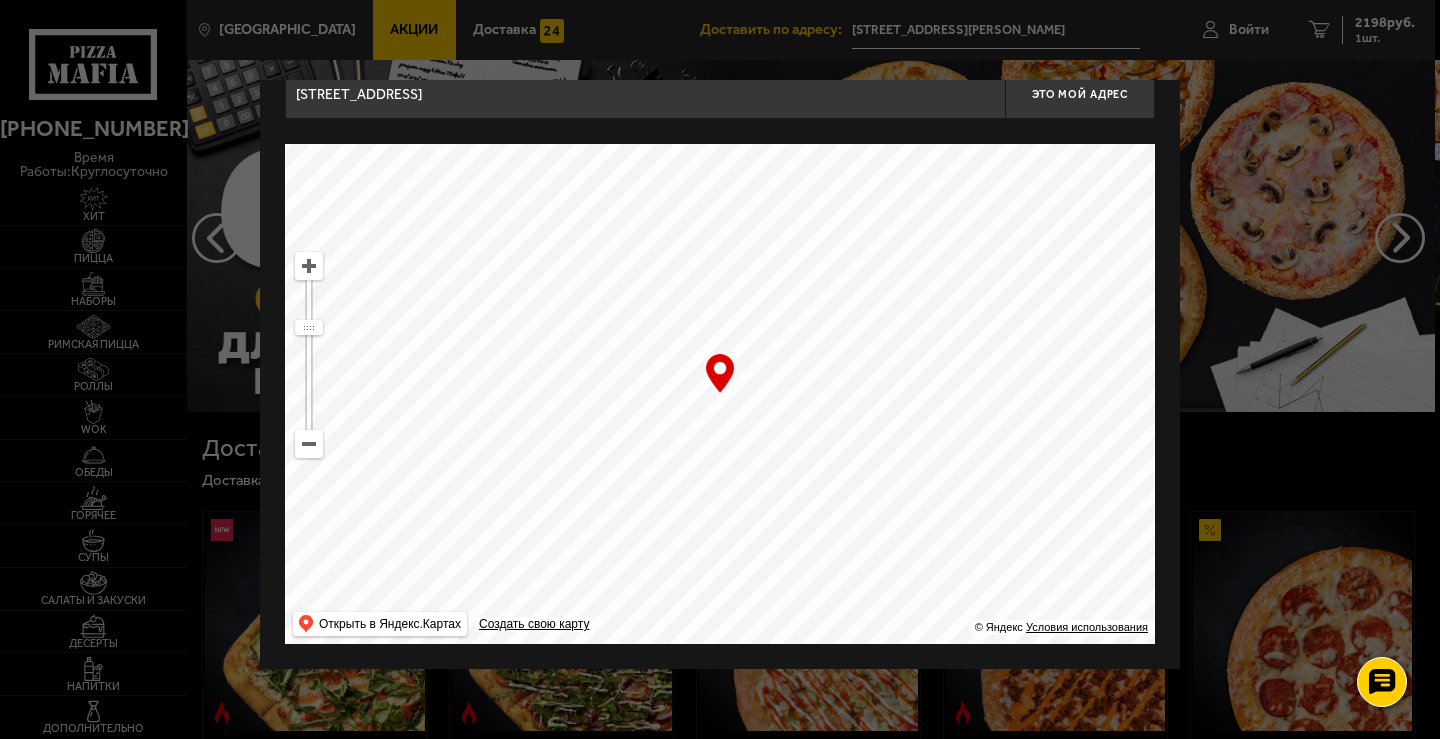 drag, startPoint x: 783, startPoint y: 534, endPoint x: 895, endPoint y: 95, distance: 453.0618 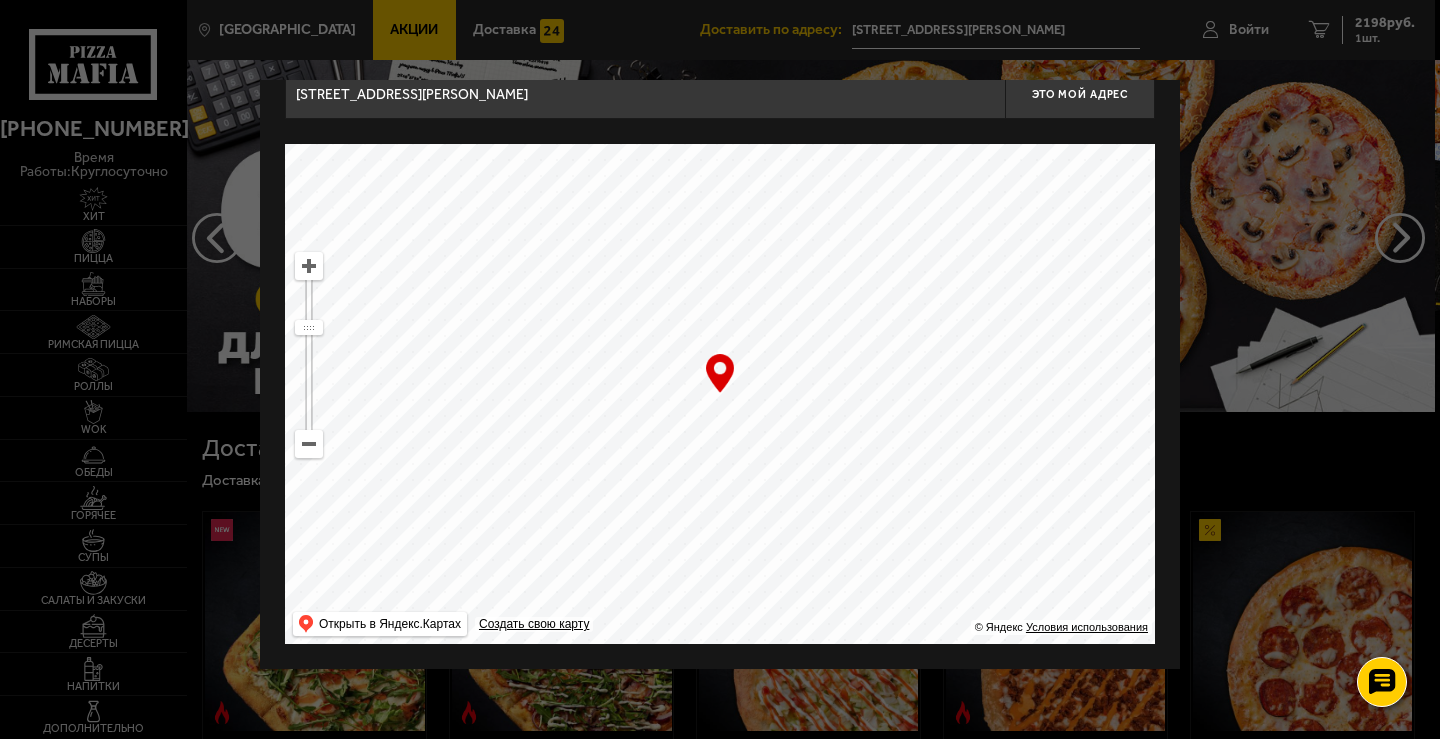 drag, startPoint x: 869, startPoint y: 380, endPoint x: 846, endPoint y: 661, distance: 281.9397 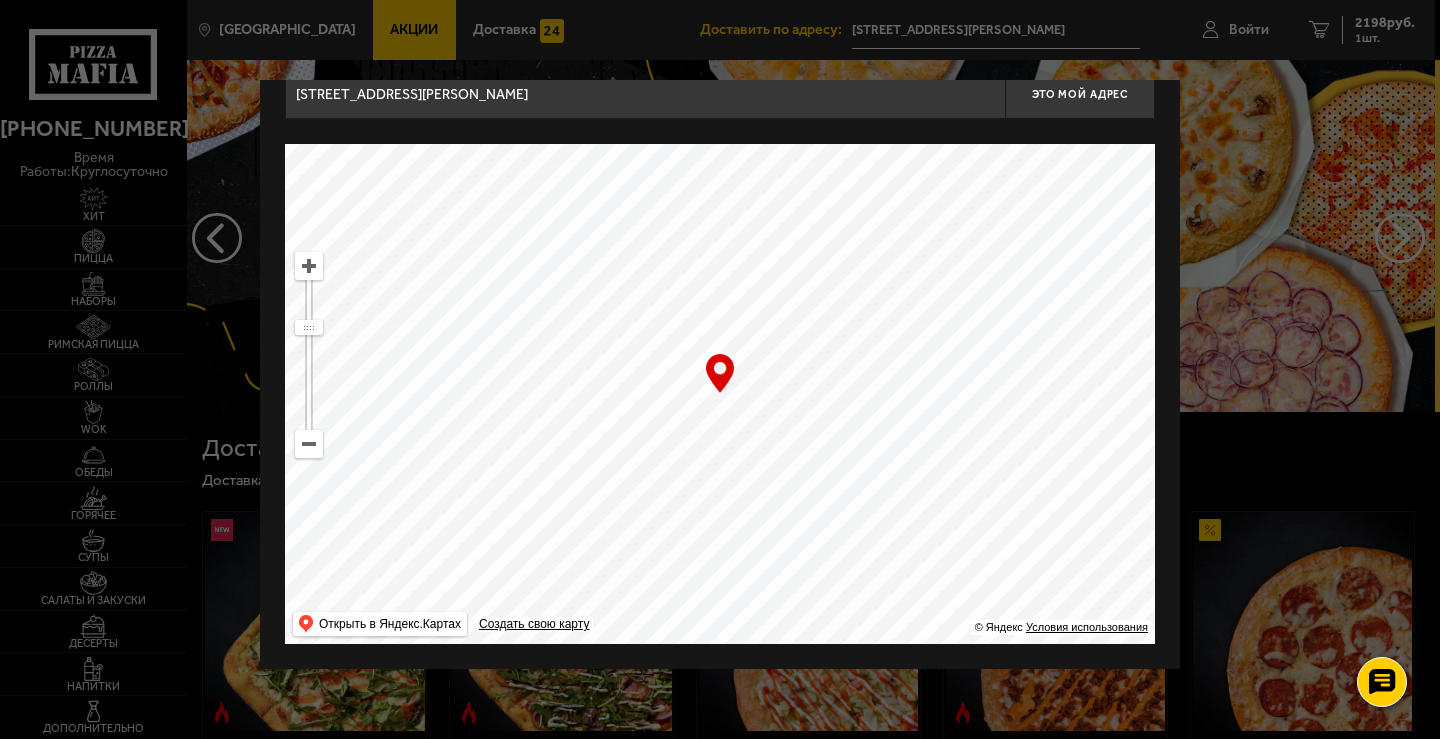 drag, startPoint x: 846, startPoint y: 465, endPoint x: 628, endPoint y: 647, distance: 283.9859 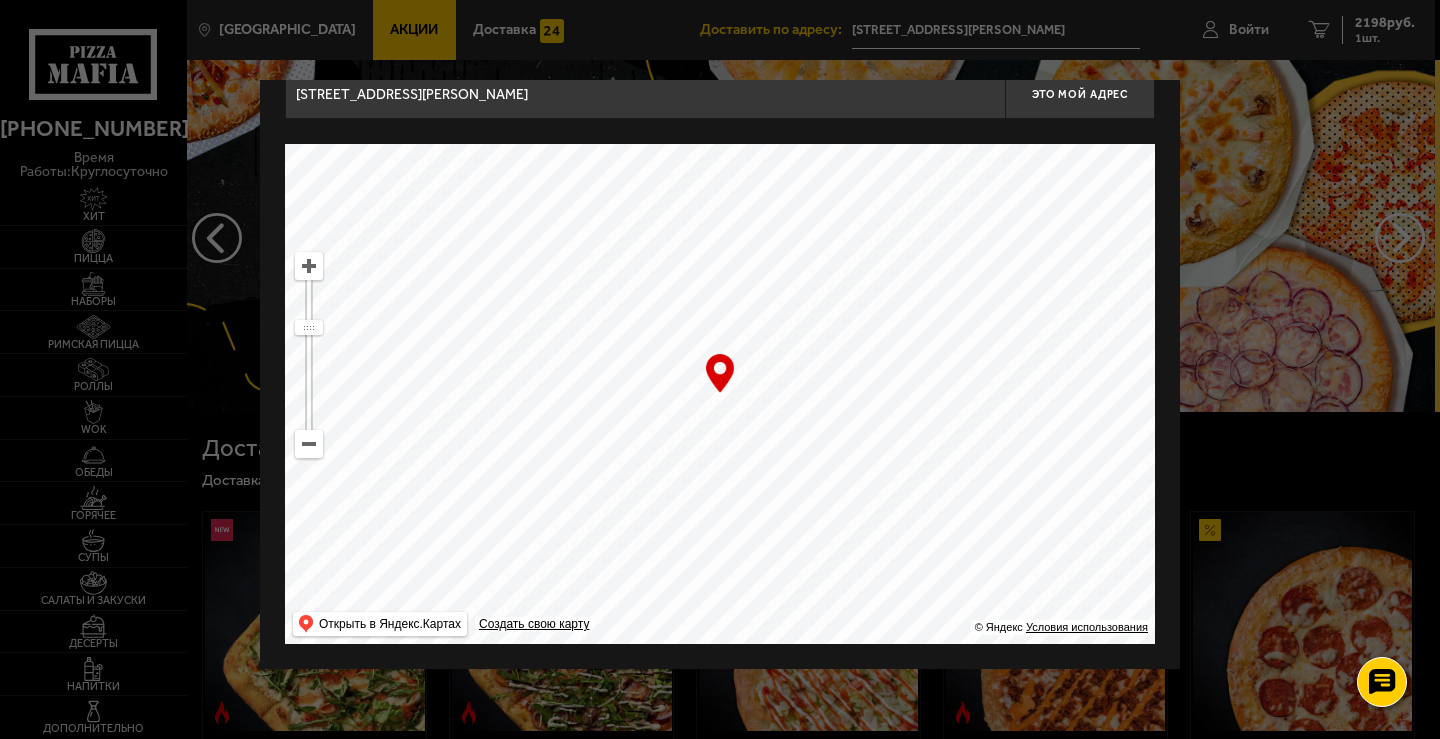 drag, startPoint x: 821, startPoint y: 624, endPoint x: 999, endPoint y: 540, distance: 196.8248 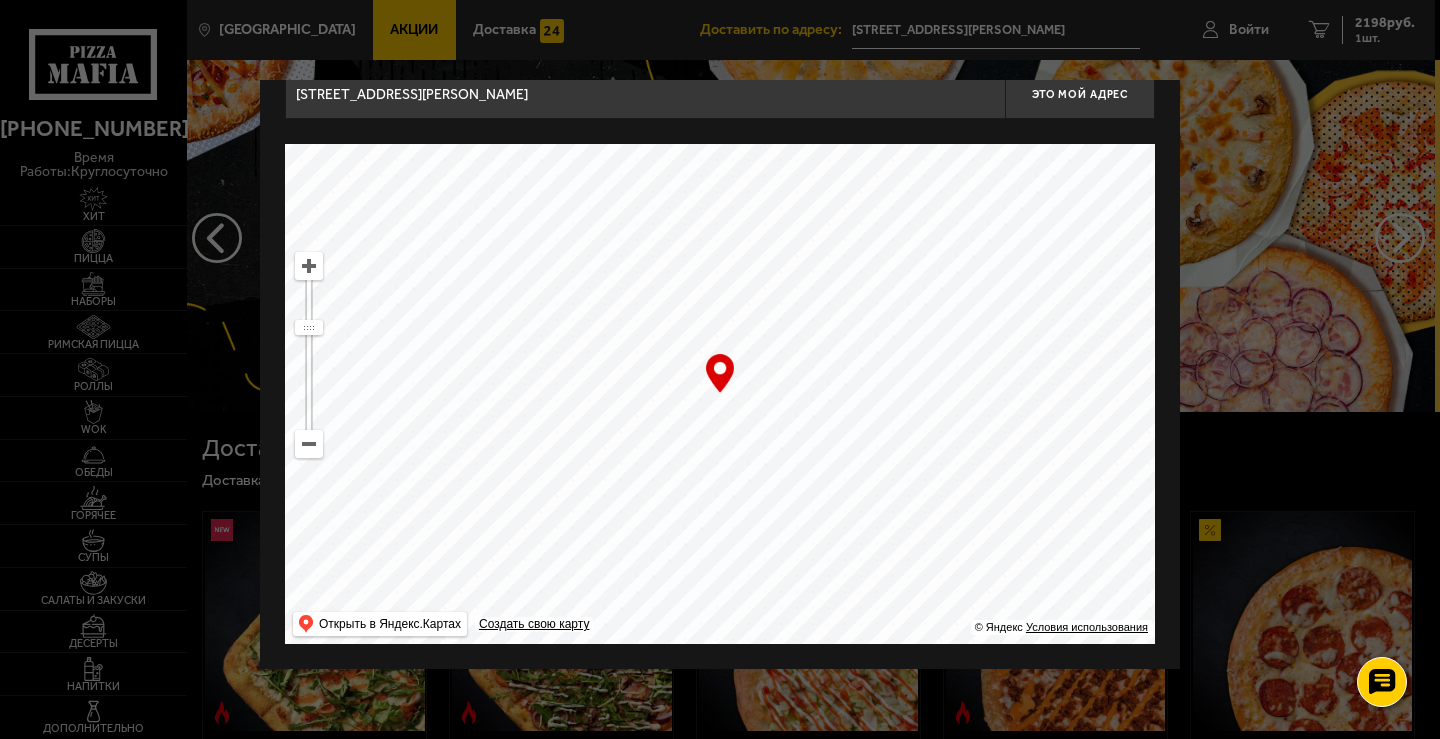 click at bounding box center [309, 355] 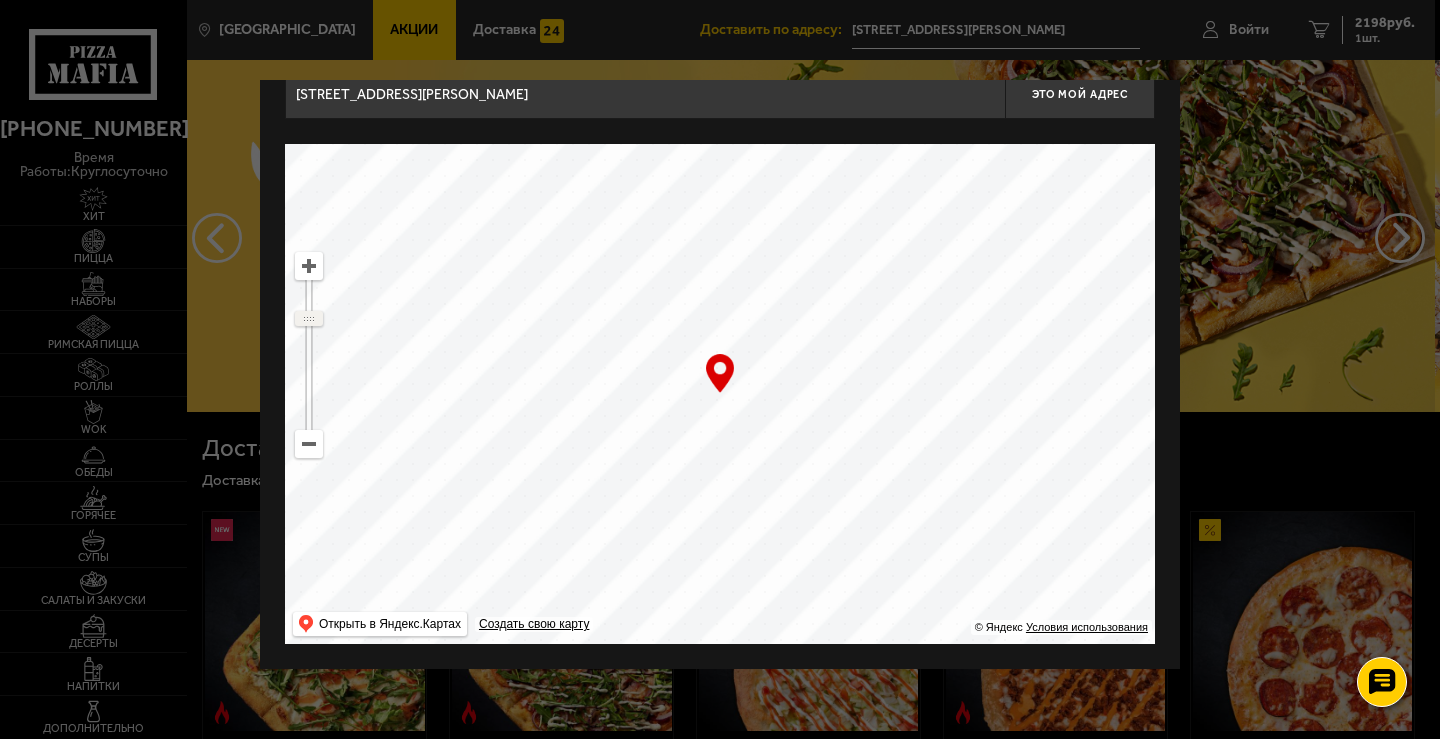 drag, startPoint x: 303, startPoint y: 327, endPoint x: 309, endPoint y: 318, distance: 10.816654 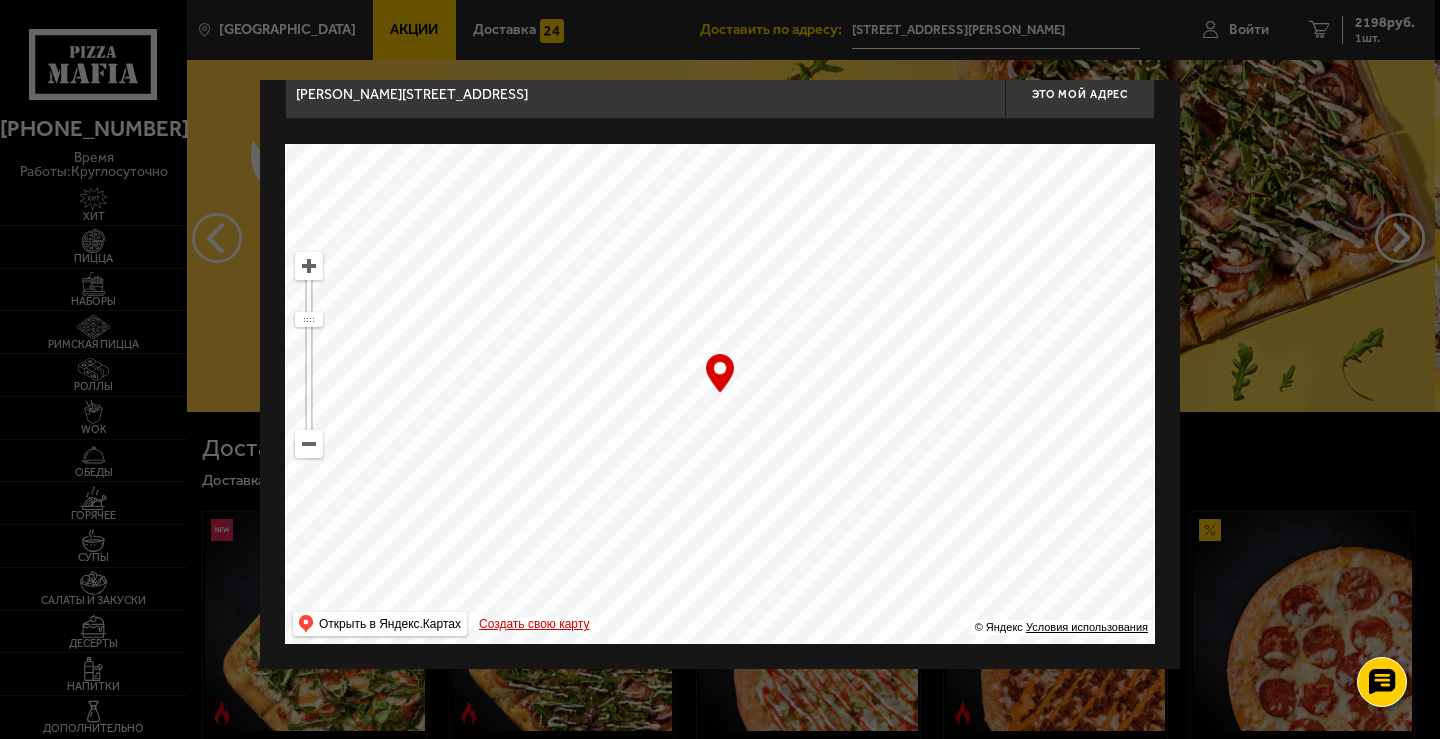 drag, startPoint x: 544, startPoint y: 352, endPoint x: 585, endPoint y: 621, distance: 272.1066 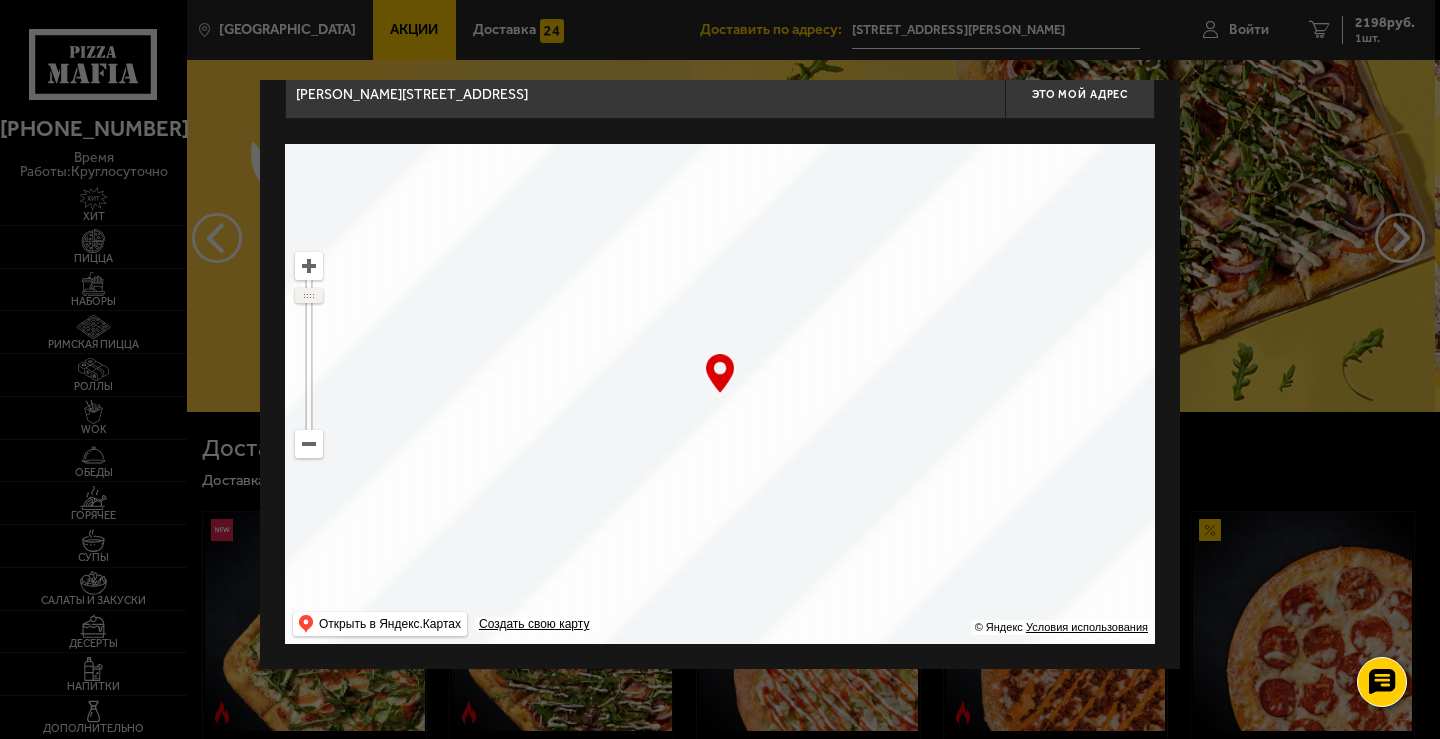 drag, startPoint x: 306, startPoint y: 317, endPoint x: 312, endPoint y: 295, distance: 22.803509 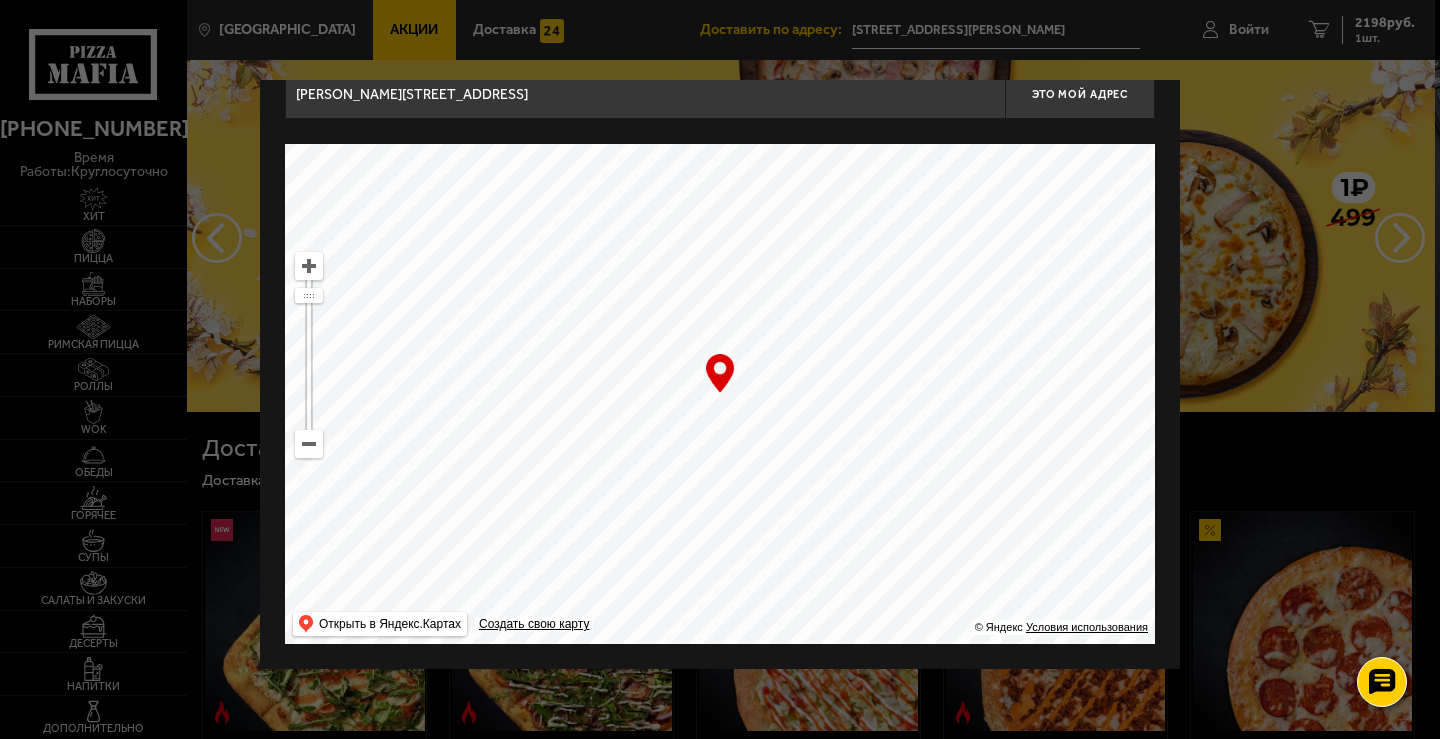 drag, startPoint x: 595, startPoint y: 361, endPoint x: 963, endPoint y: 443, distance: 377.0252 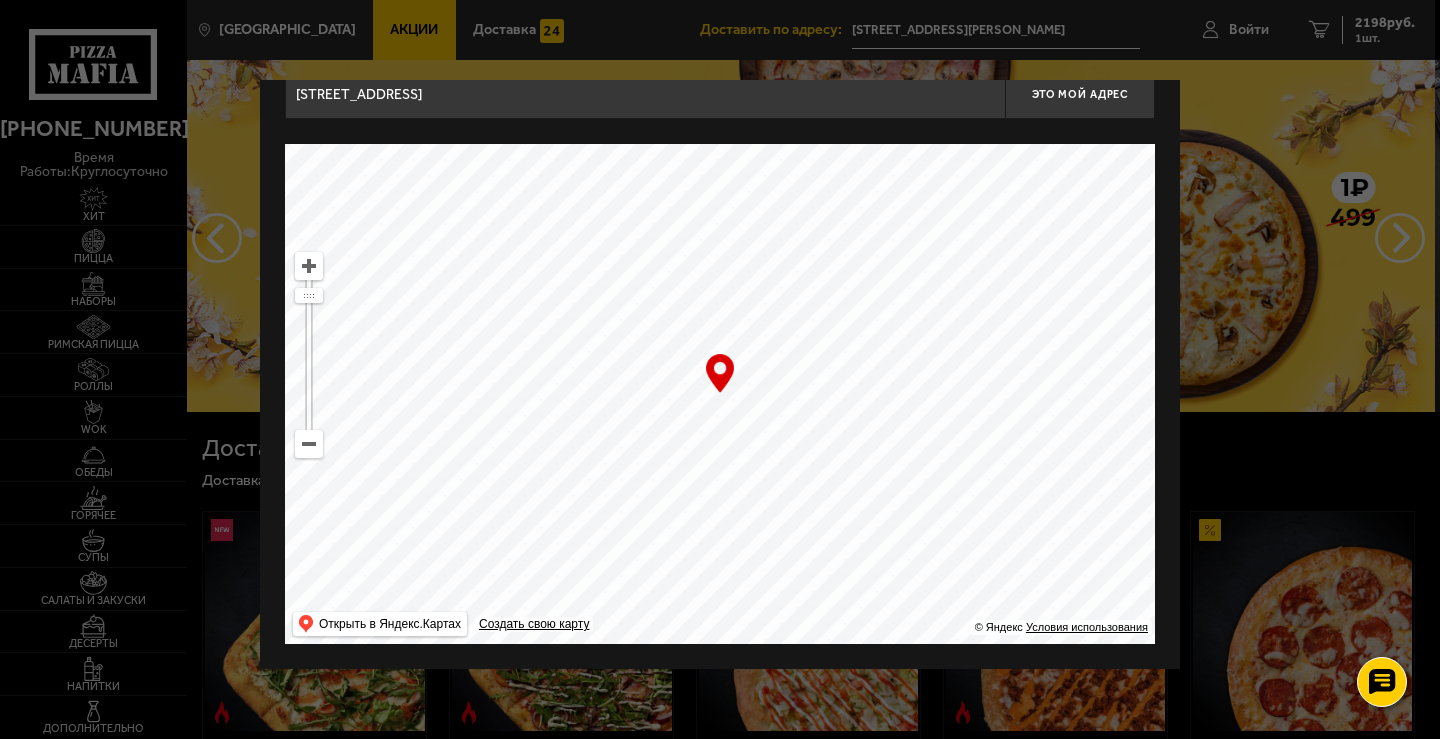 drag, startPoint x: 929, startPoint y: 425, endPoint x: 951, endPoint y: 398, distance: 34.828148 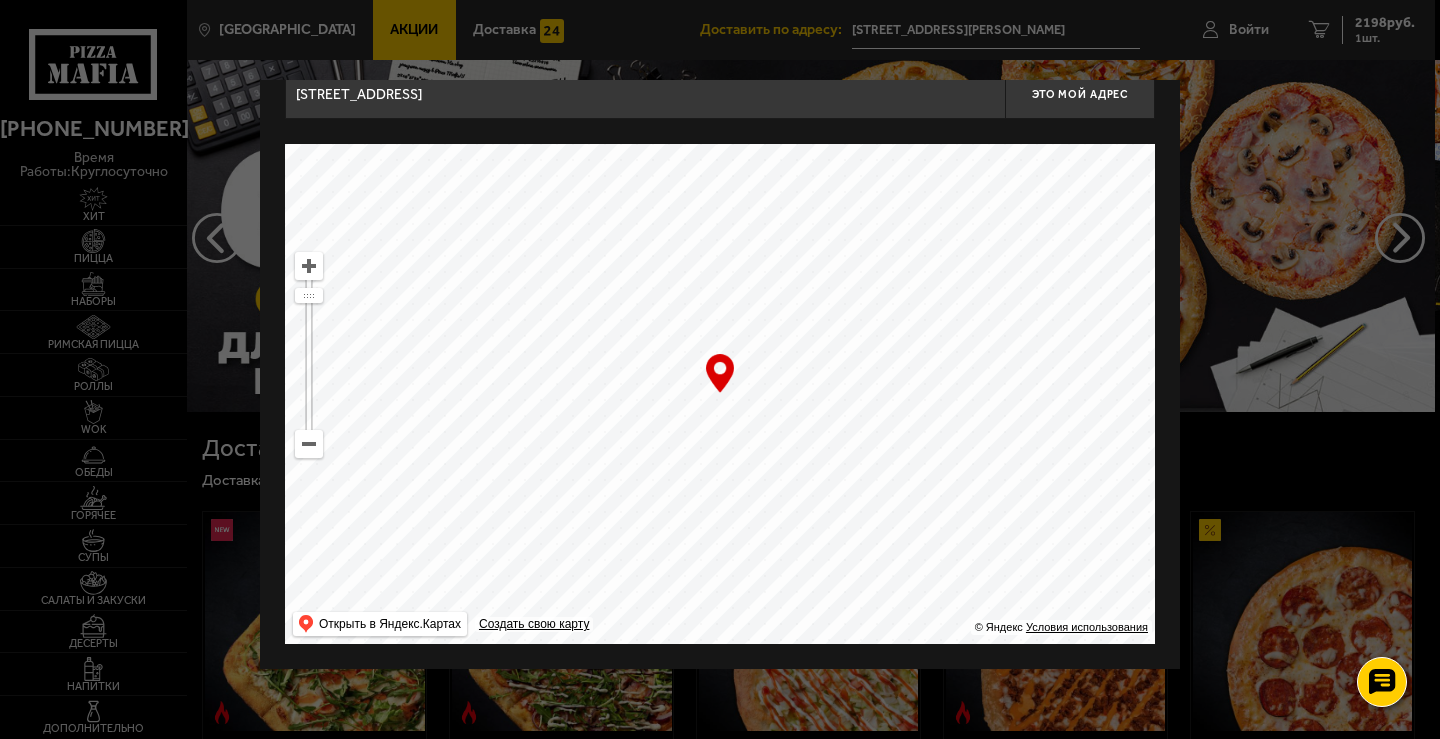 drag, startPoint x: 923, startPoint y: 387, endPoint x: 989, endPoint y: 529, distance: 156.58864 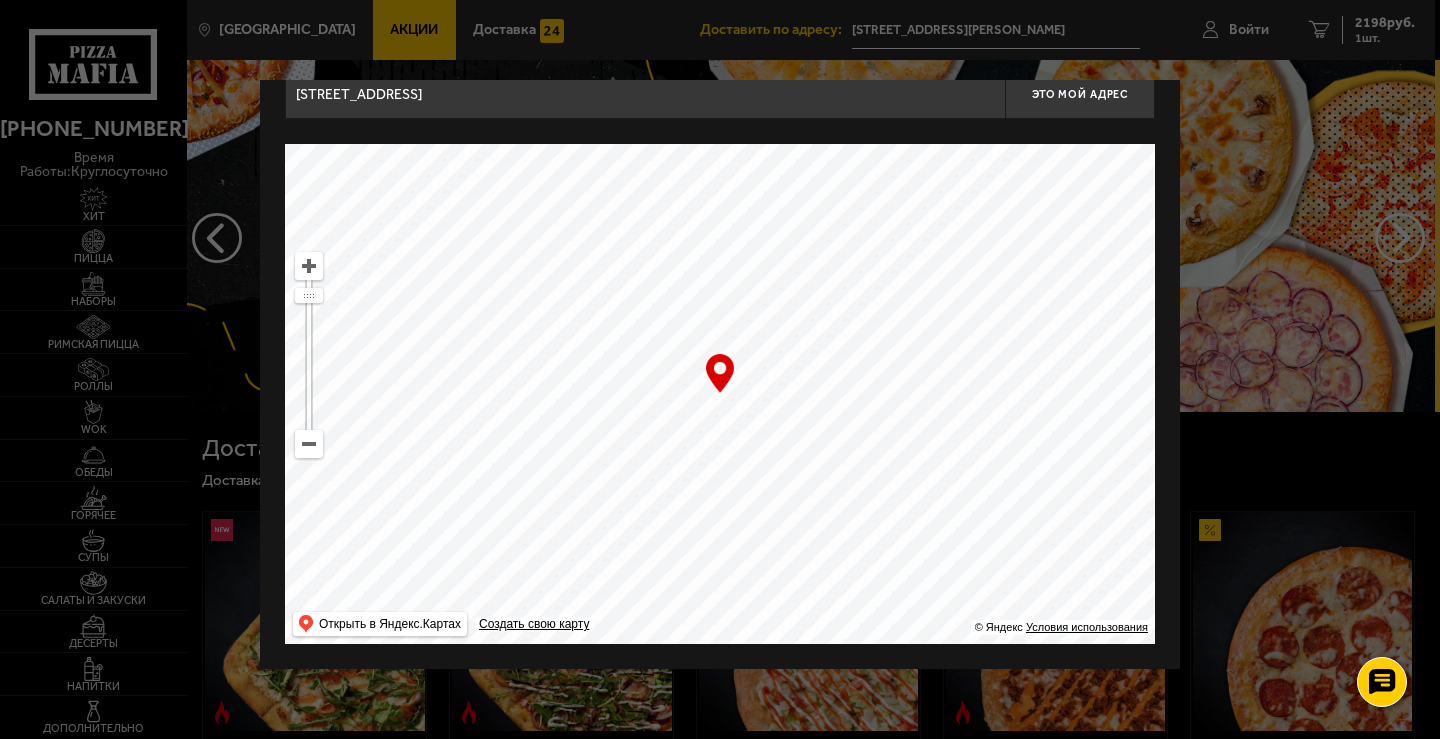 drag, startPoint x: 989, startPoint y: 465, endPoint x: 431, endPoint y: 528, distance: 561.54517 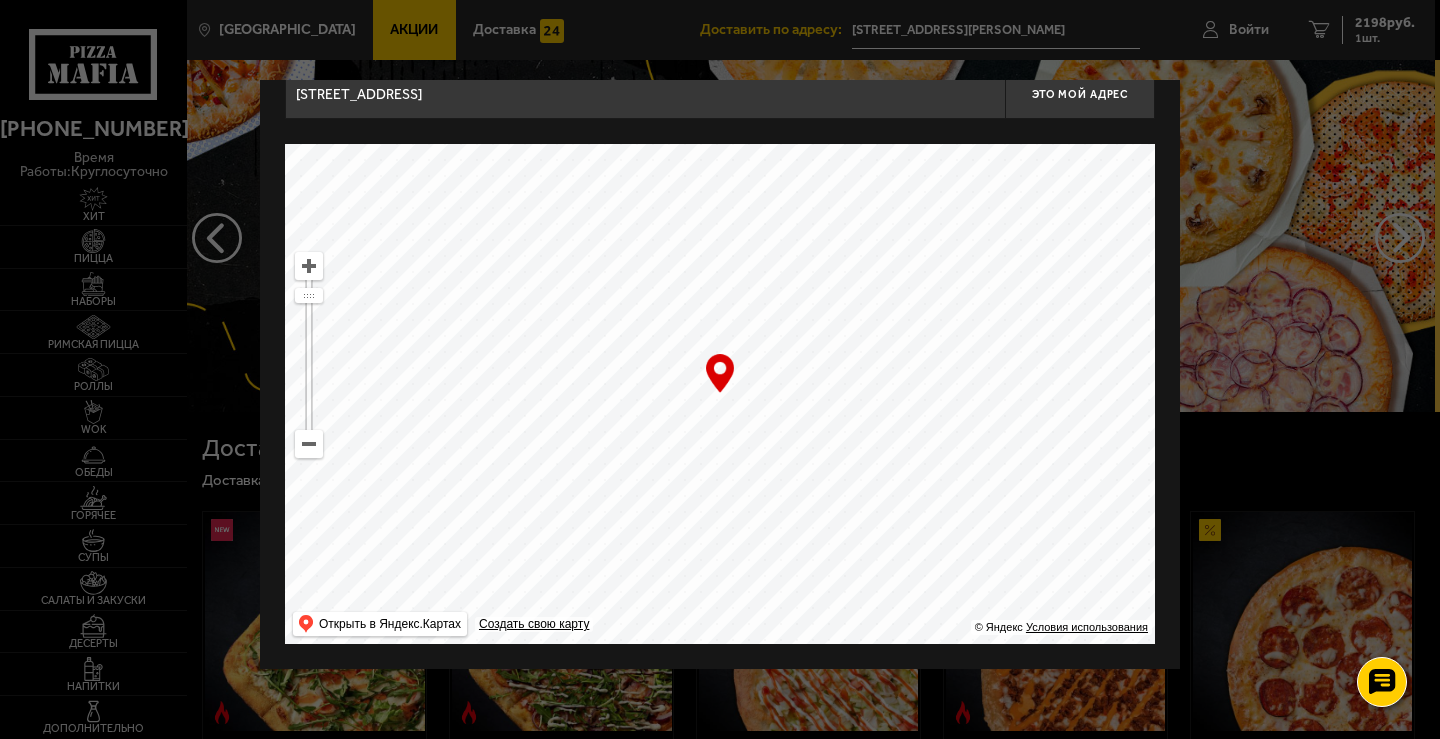 drag, startPoint x: 502, startPoint y: 325, endPoint x: 1019, endPoint y: 529, distance: 555.79224 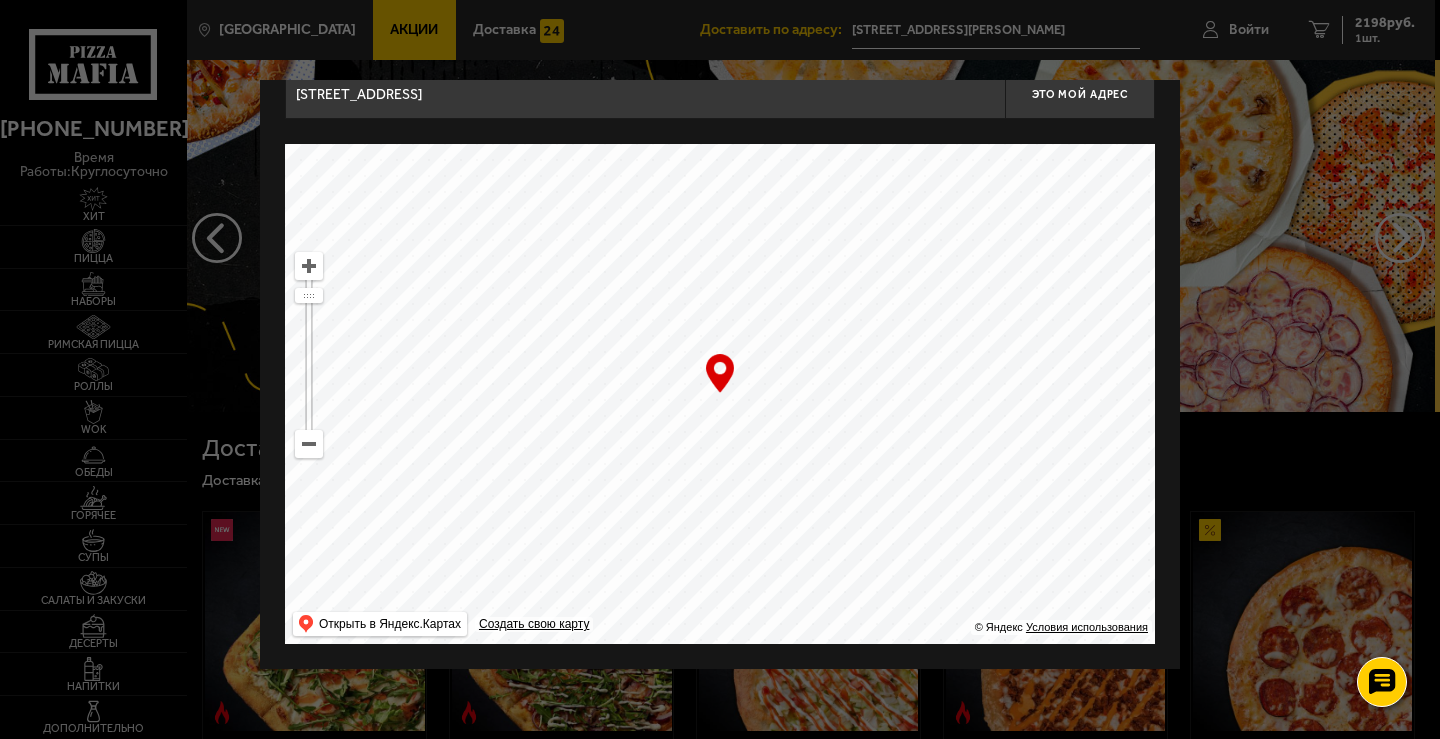 click at bounding box center (720, 394) 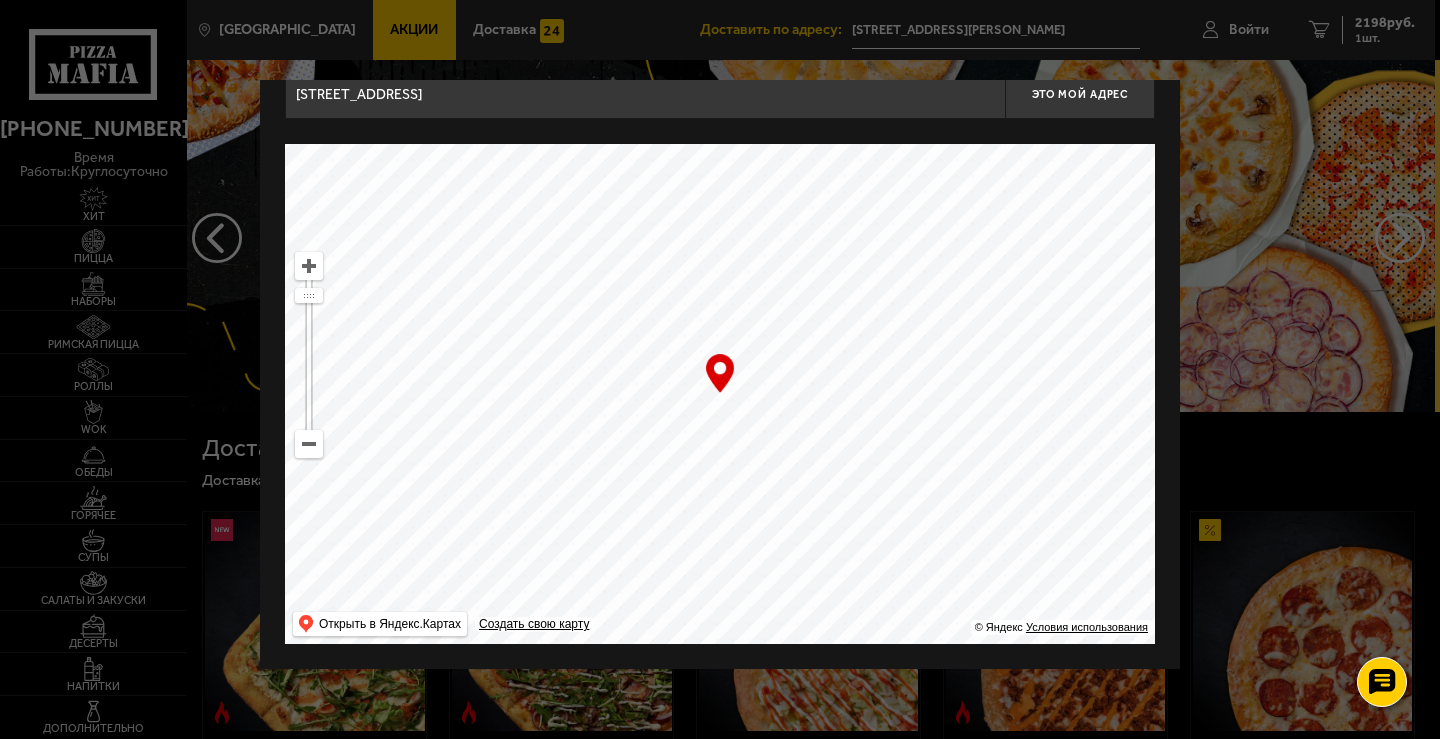 drag, startPoint x: 1025, startPoint y: 524, endPoint x: 1254, endPoint y: 634, distance: 254.04921 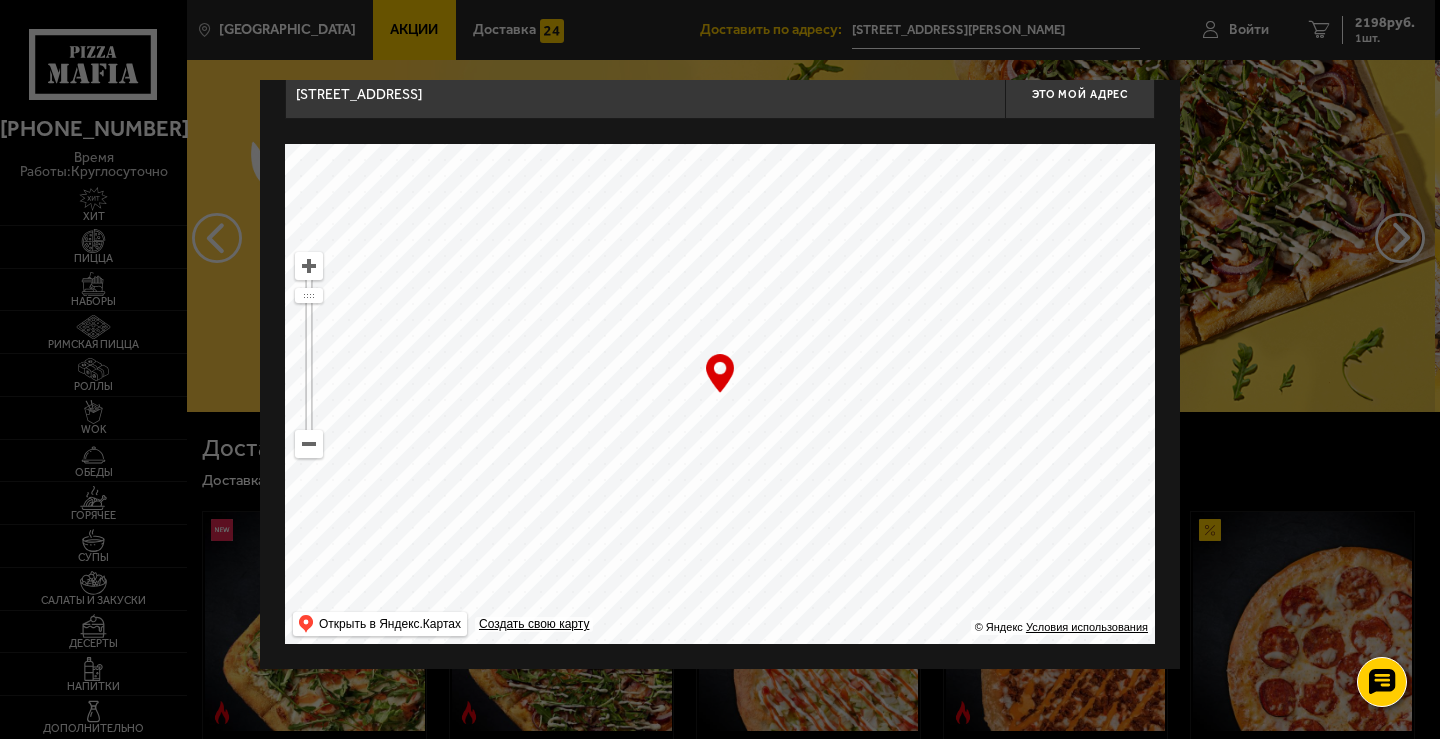 drag, startPoint x: 795, startPoint y: 467, endPoint x: 1011, endPoint y: 212, distance: 334.18707 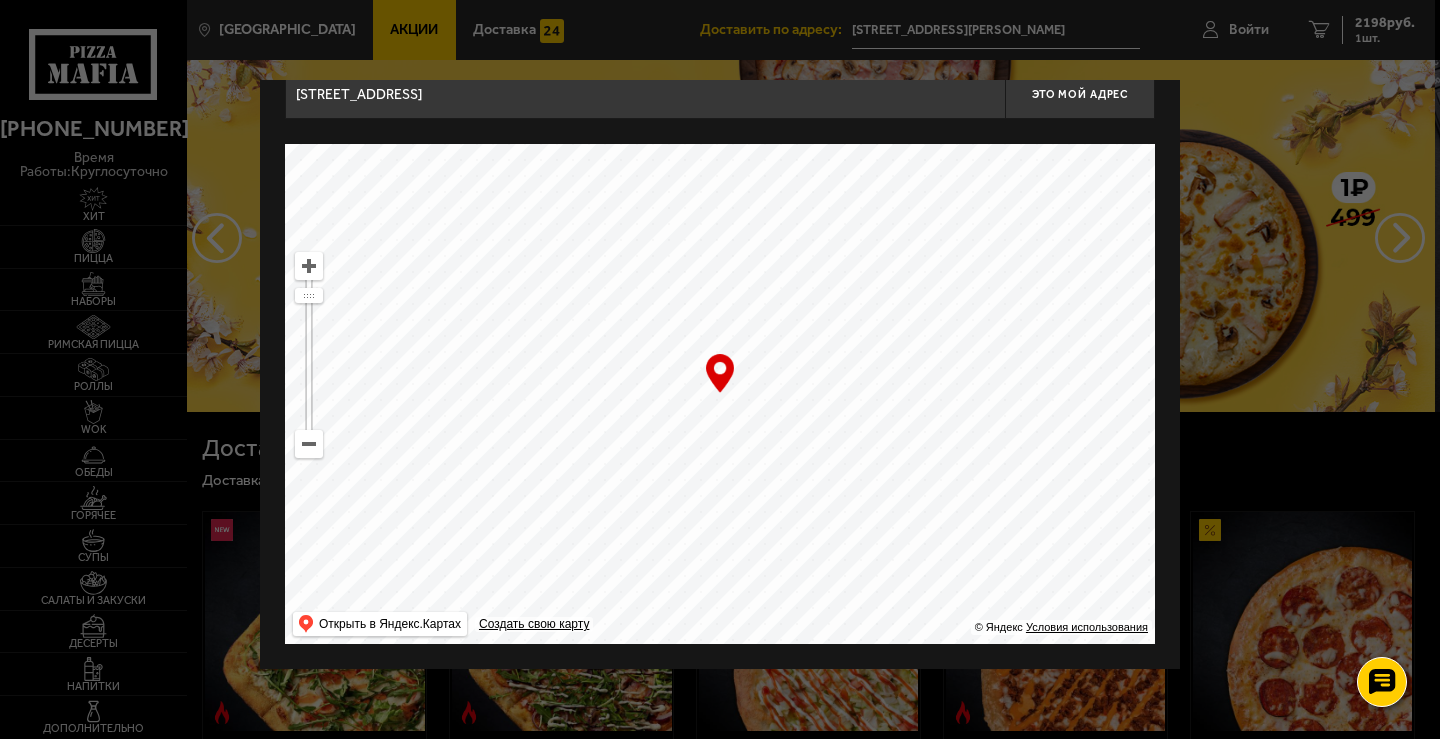drag, startPoint x: 839, startPoint y: 528, endPoint x: 841, endPoint y: 47, distance: 481.00415 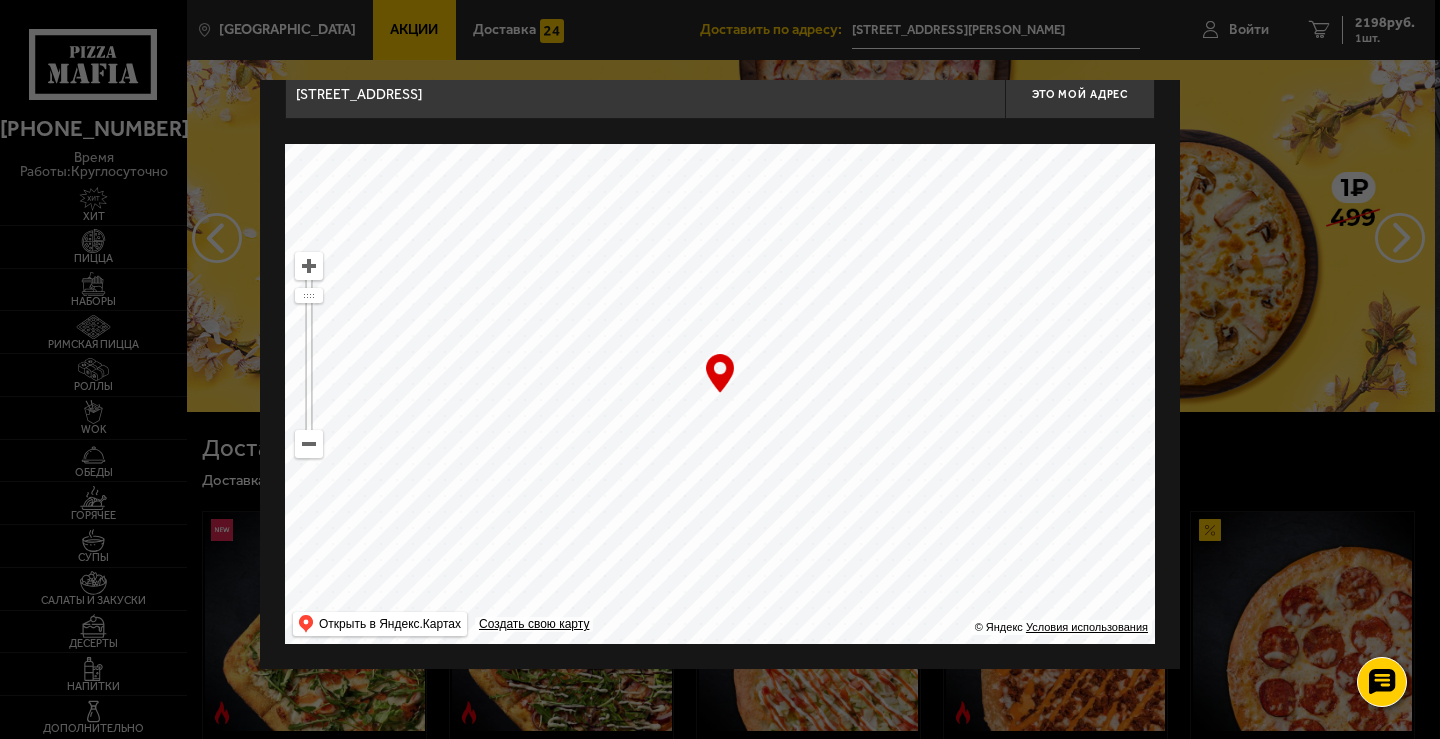 drag, startPoint x: 816, startPoint y: 406, endPoint x: 766, endPoint y: 324, distance: 96.04166 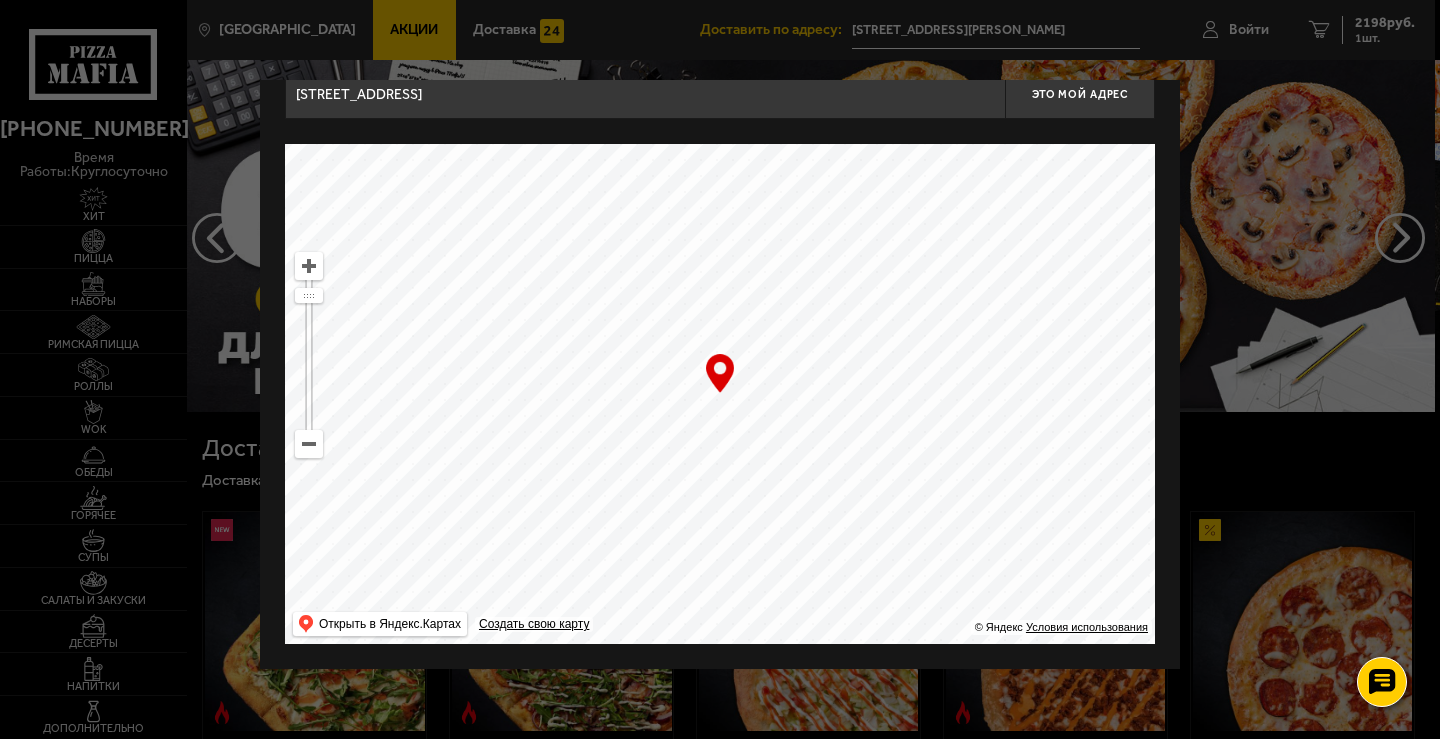 drag, startPoint x: 942, startPoint y: 430, endPoint x: 561, endPoint y: 300, distance: 402.568 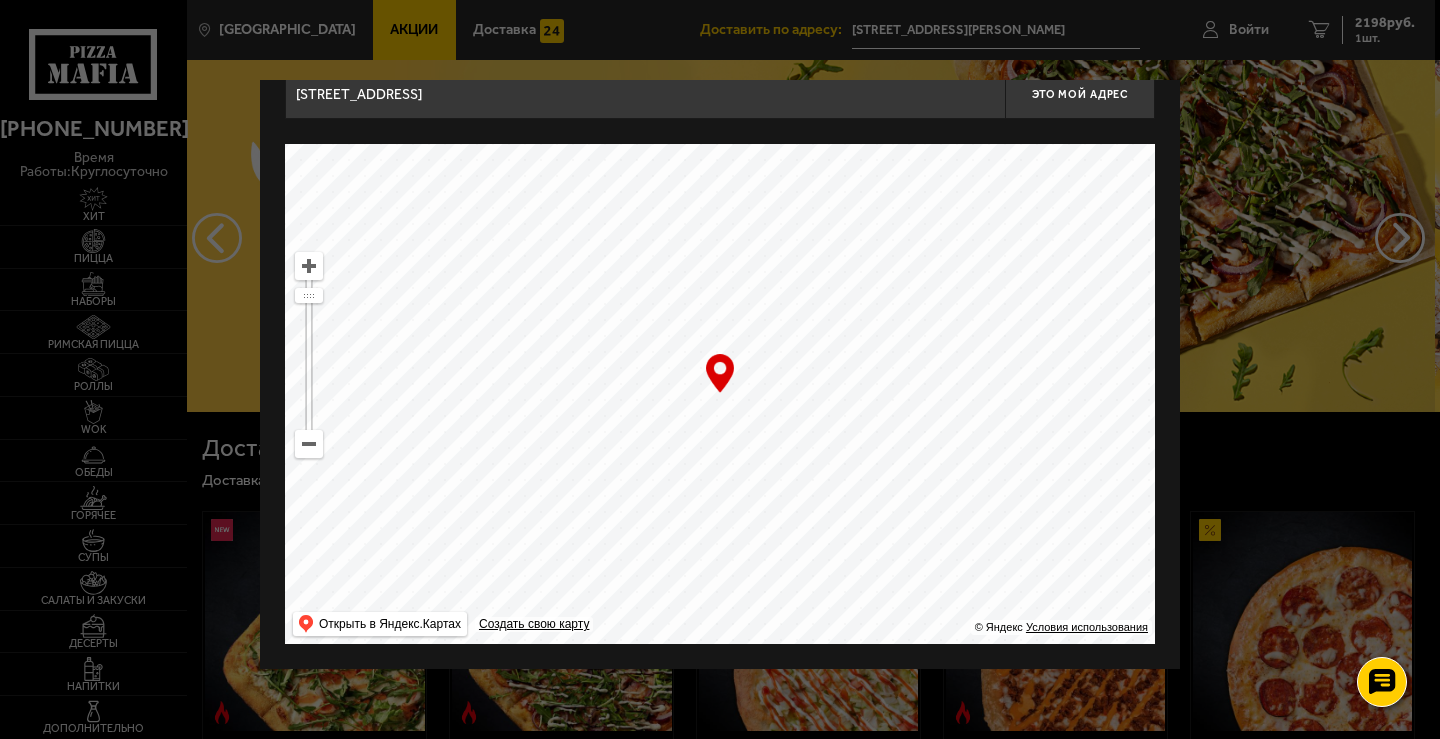 drag, startPoint x: 561, startPoint y: 300, endPoint x: 867, endPoint y: 547, distance: 393.2493 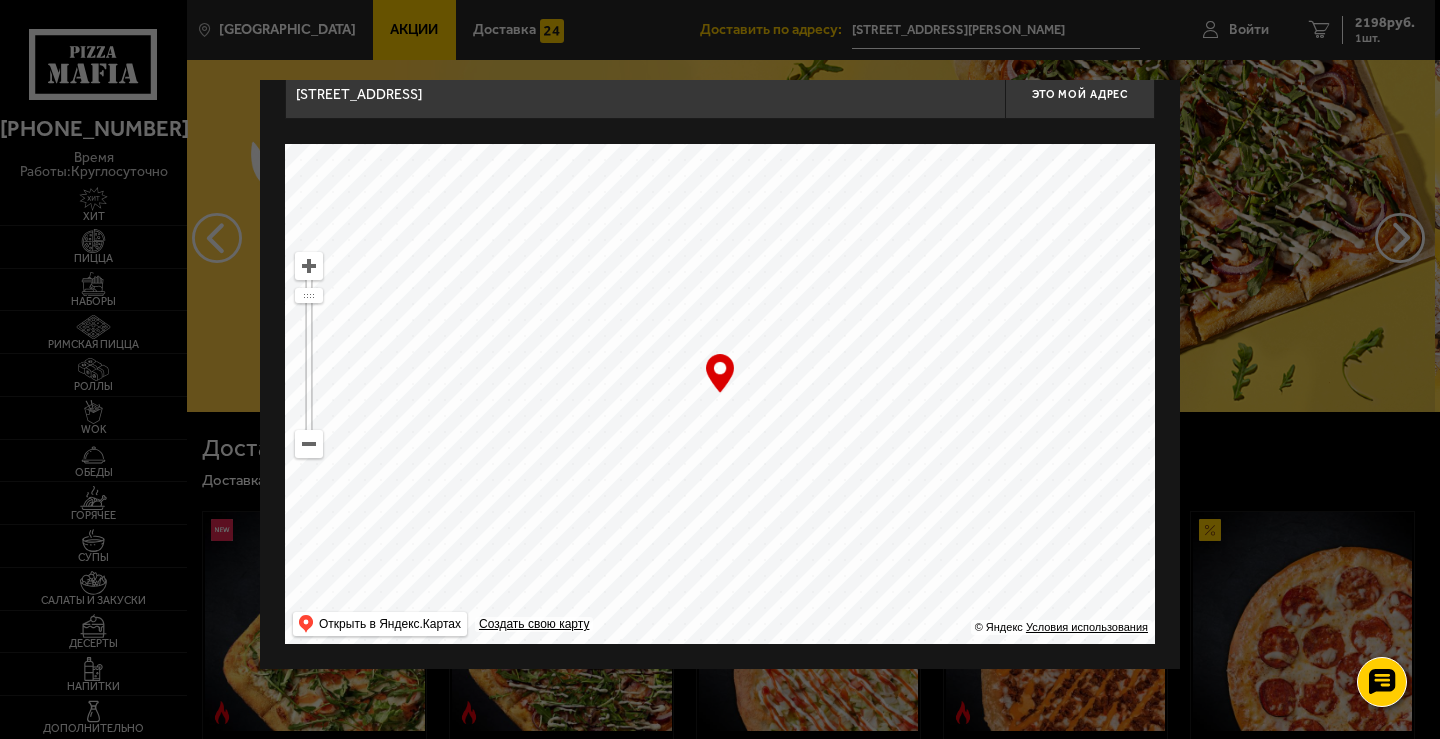 drag, startPoint x: 828, startPoint y: 458, endPoint x: 898, endPoint y: 387, distance: 99.70457 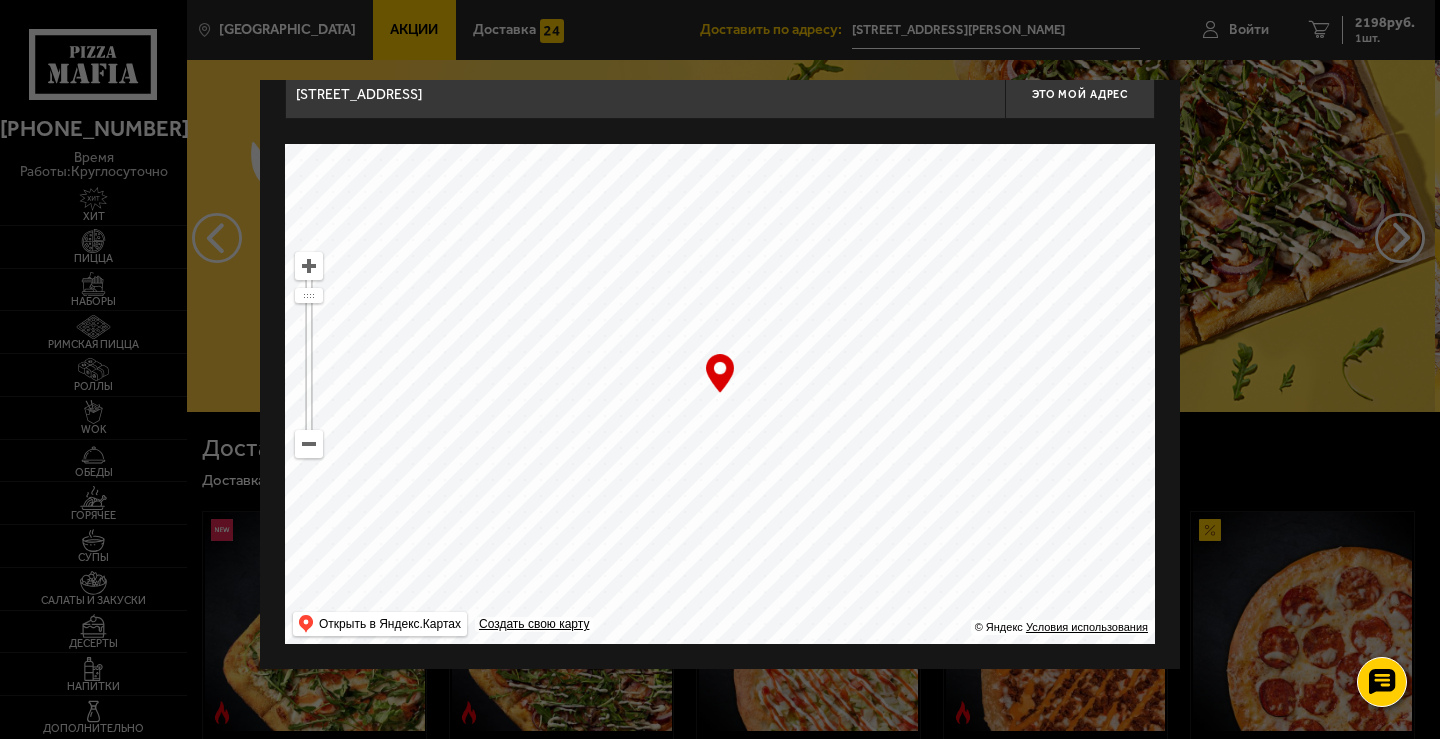 drag, startPoint x: 899, startPoint y: 372, endPoint x: 924, endPoint y: 343, distance: 38.28838 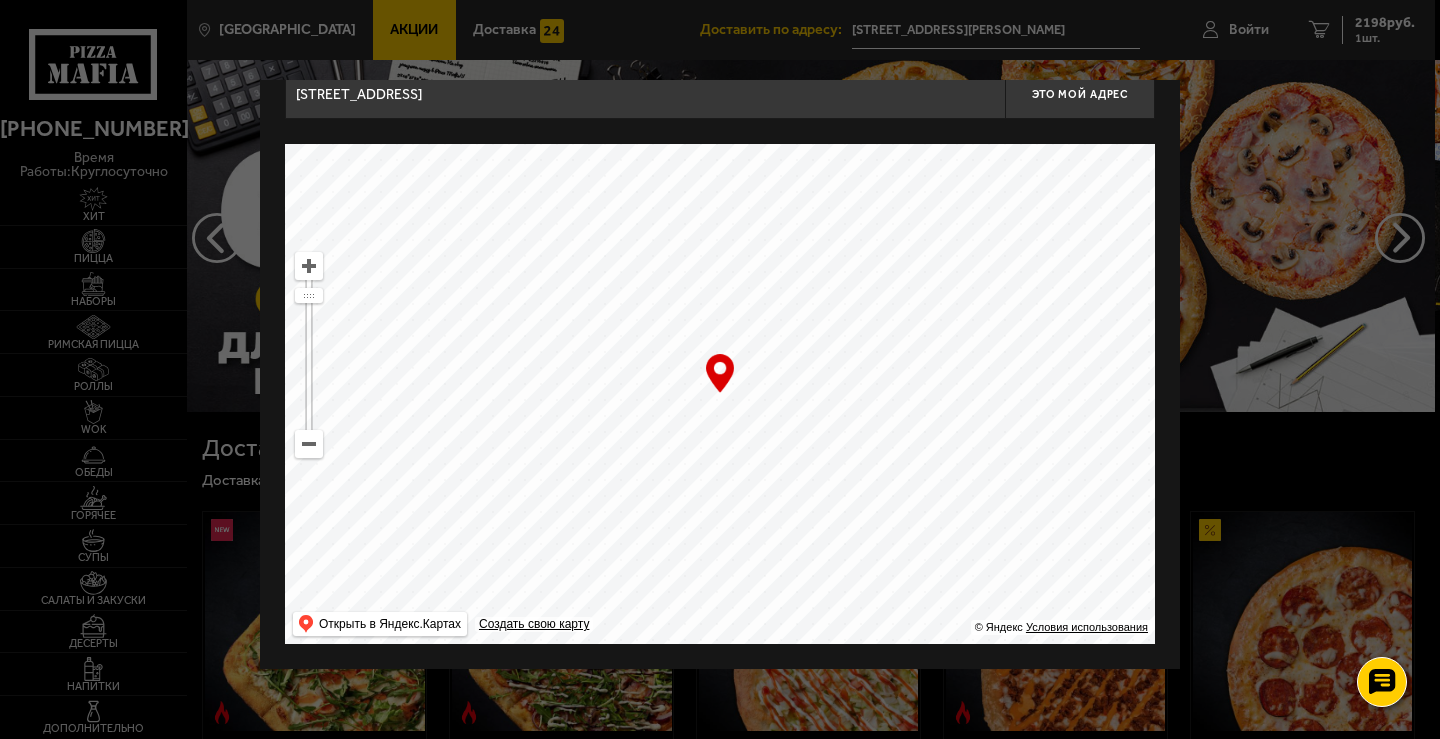 drag, startPoint x: 887, startPoint y: 420, endPoint x: 370, endPoint y: 465, distance: 518.9547 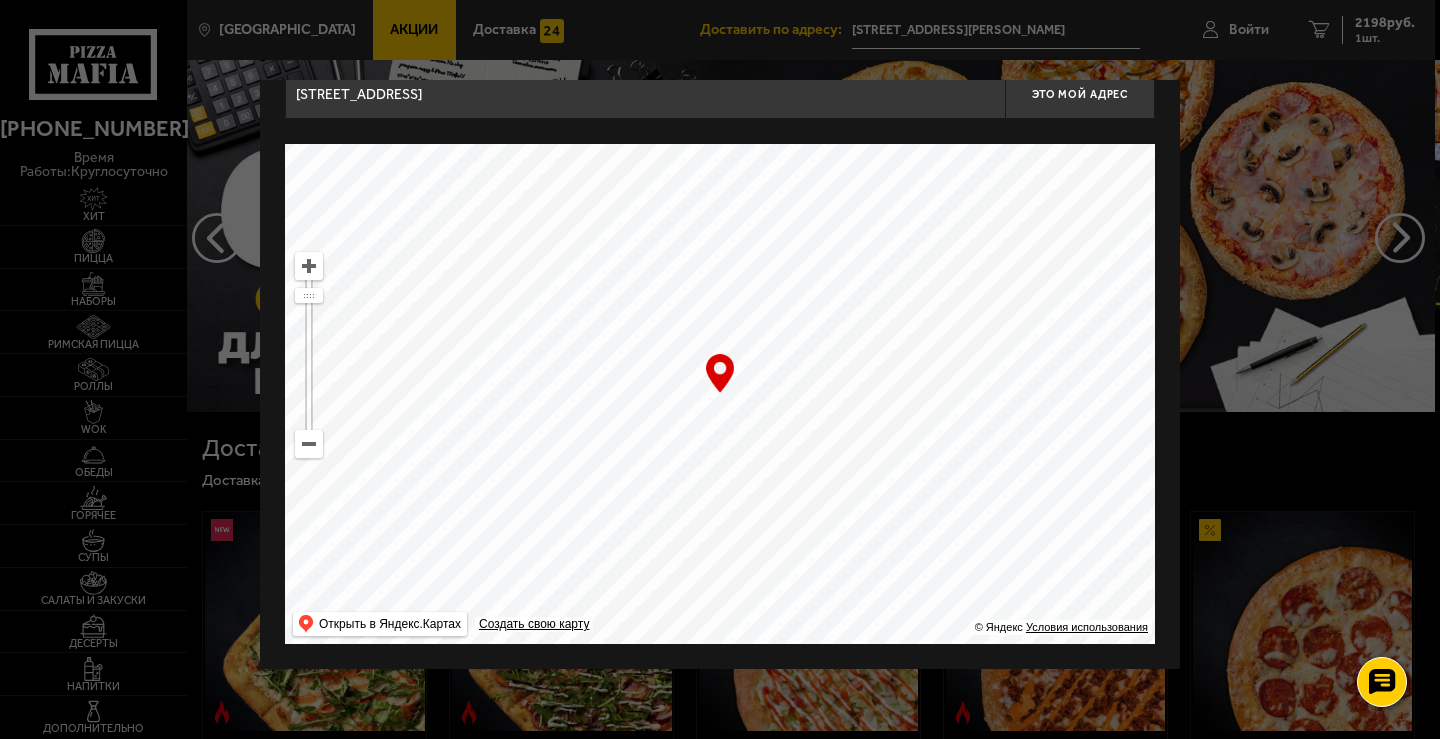 drag, startPoint x: 742, startPoint y: 556, endPoint x: 645, endPoint y: 369, distance: 210.66086 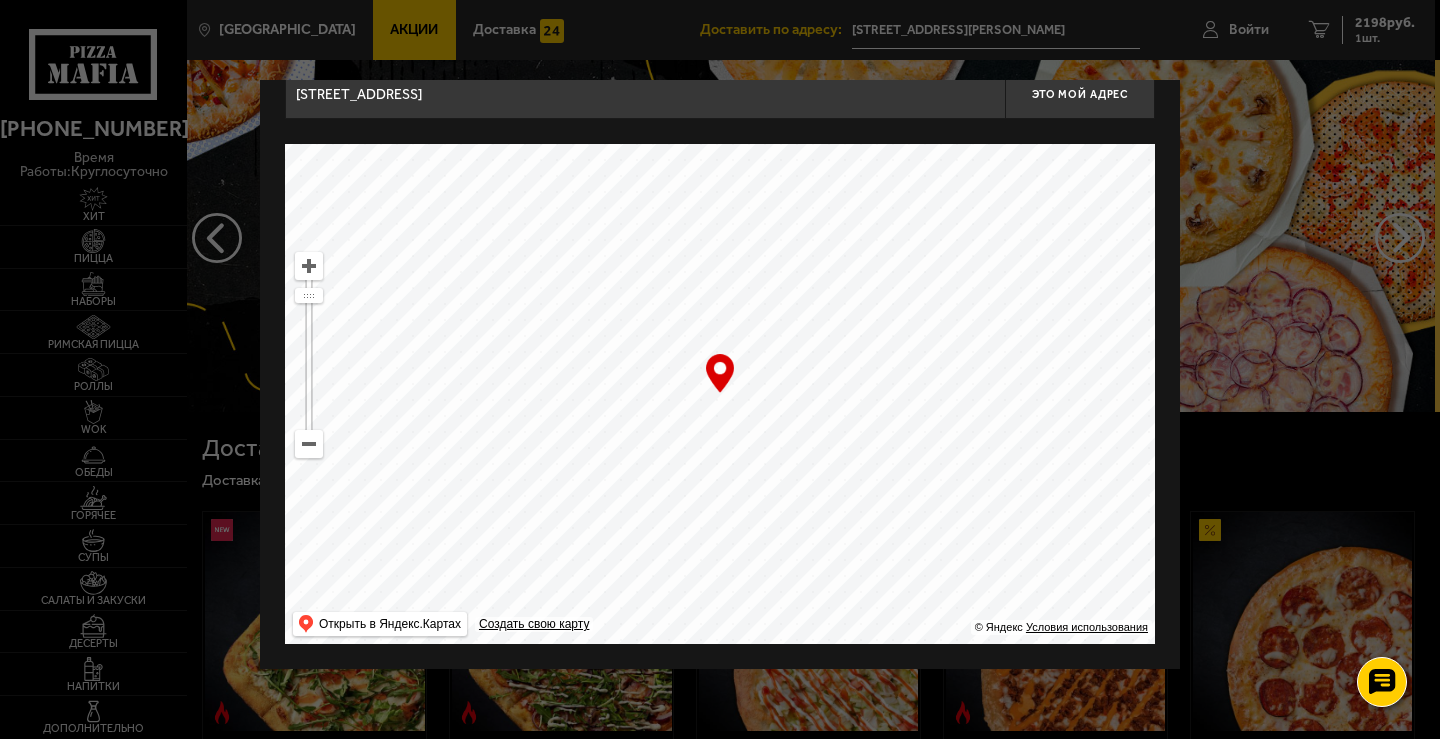 drag, startPoint x: 929, startPoint y: 385, endPoint x: 796, endPoint y: 234, distance: 201.22127 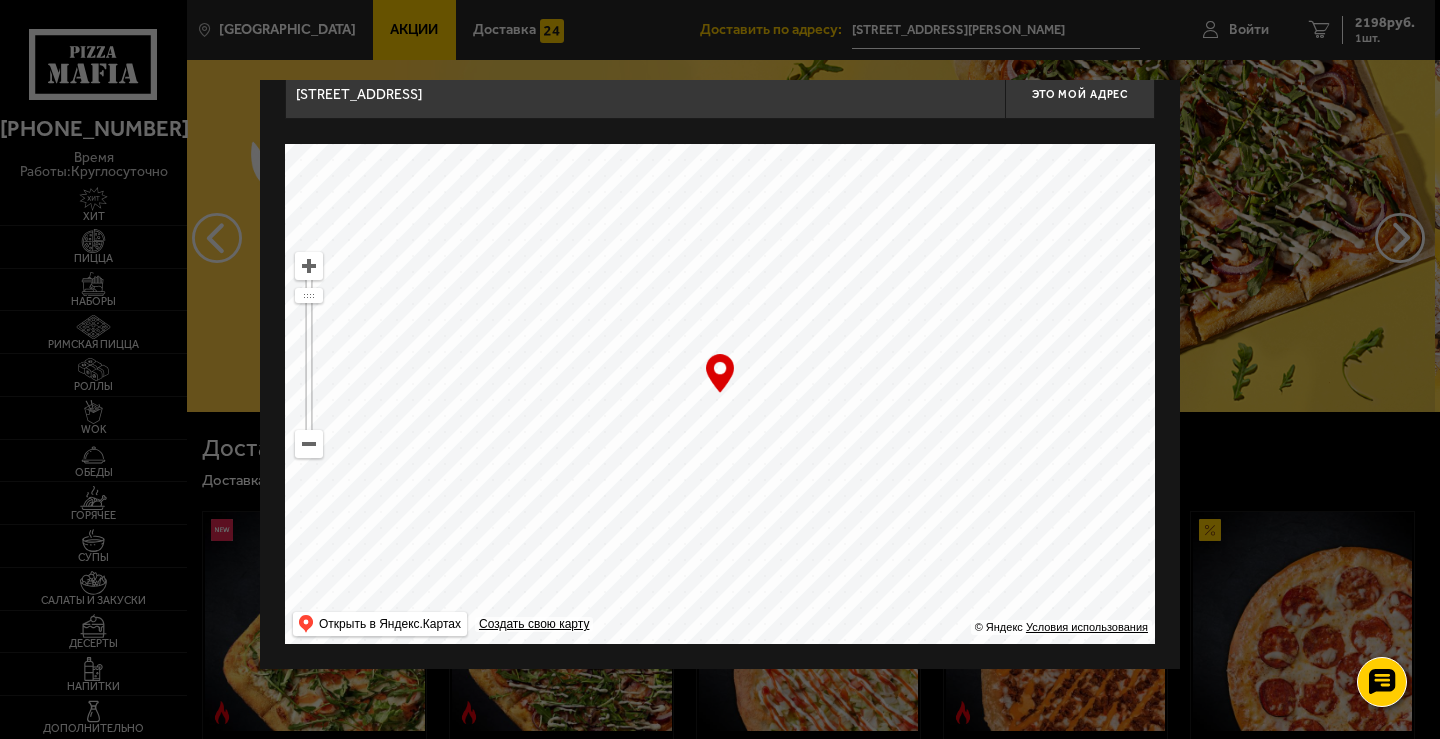 drag, startPoint x: 815, startPoint y: 256, endPoint x: 628, endPoint y: 697, distance: 479.0094 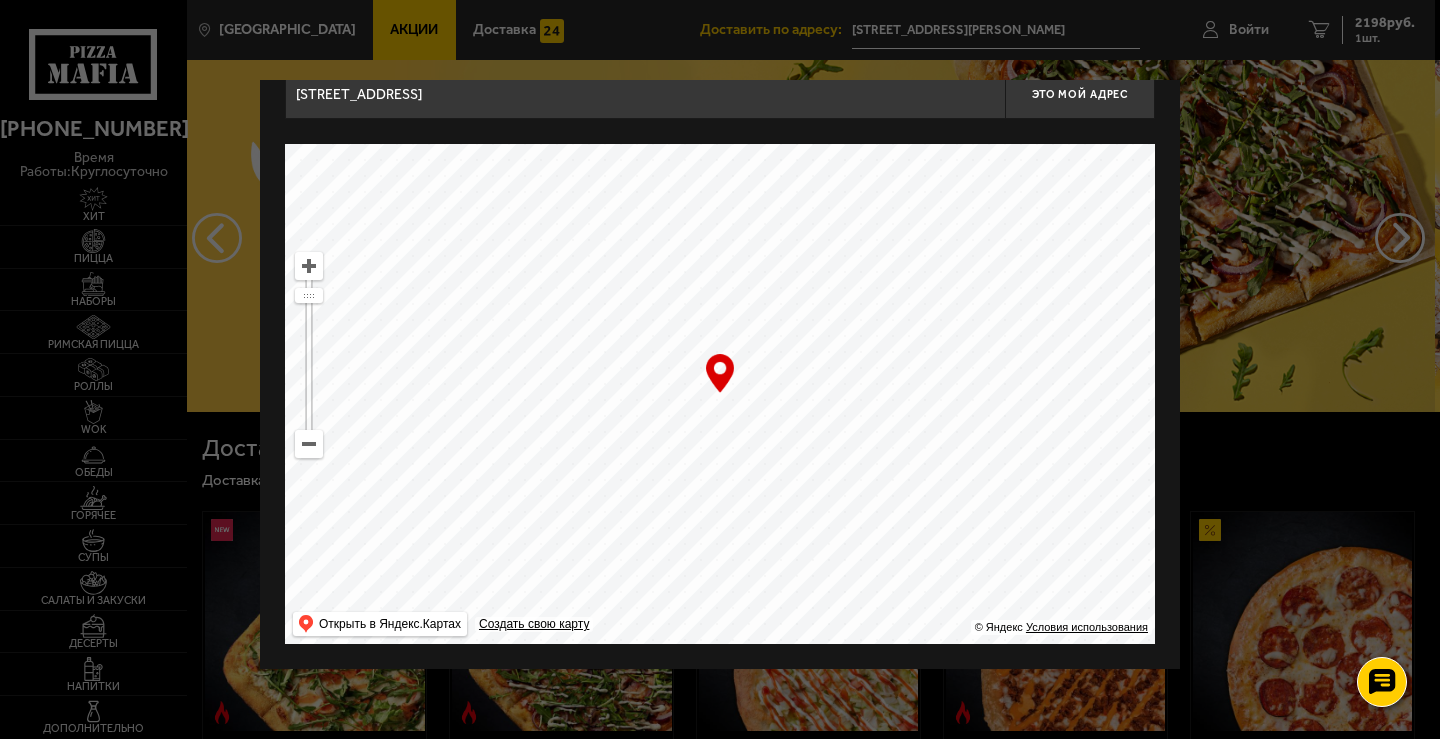 click at bounding box center (720, 394) 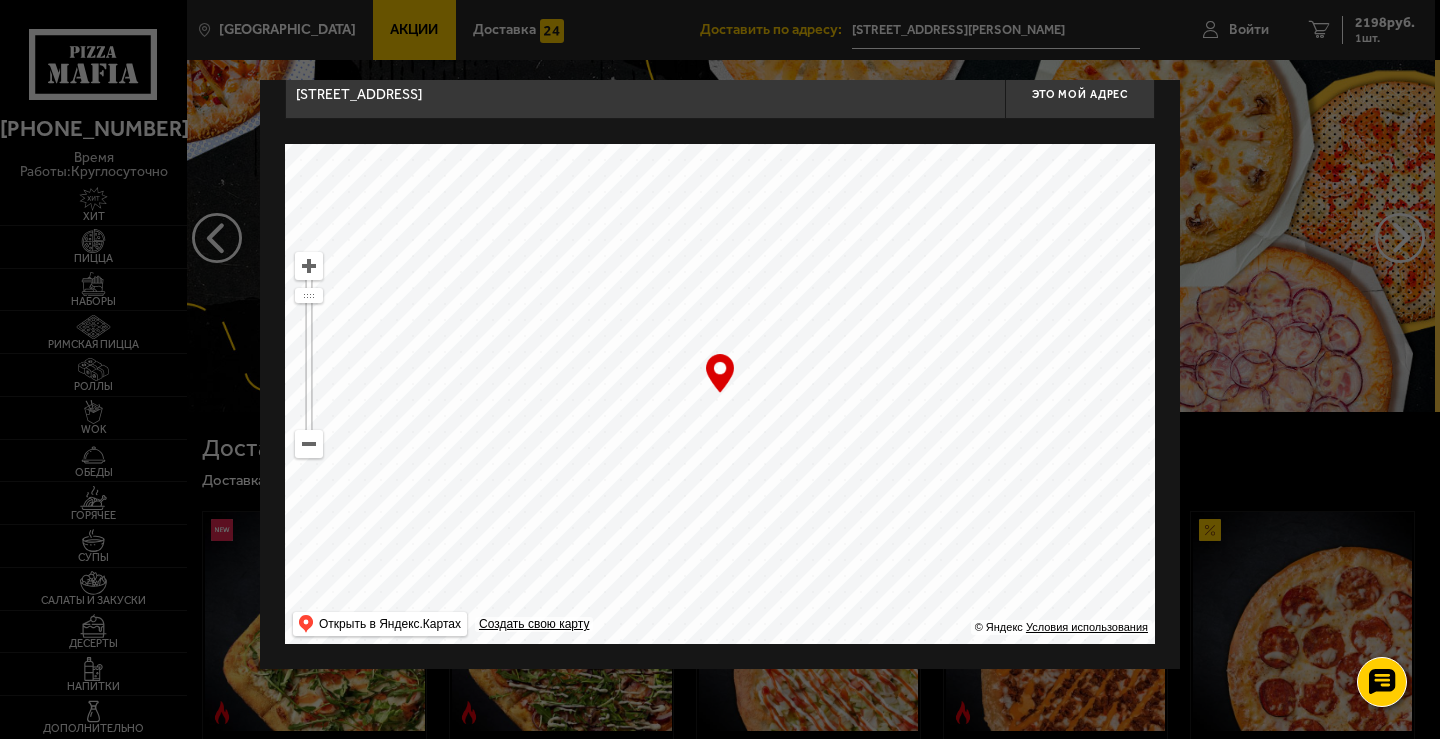 click on "[STREET_ADDRESS] Это мой адрес Найдите адрес перетащив карту … © Яндекс   Условия использования Открыть в Яндекс.Картах Создать свою карту" at bounding box center (720, 356) 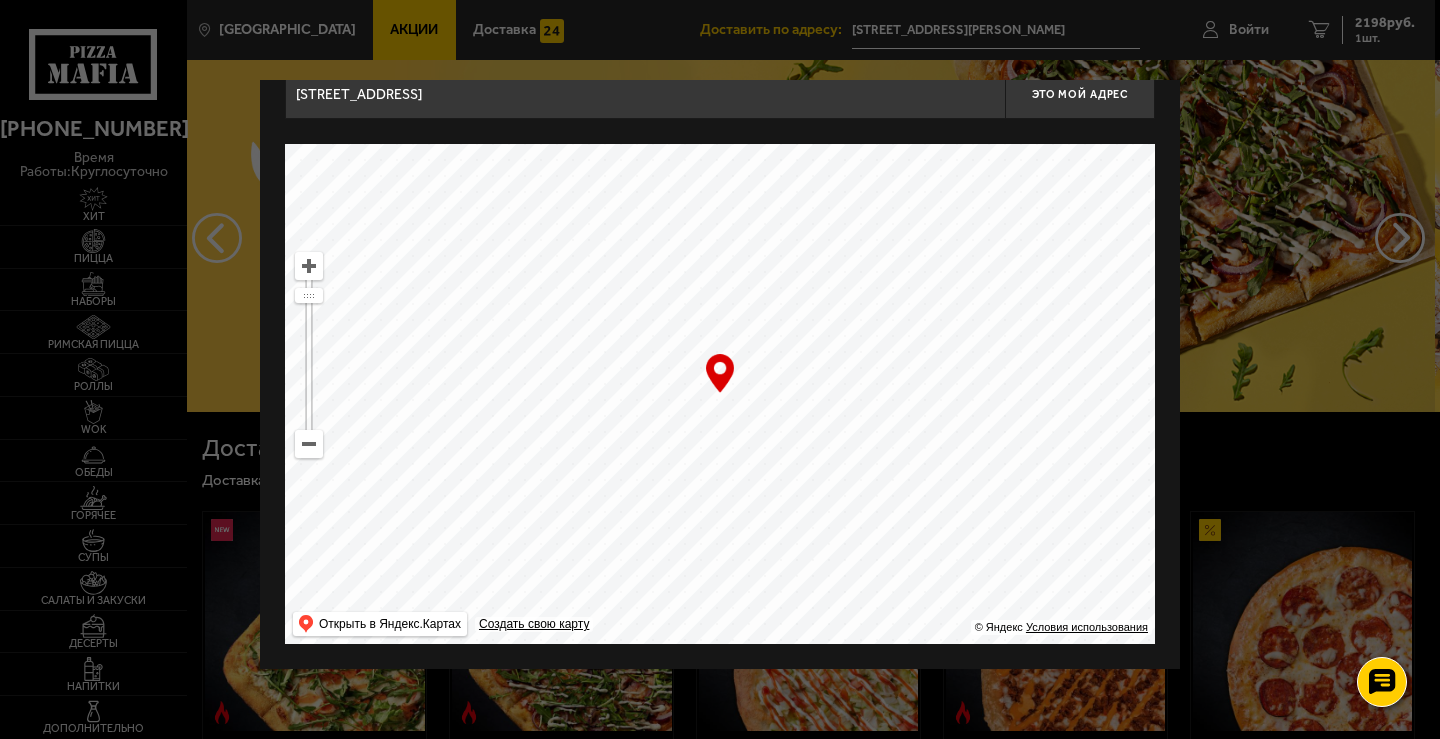 drag, startPoint x: 397, startPoint y: 503, endPoint x: 634, endPoint y: 353, distance: 280.47995 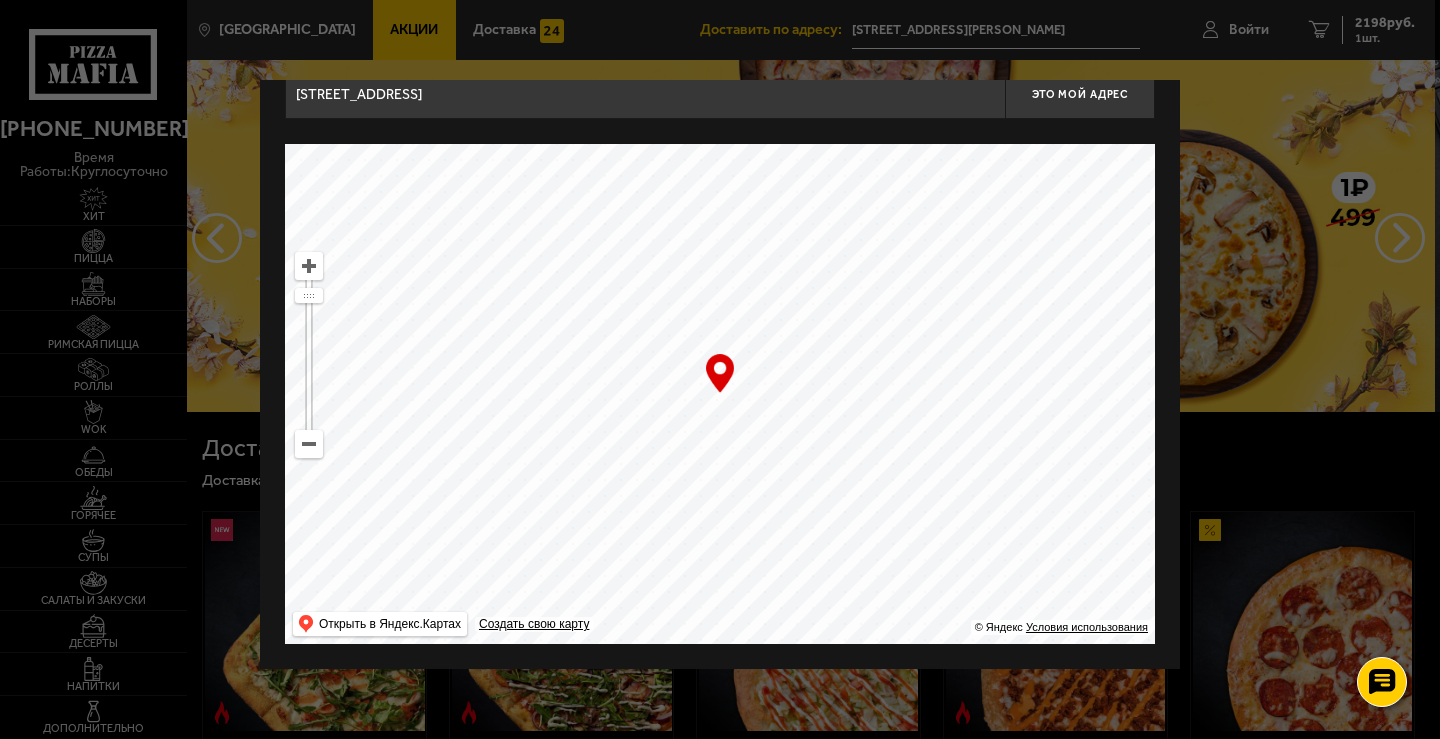 drag, startPoint x: 718, startPoint y: 311, endPoint x: 881, endPoint y: 255, distance: 172.35138 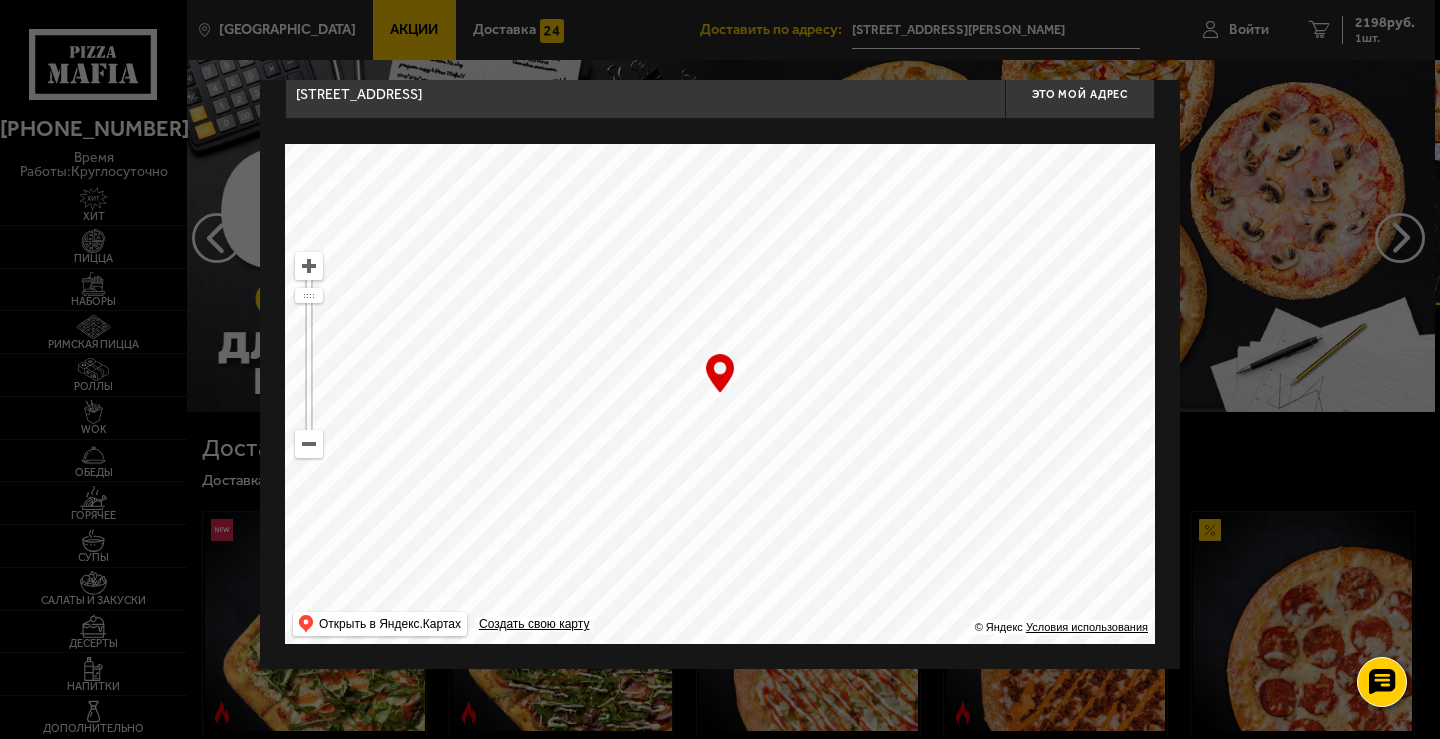 drag, startPoint x: 881, startPoint y: 268, endPoint x: 951, endPoint y: 416, distance: 163.71927 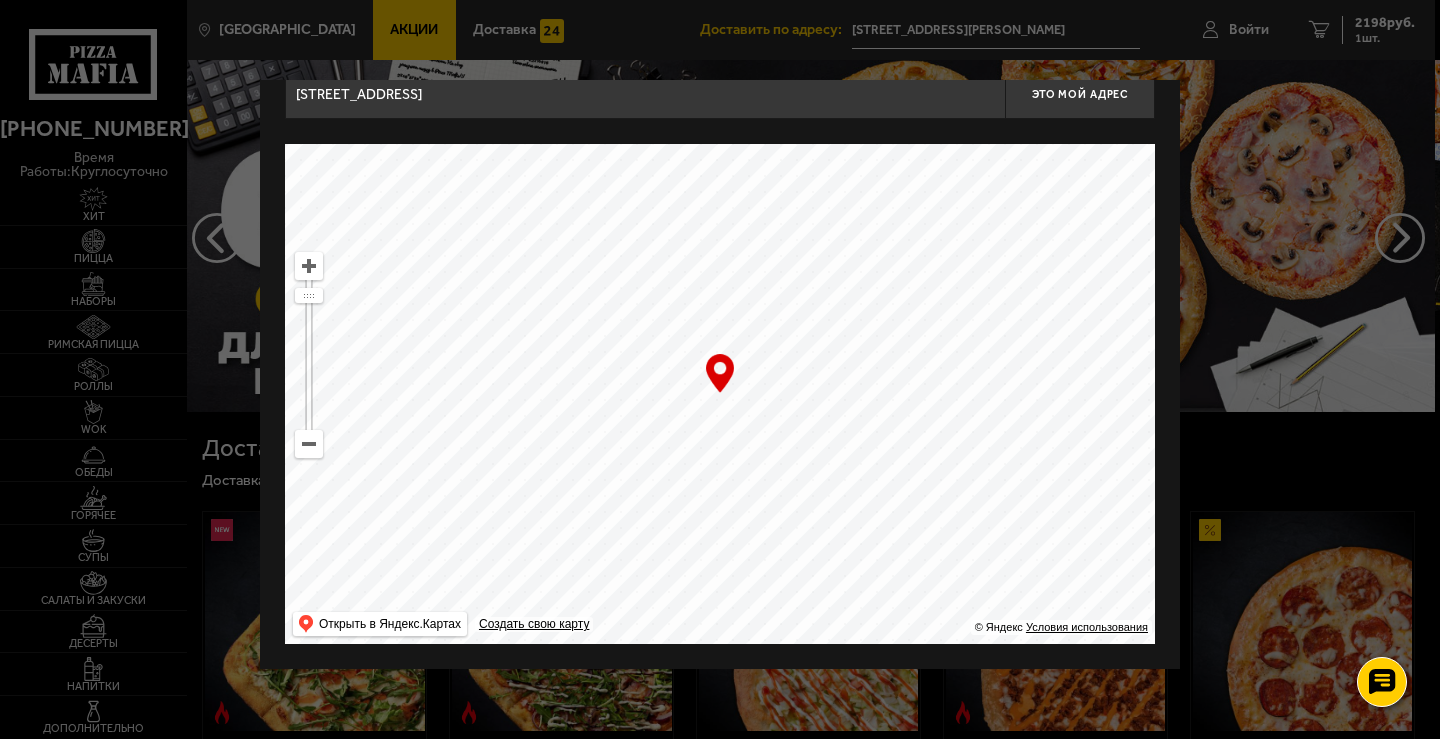 drag, startPoint x: 907, startPoint y: 353, endPoint x: 921, endPoint y: 447, distance: 95.036835 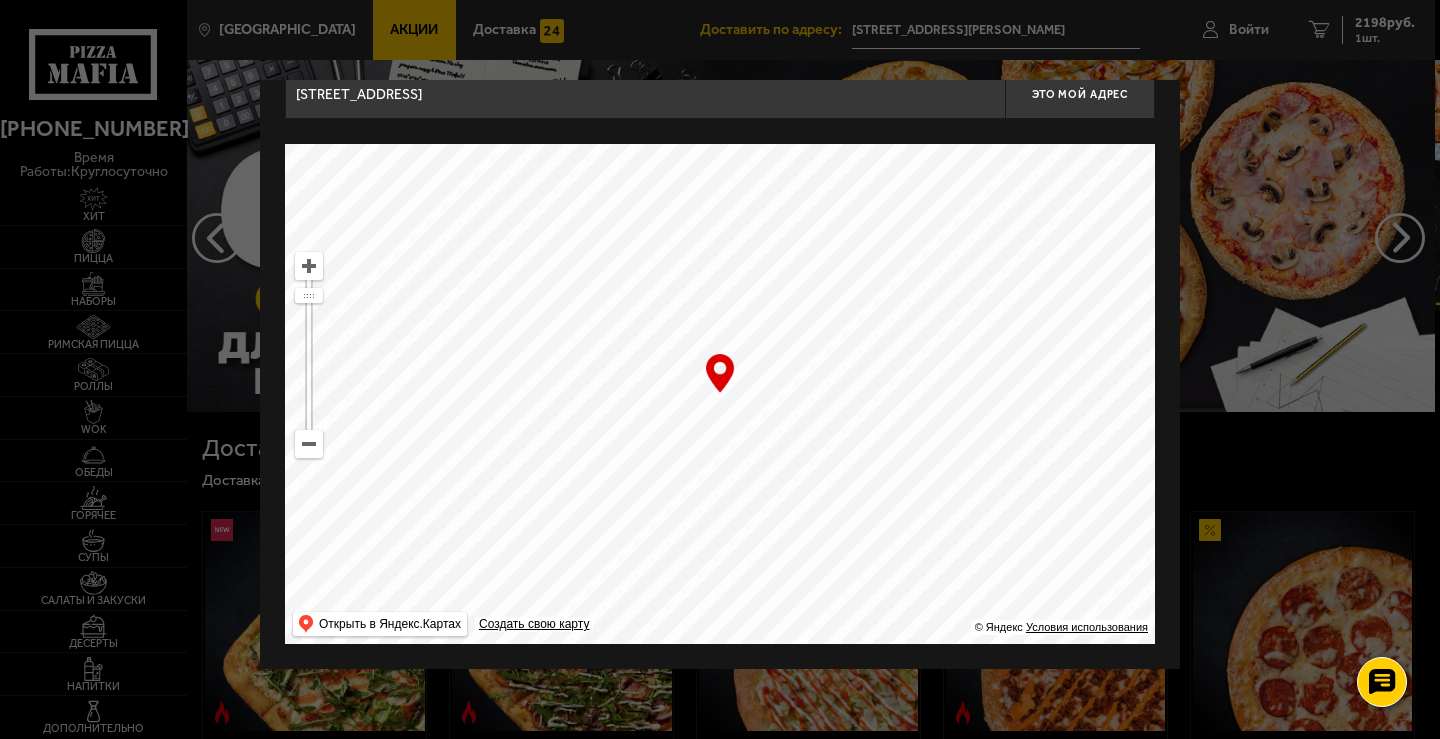drag, startPoint x: 921, startPoint y: 447, endPoint x: 937, endPoint y: 571, distance: 125.028 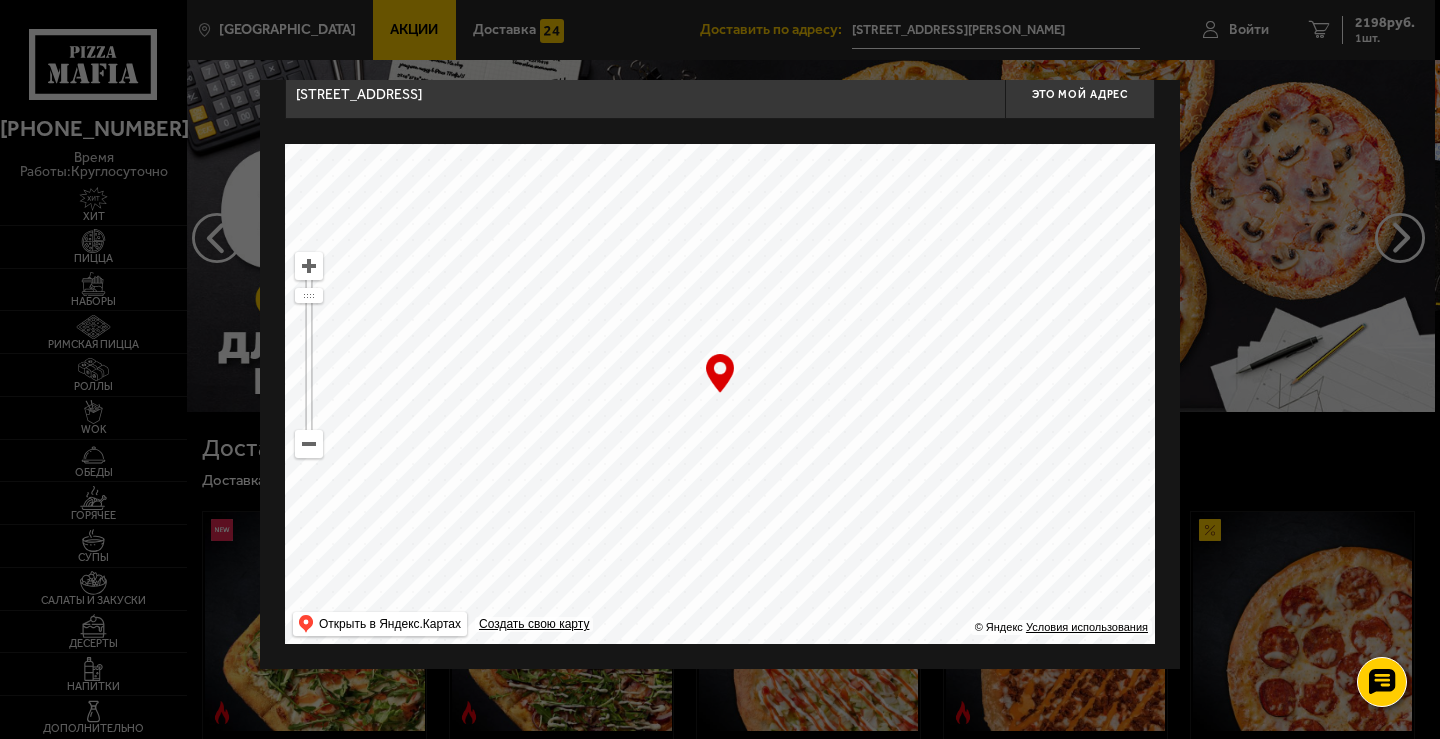 drag, startPoint x: 864, startPoint y: 392, endPoint x: 886, endPoint y: 481, distance: 91.67879 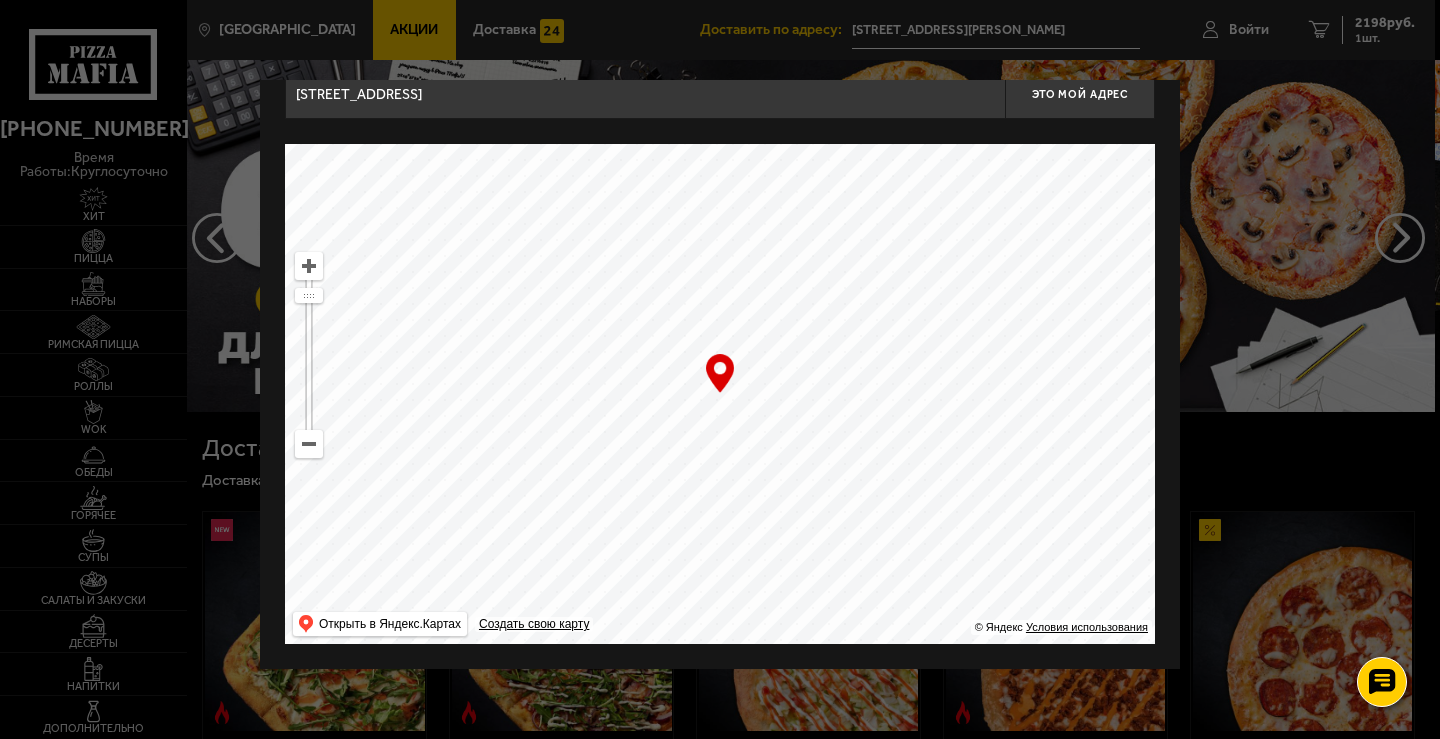 drag, startPoint x: 890, startPoint y: 482, endPoint x: 895, endPoint y: 537, distance: 55.226807 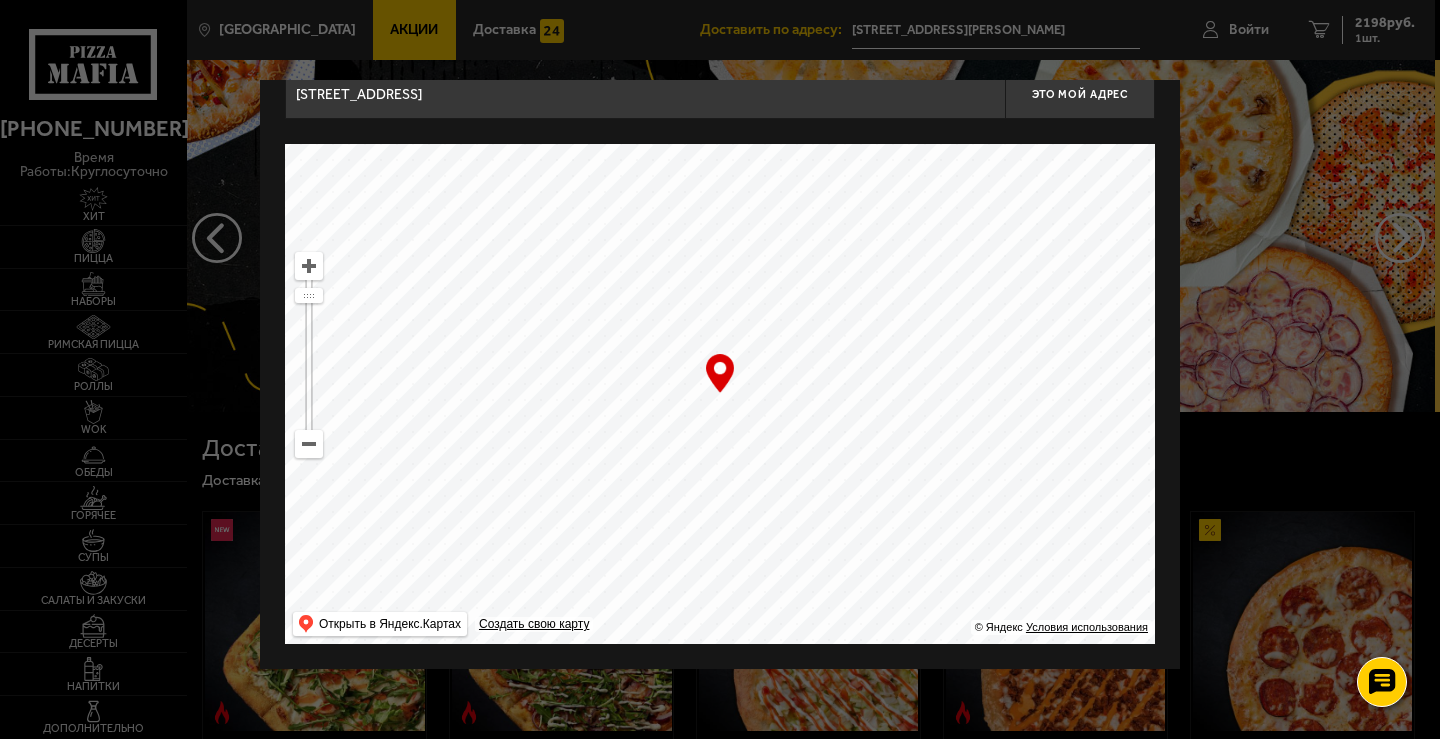 drag, startPoint x: 924, startPoint y: 358, endPoint x: 920, endPoint y: 518, distance: 160.04999 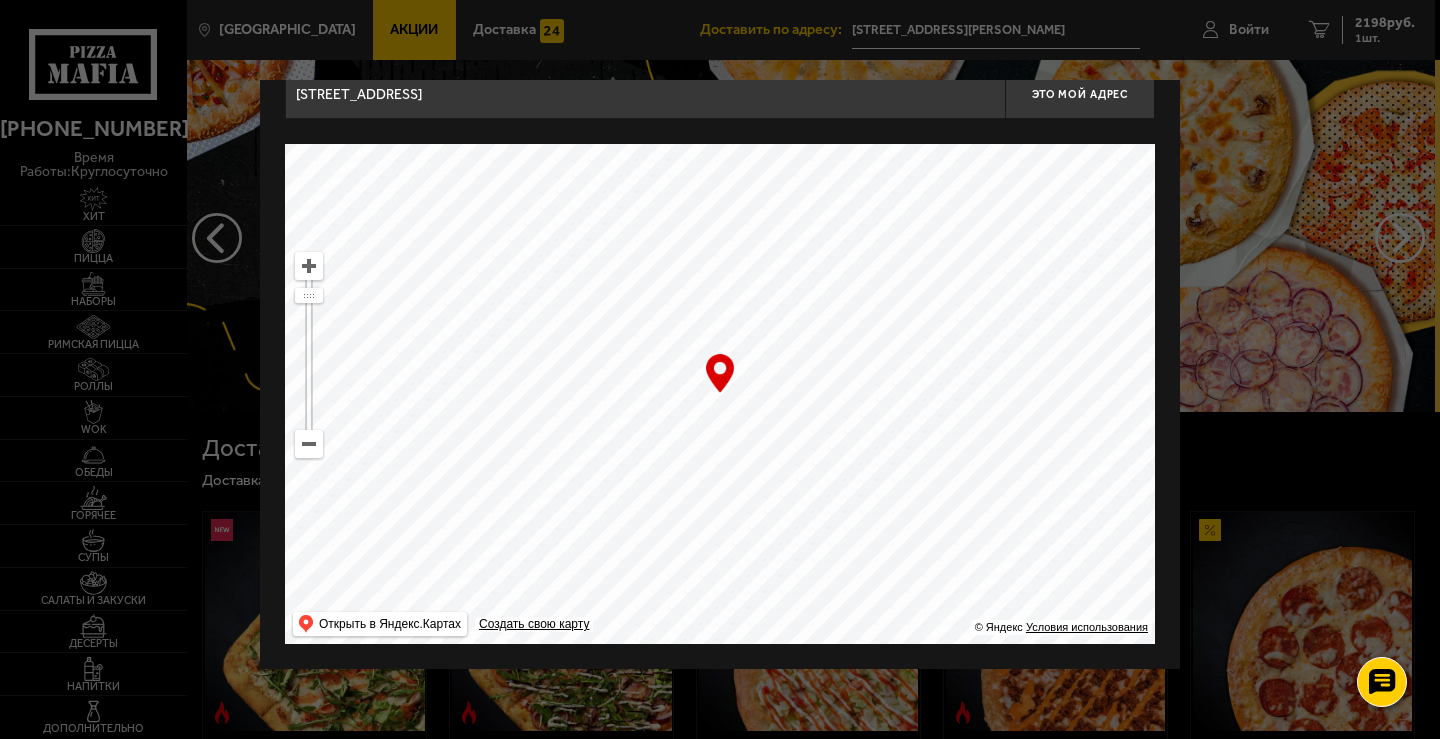 drag, startPoint x: 960, startPoint y: 440, endPoint x: 724, endPoint y: 530, distance: 252.5787 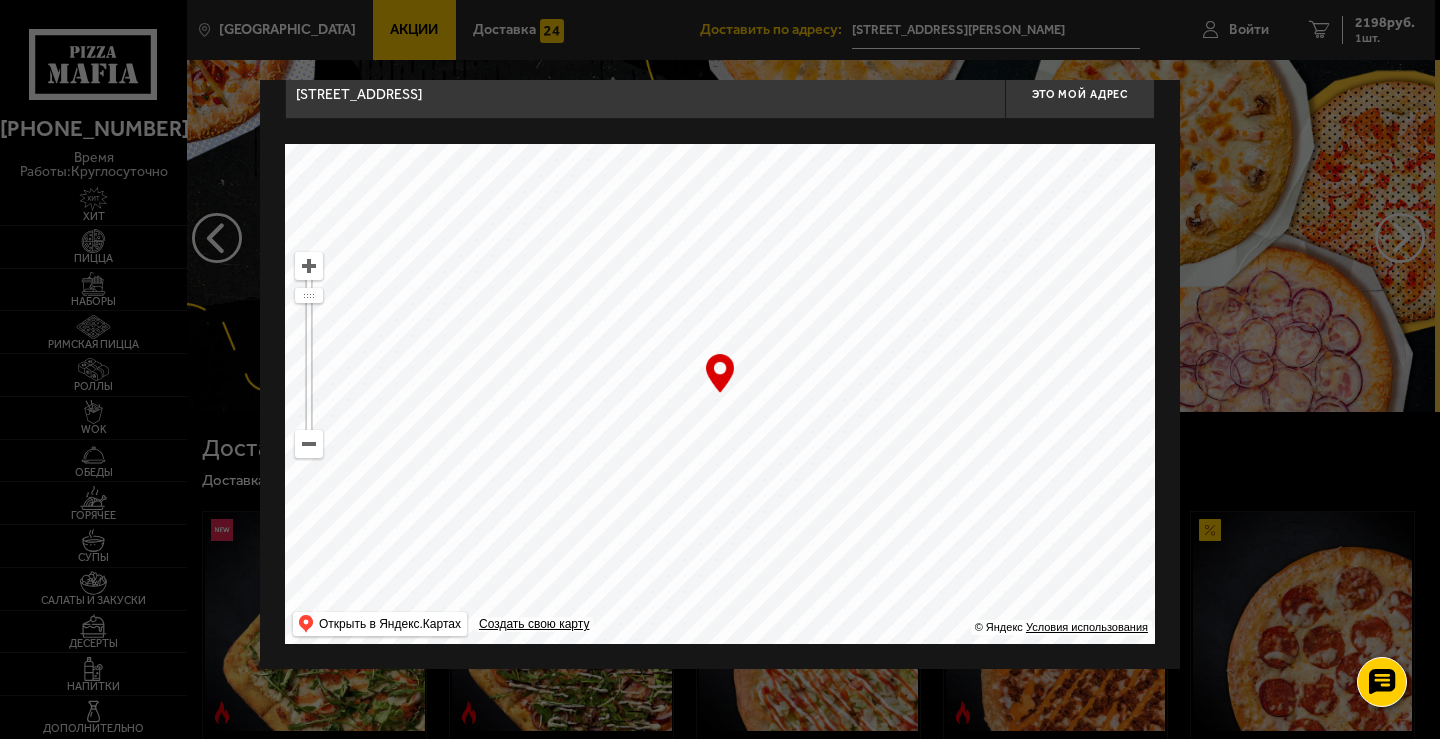 drag, startPoint x: 778, startPoint y: 307, endPoint x: 955, endPoint y: 660, distance: 394.88986 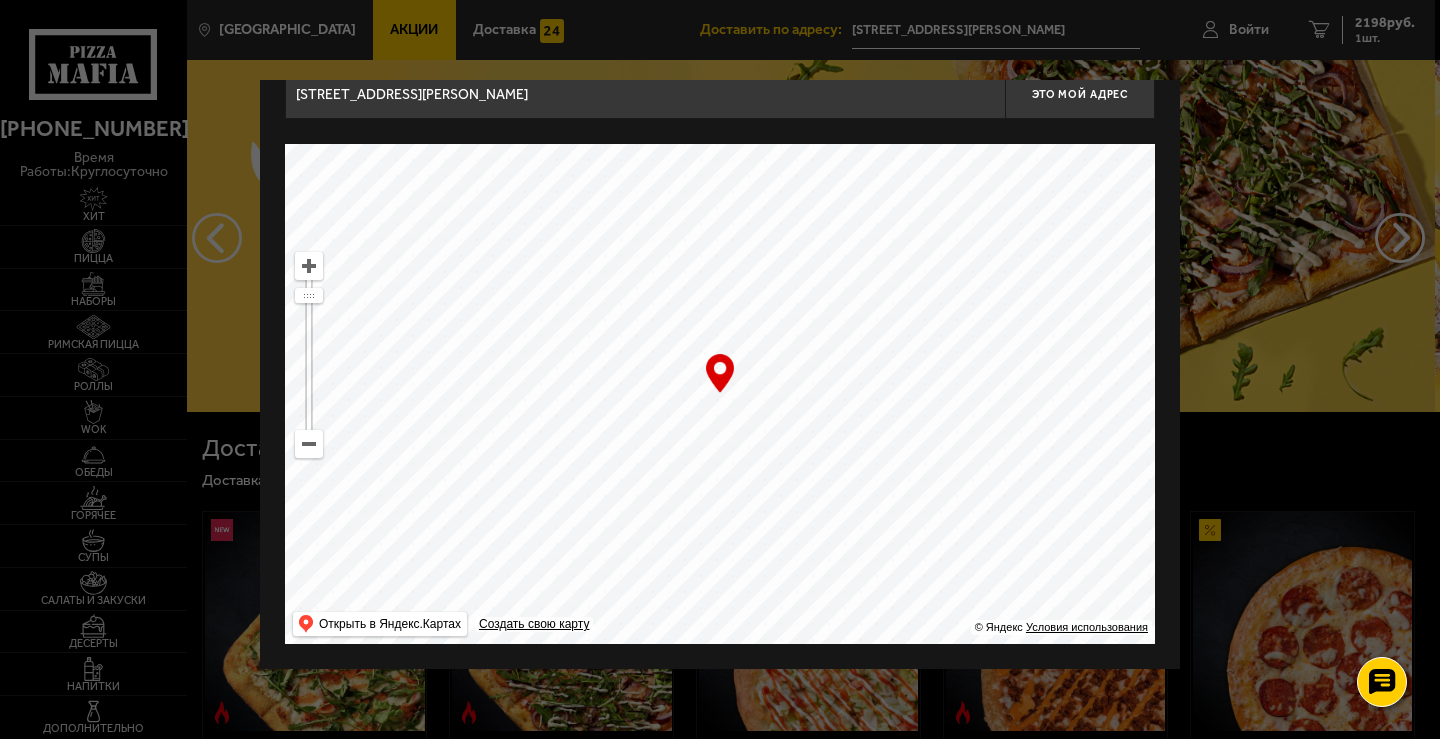 drag, startPoint x: 707, startPoint y: 543, endPoint x: 818, endPoint y: 523, distance: 112.78741 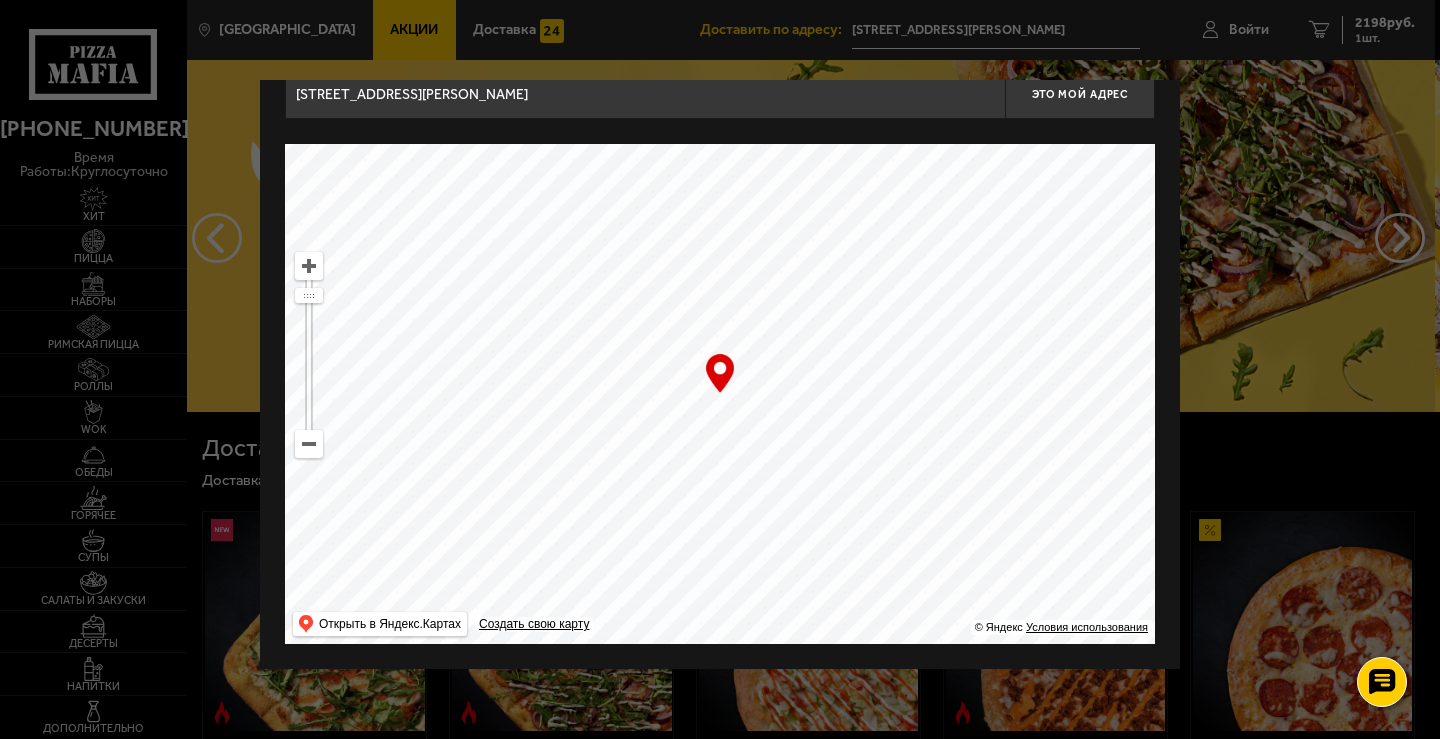 drag, startPoint x: 302, startPoint y: 303, endPoint x: 304, endPoint y: 292, distance: 11.18034 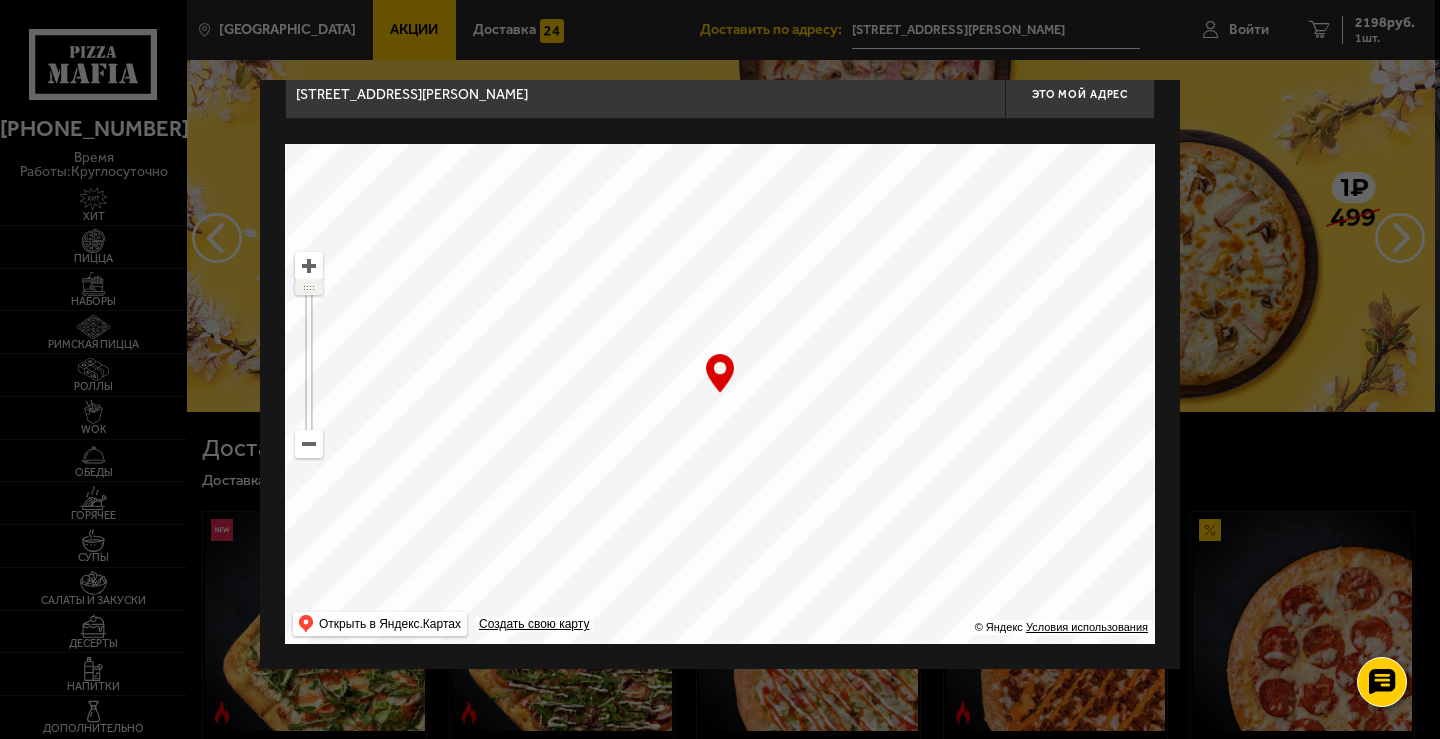 drag, startPoint x: 304, startPoint y: 292, endPoint x: 304, endPoint y: 271, distance: 21 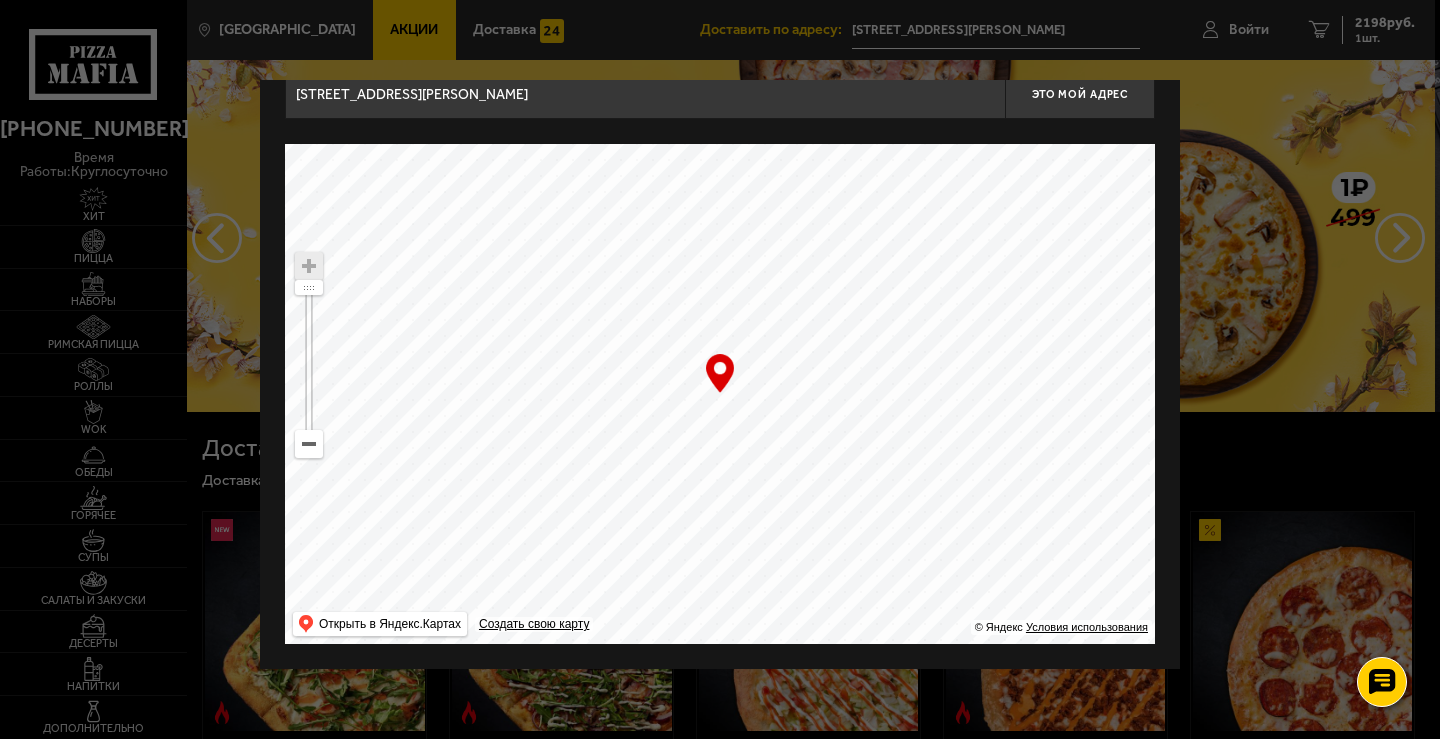 drag, startPoint x: 730, startPoint y: 477, endPoint x: 960, endPoint y: 236, distance: 333.13812 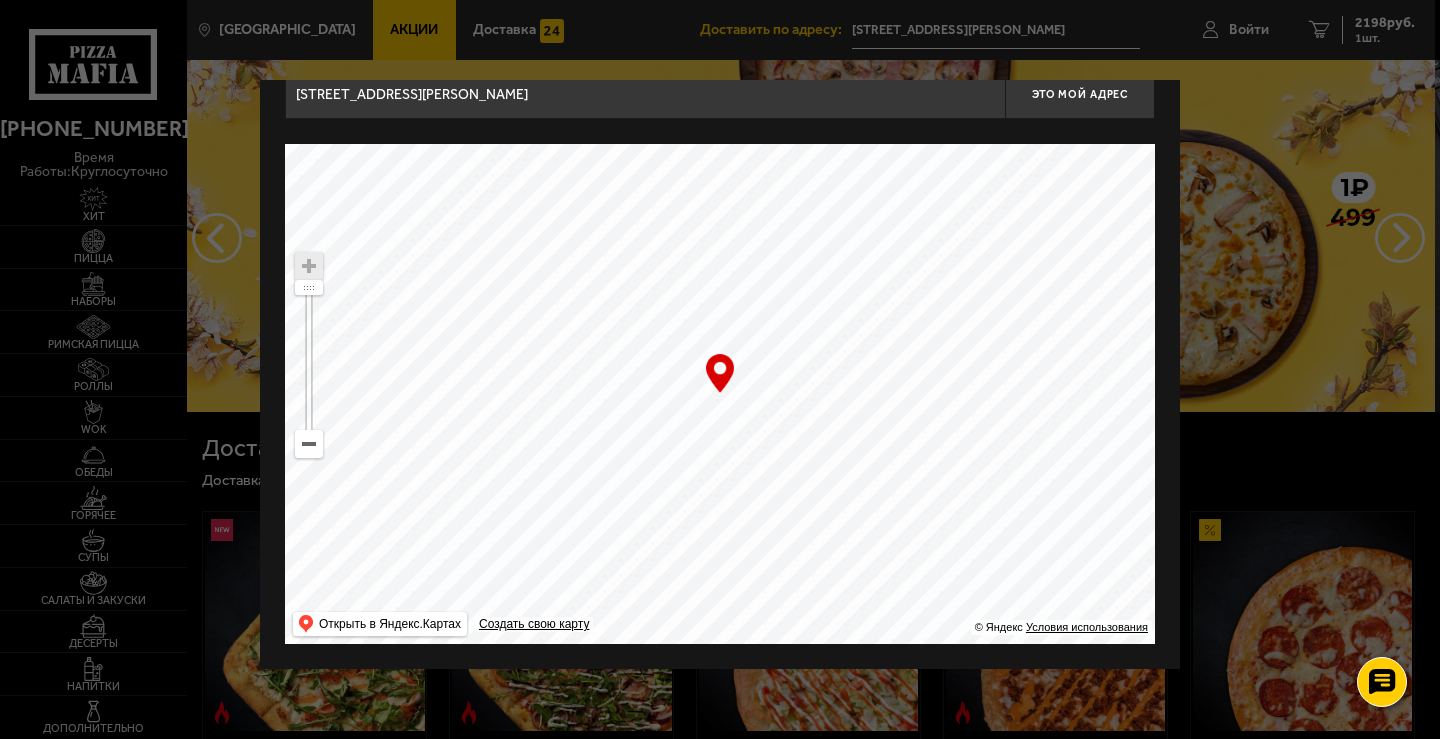drag, startPoint x: 839, startPoint y: 384, endPoint x: 915, endPoint y: 100, distance: 293.9932 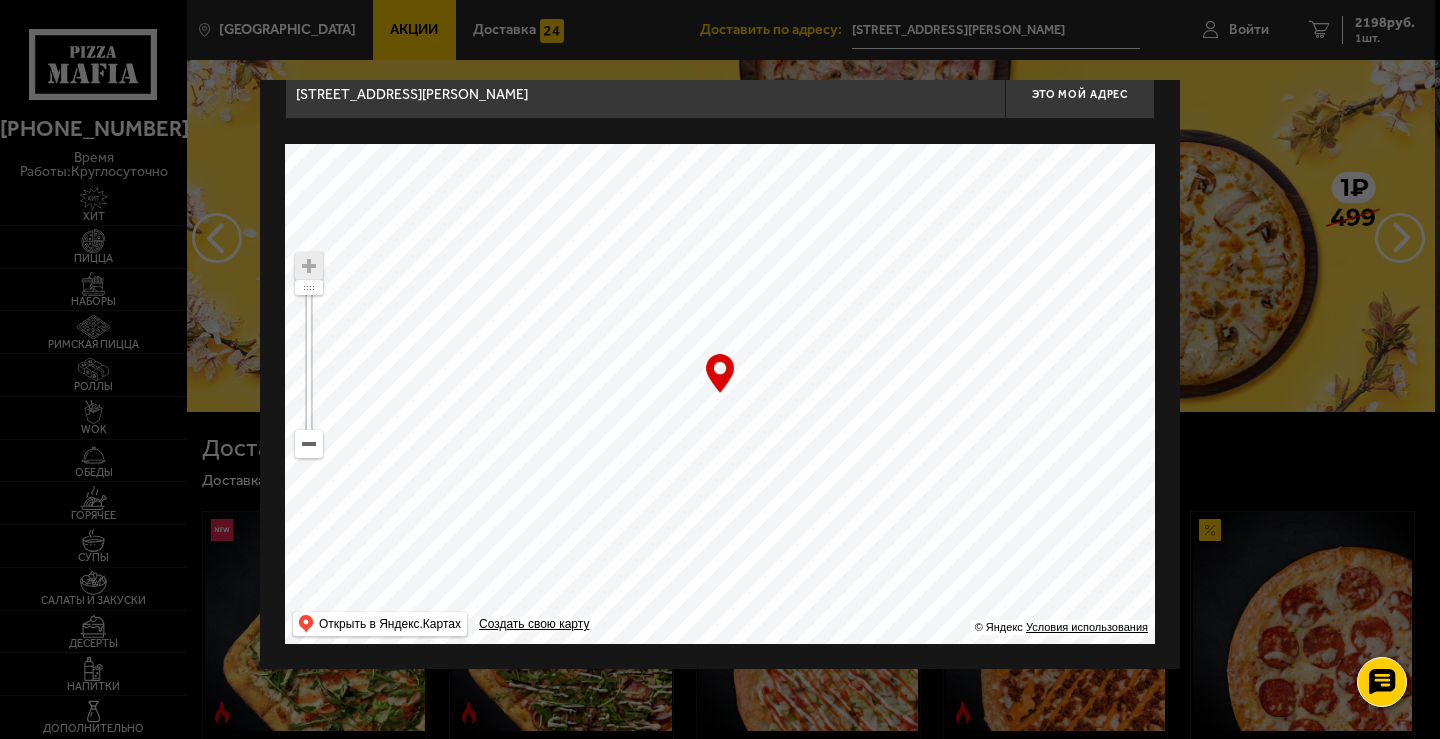 drag, startPoint x: 752, startPoint y: 476, endPoint x: 464, endPoint y: 372, distance: 306.20255 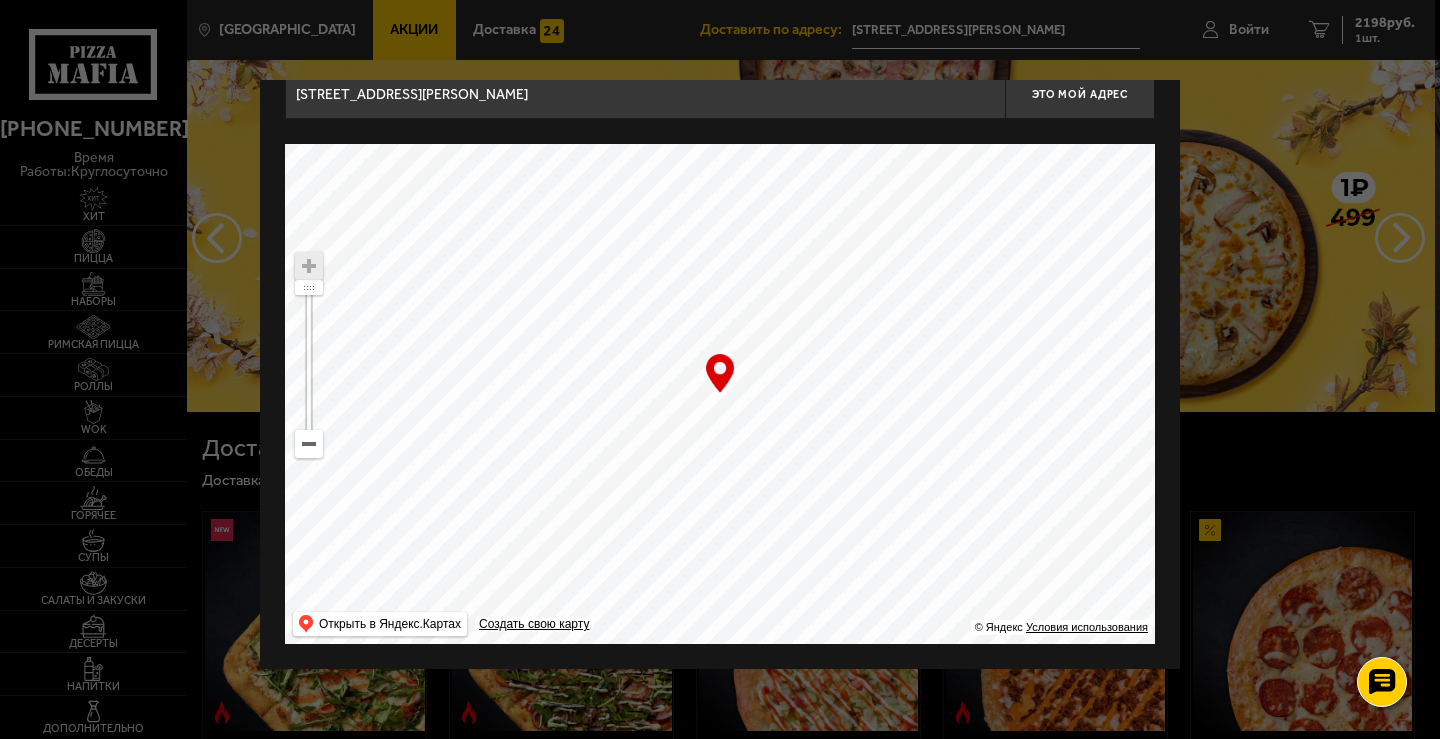 drag, startPoint x: 630, startPoint y: 480, endPoint x: 423, endPoint y: 189, distance: 357.11343 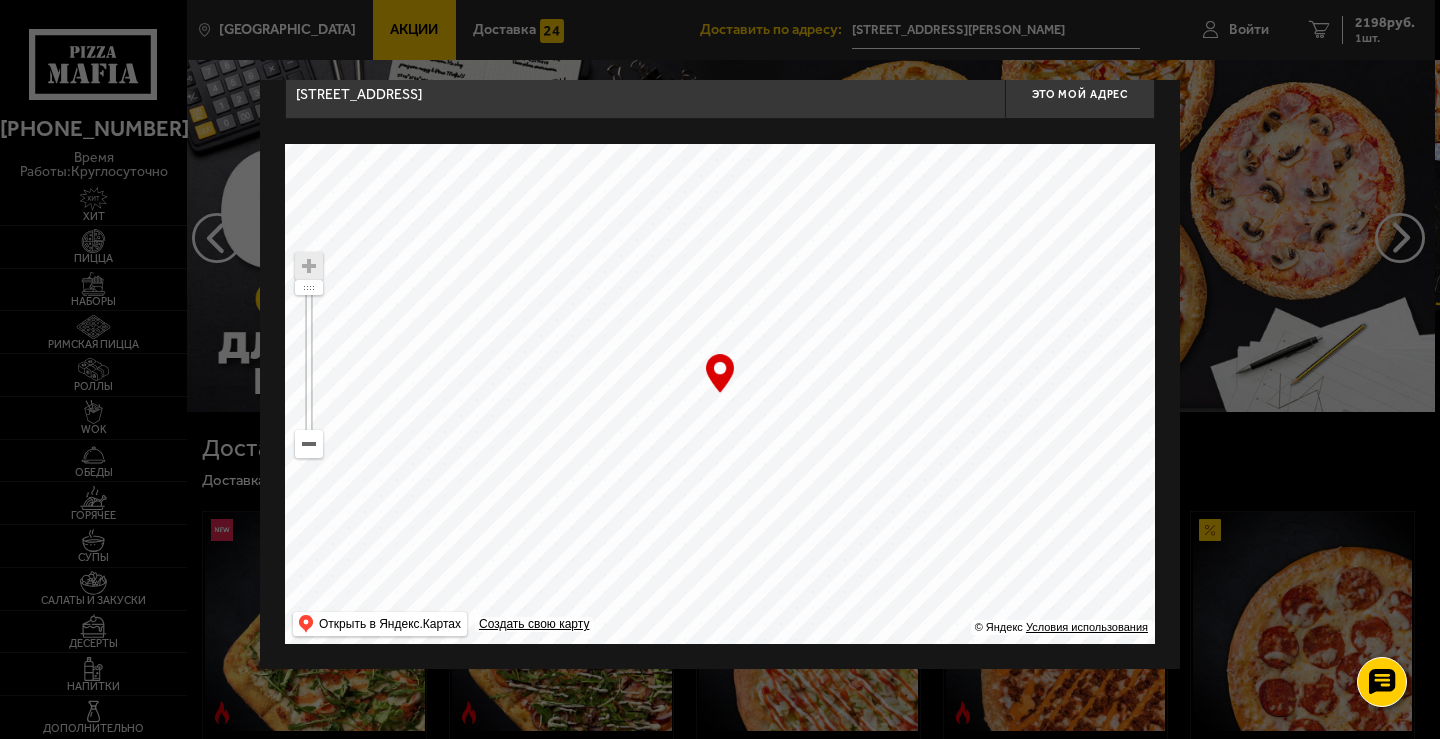 drag, startPoint x: 807, startPoint y: 388, endPoint x: 763, endPoint y: 235, distance: 159.20113 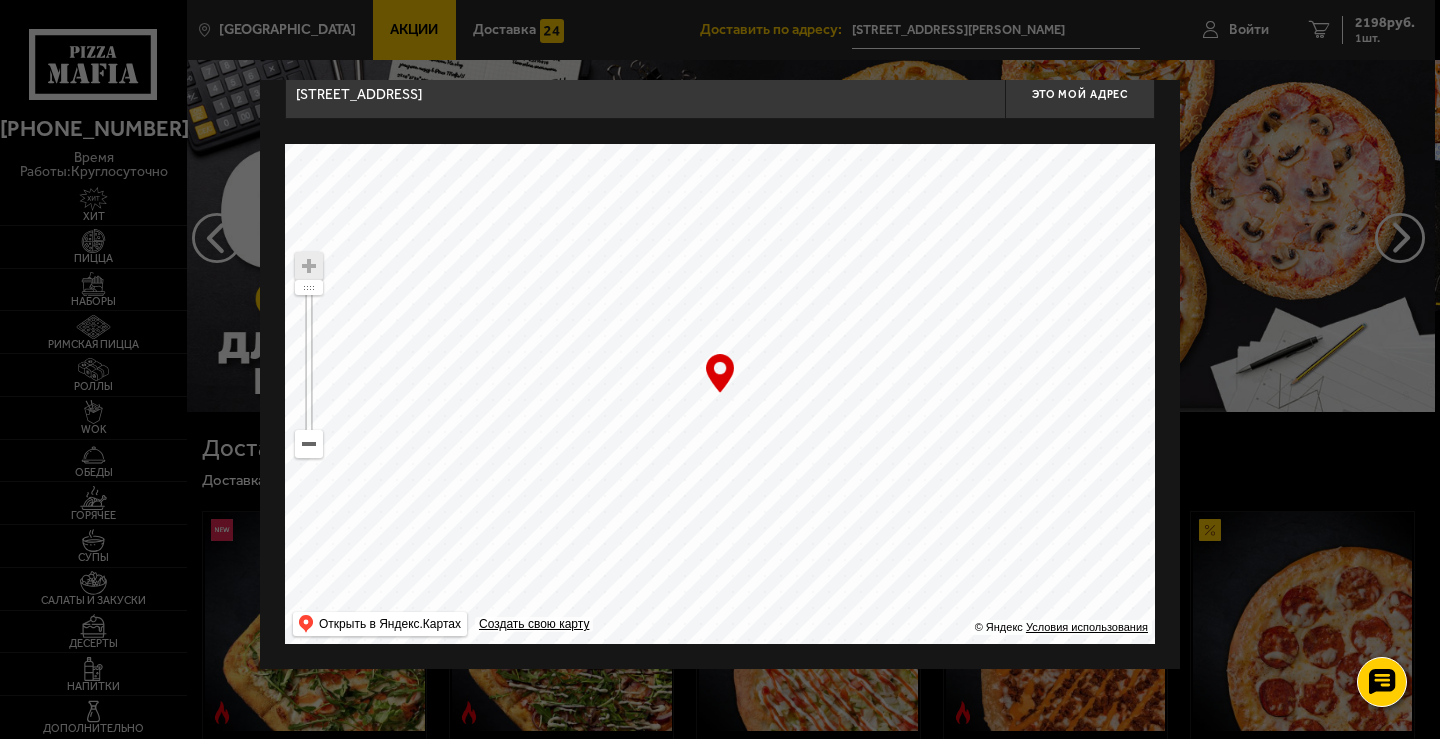 drag, startPoint x: 756, startPoint y: 390, endPoint x: 827, endPoint y: 302, distance: 113.07078 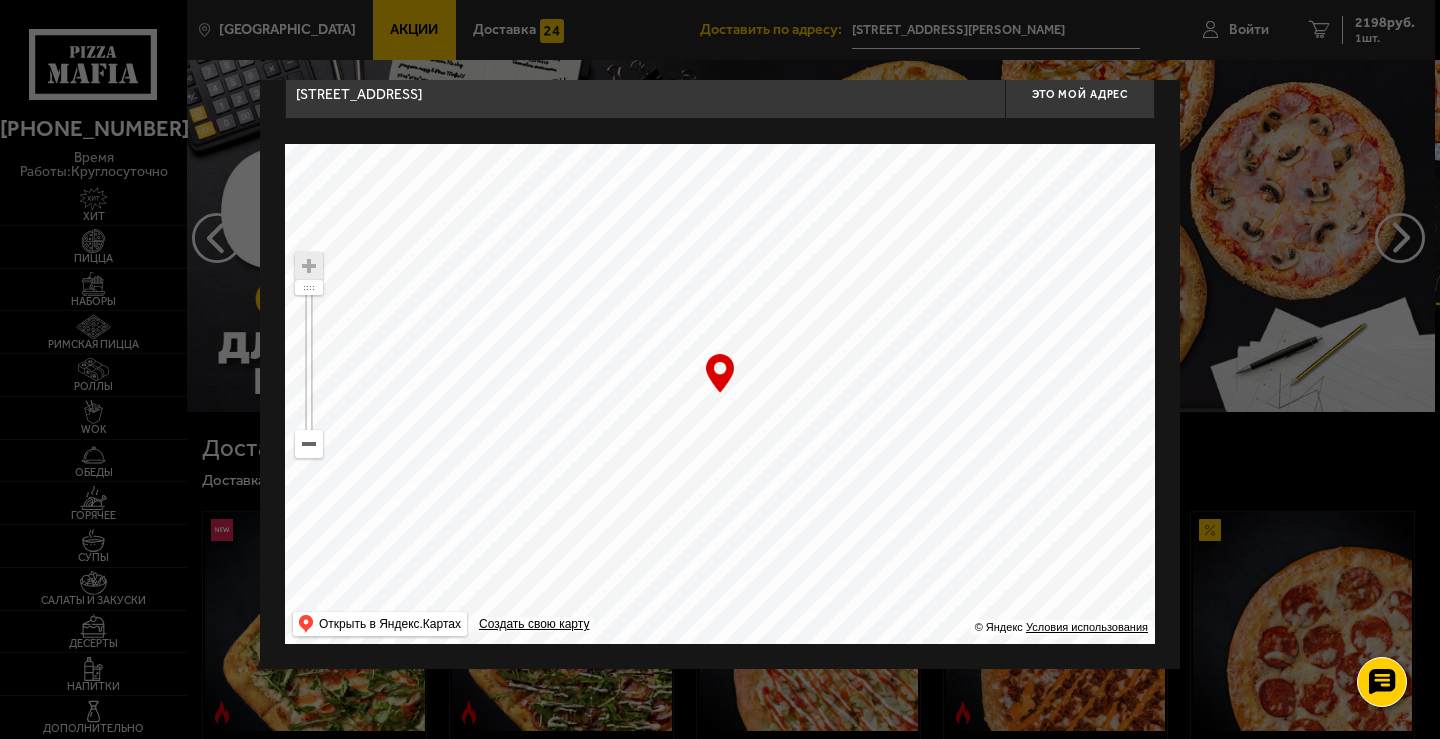 drag, startPoint x: 802, startPoint y: 404, endPoint x: 988, endPoint y: 384, distance: 187.07217 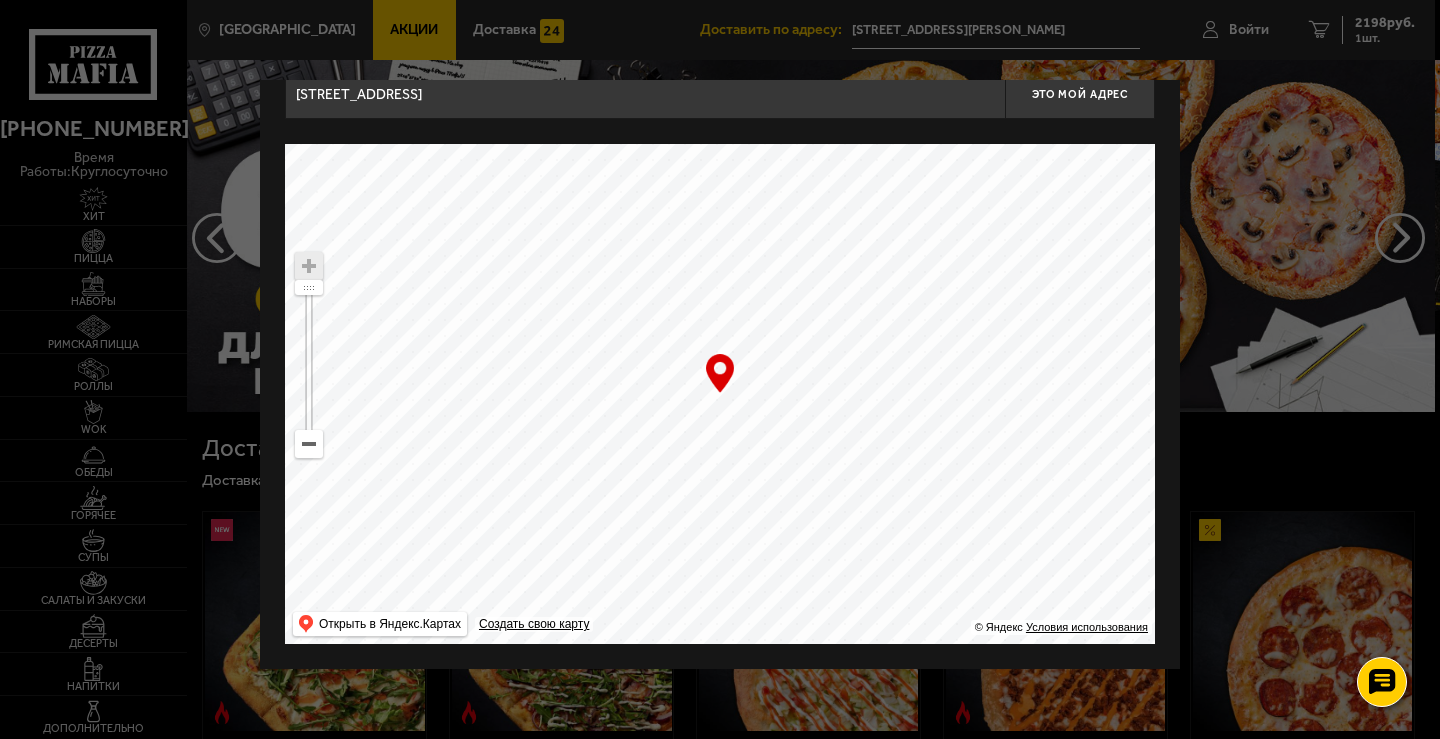 drag, startPoint x: 811, startPoint y: 288, endPoint x: 1042, endPoint y: 362, distance: 242.5634 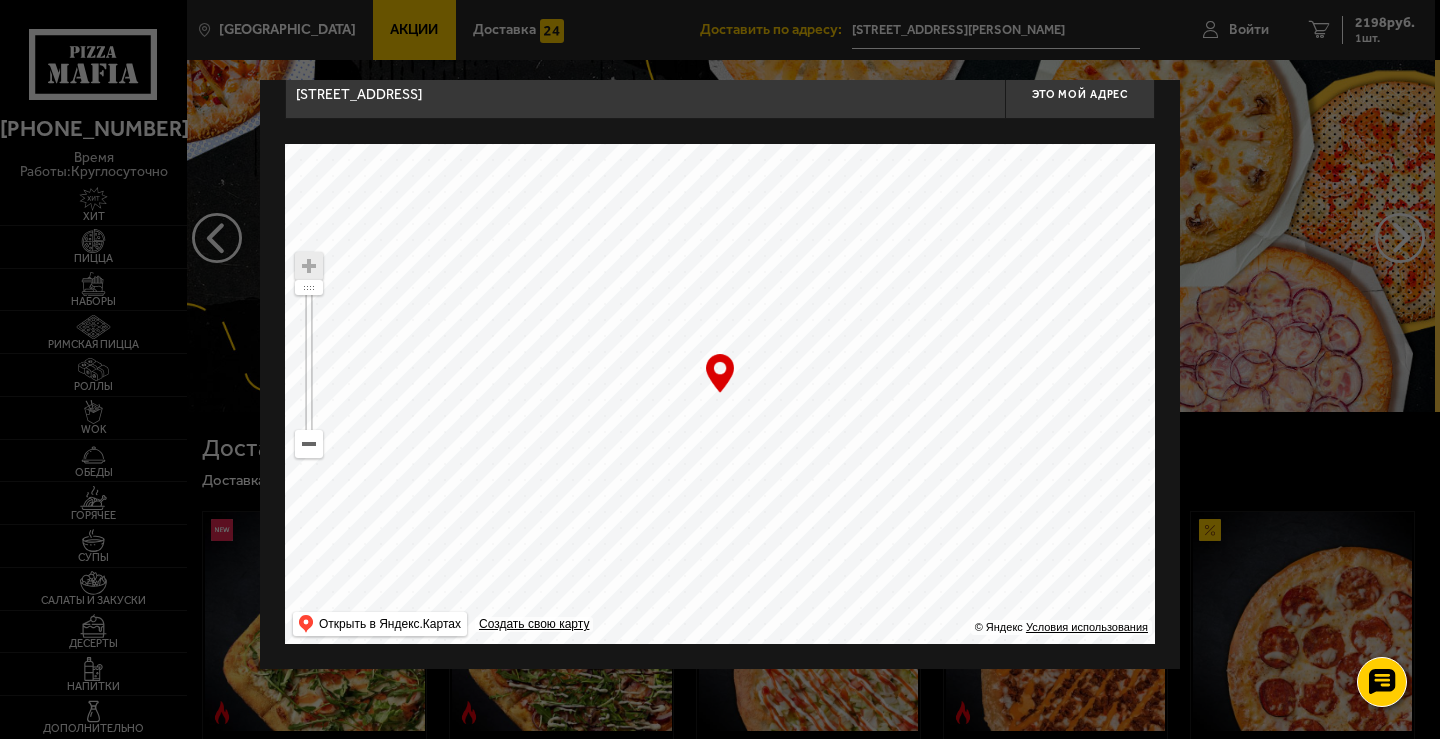 drag, startPoint x: 609, startPoint y: 225, endPoint x: 693, endPoint y: 119, distance: 135.24792 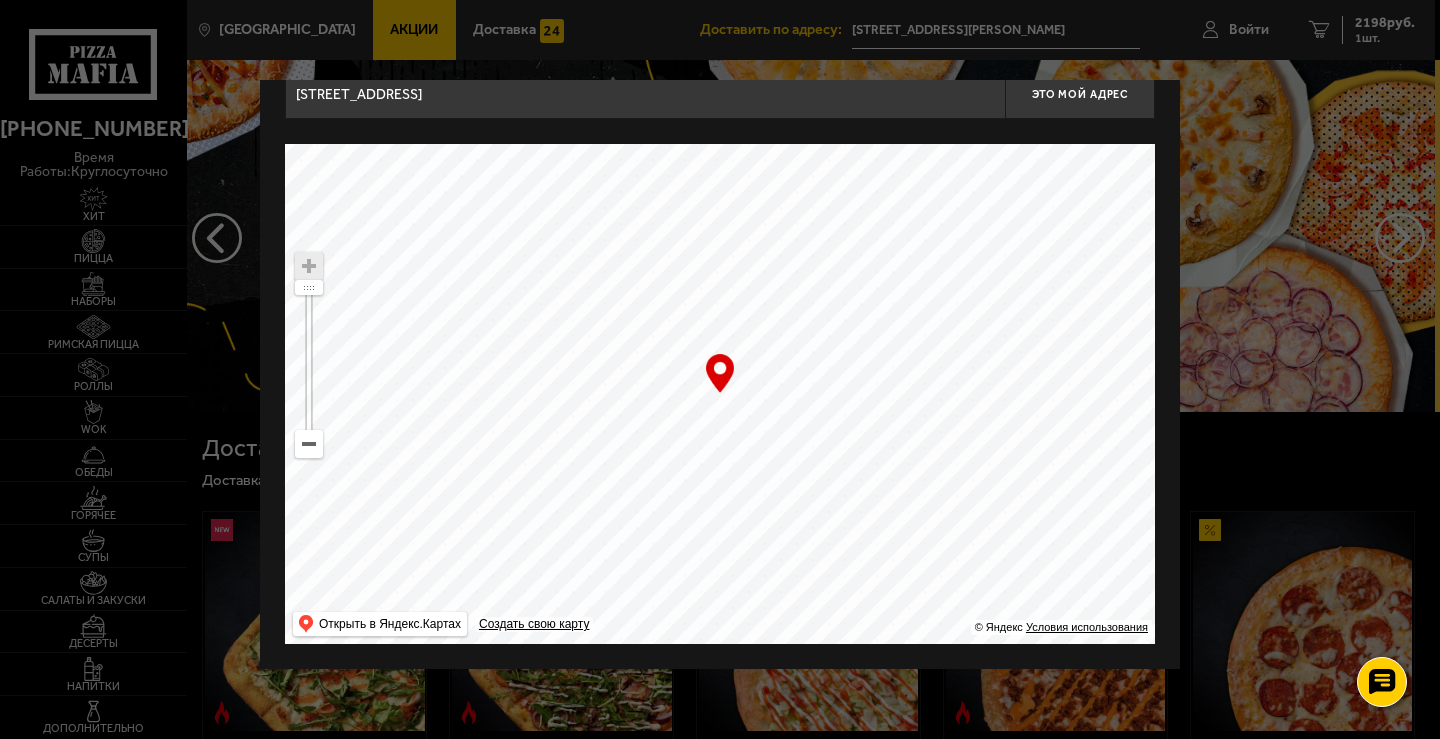 drag, startPoint x: 753, startPoint y: 475, endPoint x: 809, endPoint y: 329, distance: 156.37135 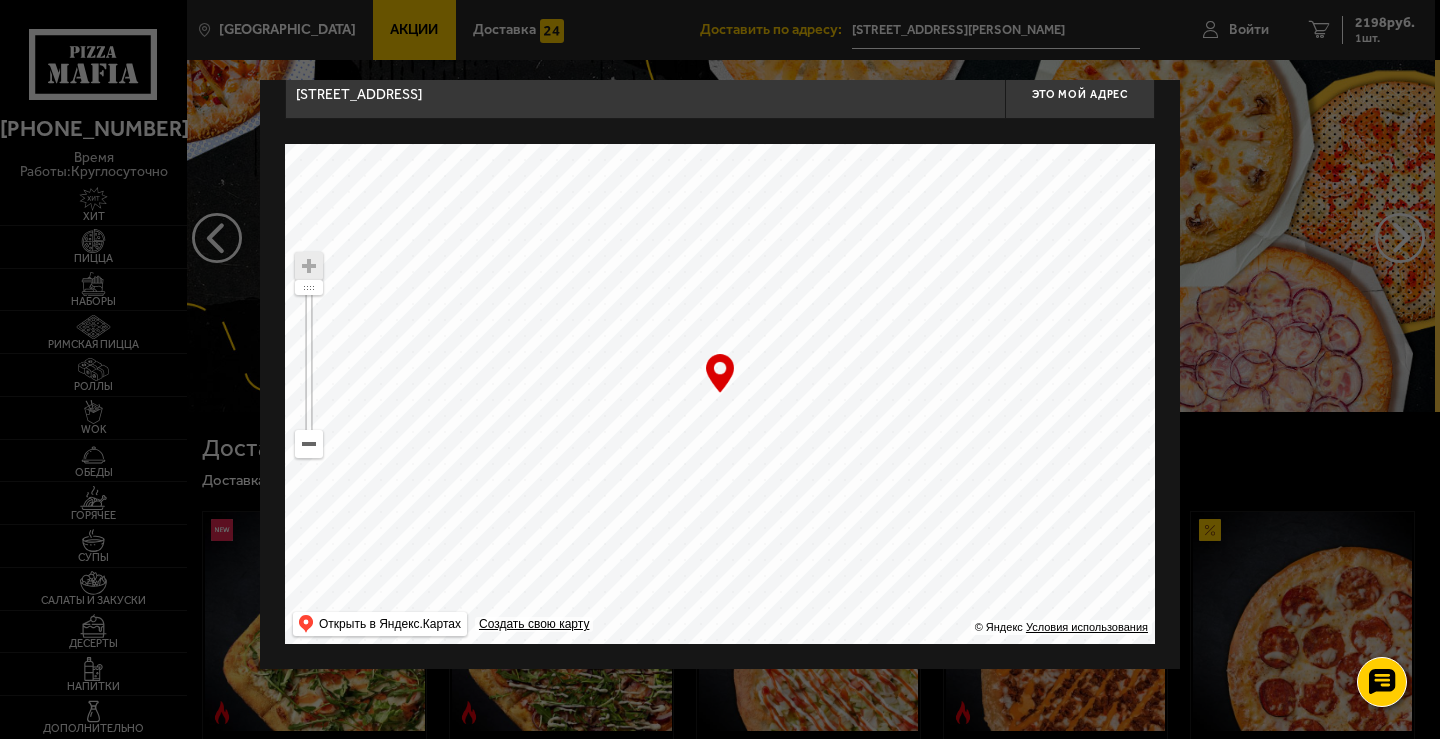 drag, startPoint x: 846, startPoint y: 383, endPoint x: 1008, endPoint y: 304, distance: 180.23596 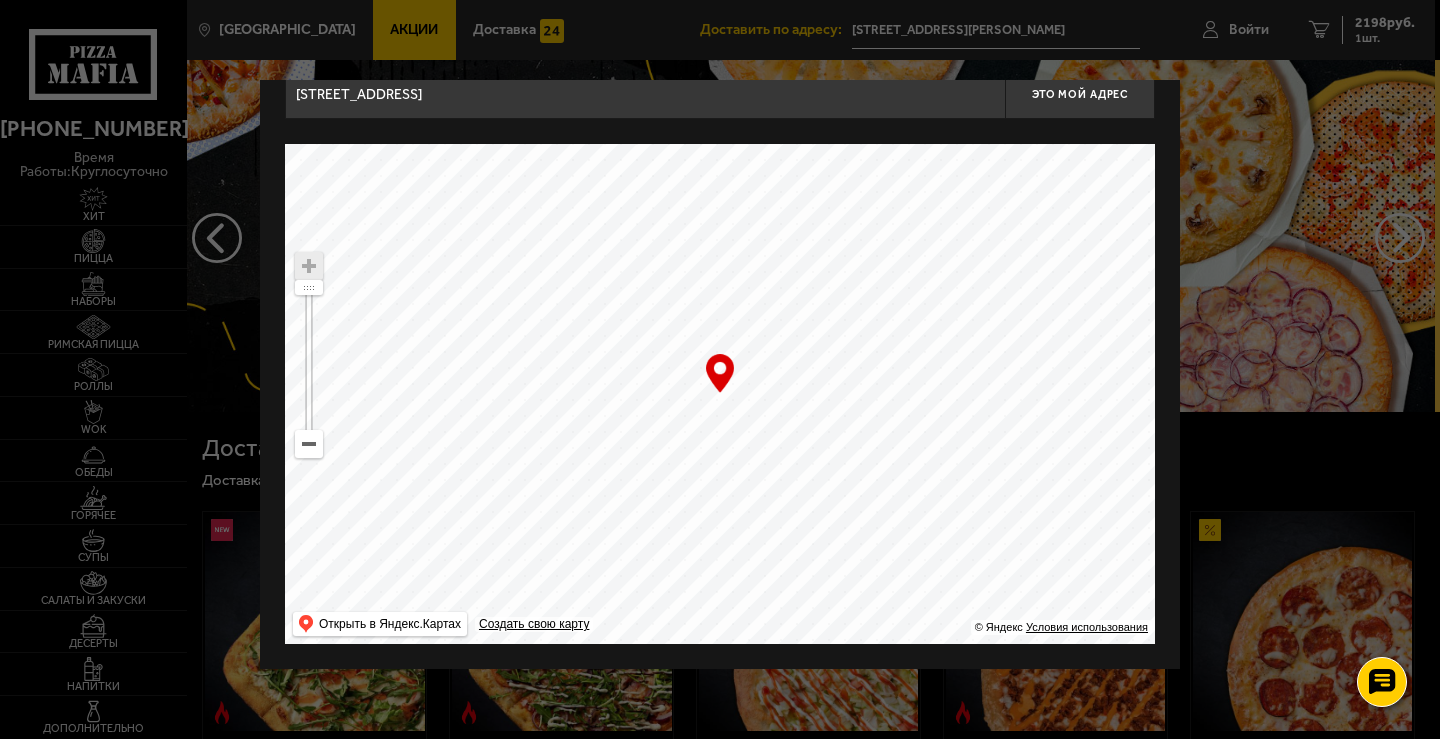 drag, startPoint x: 1005, startPoint y: 362, endPoint x: 1068, endPoint y: 461, distance: 117.34564 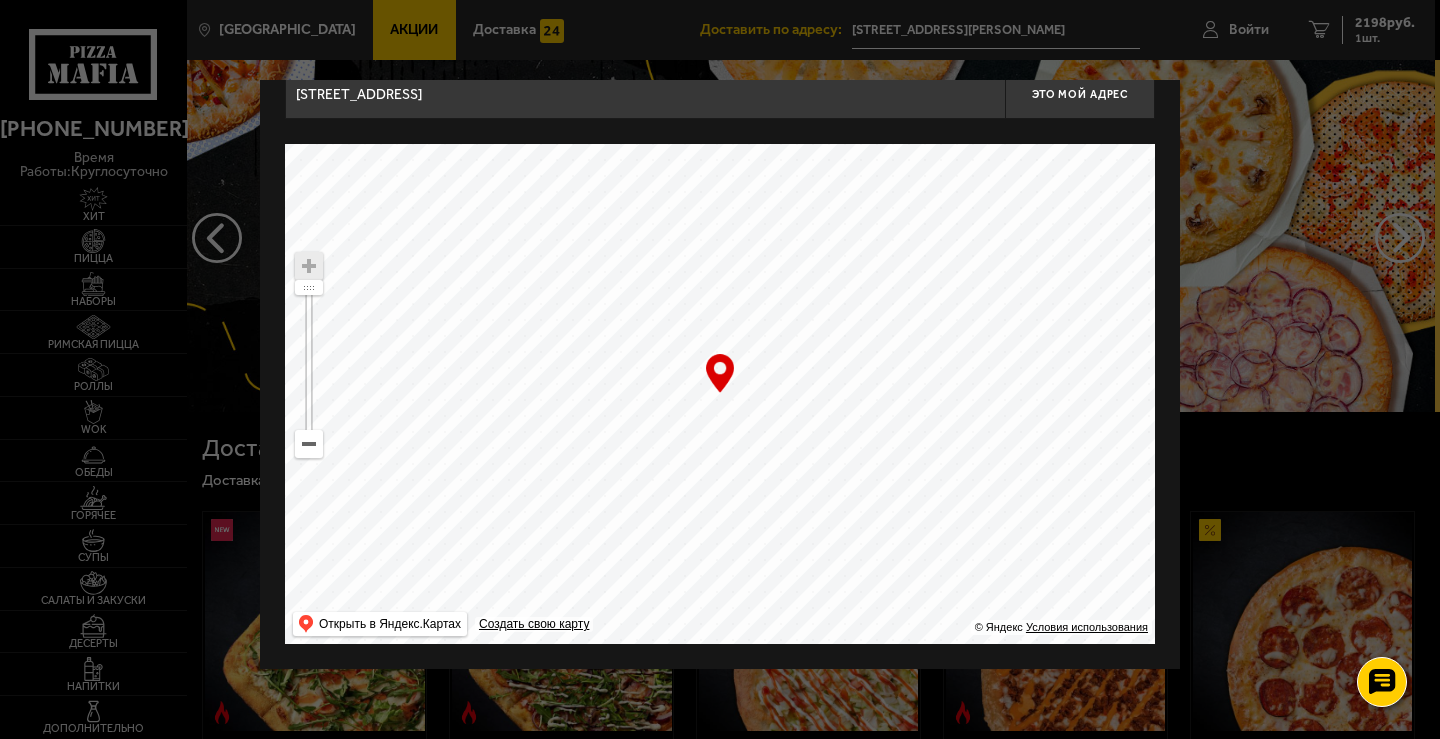 drag, startPoint x: 899, startPoint y: 490, endPoint x: 853, endPoint y: 574, distance: 95.77056 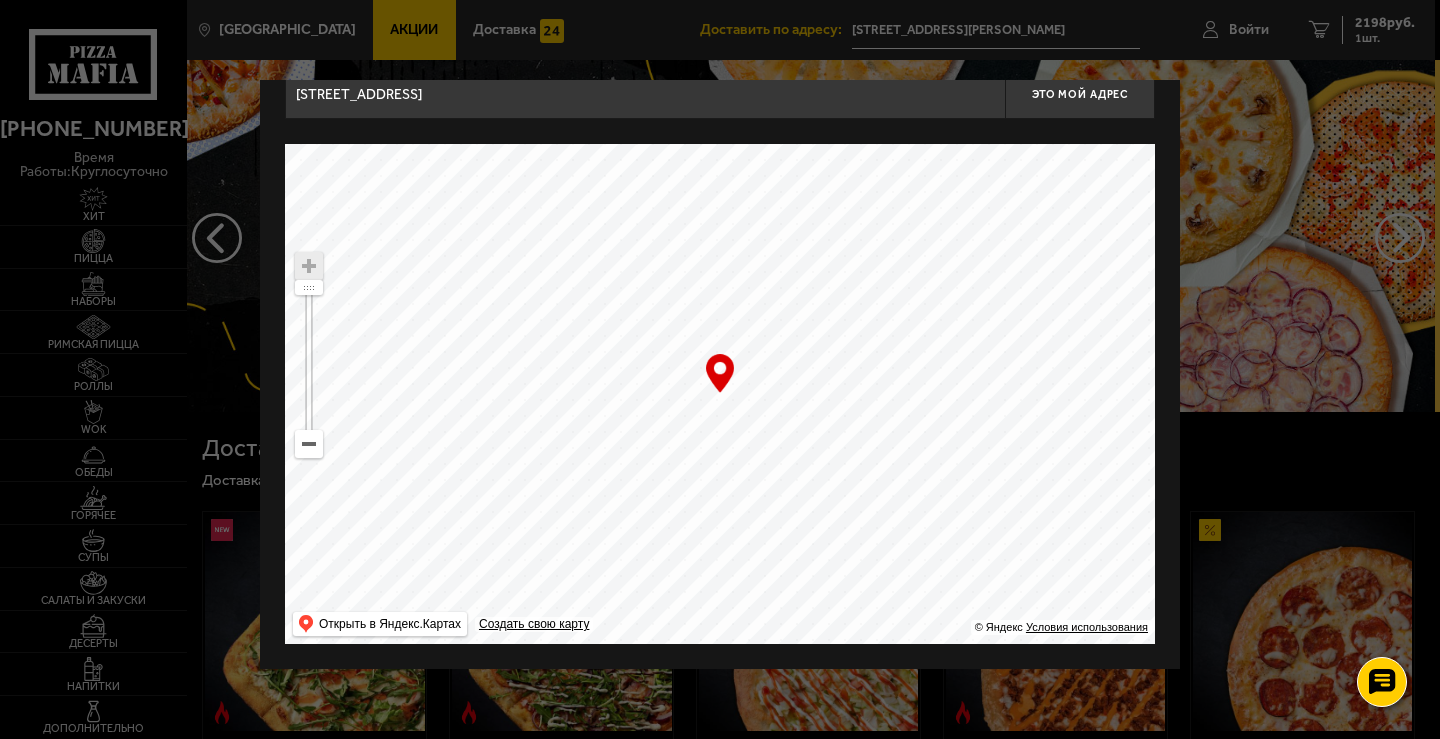 drag, startPoint x: 884, startPoint y: 588, endPoint x: 923, endPoint y: 633, distance: 59.548298 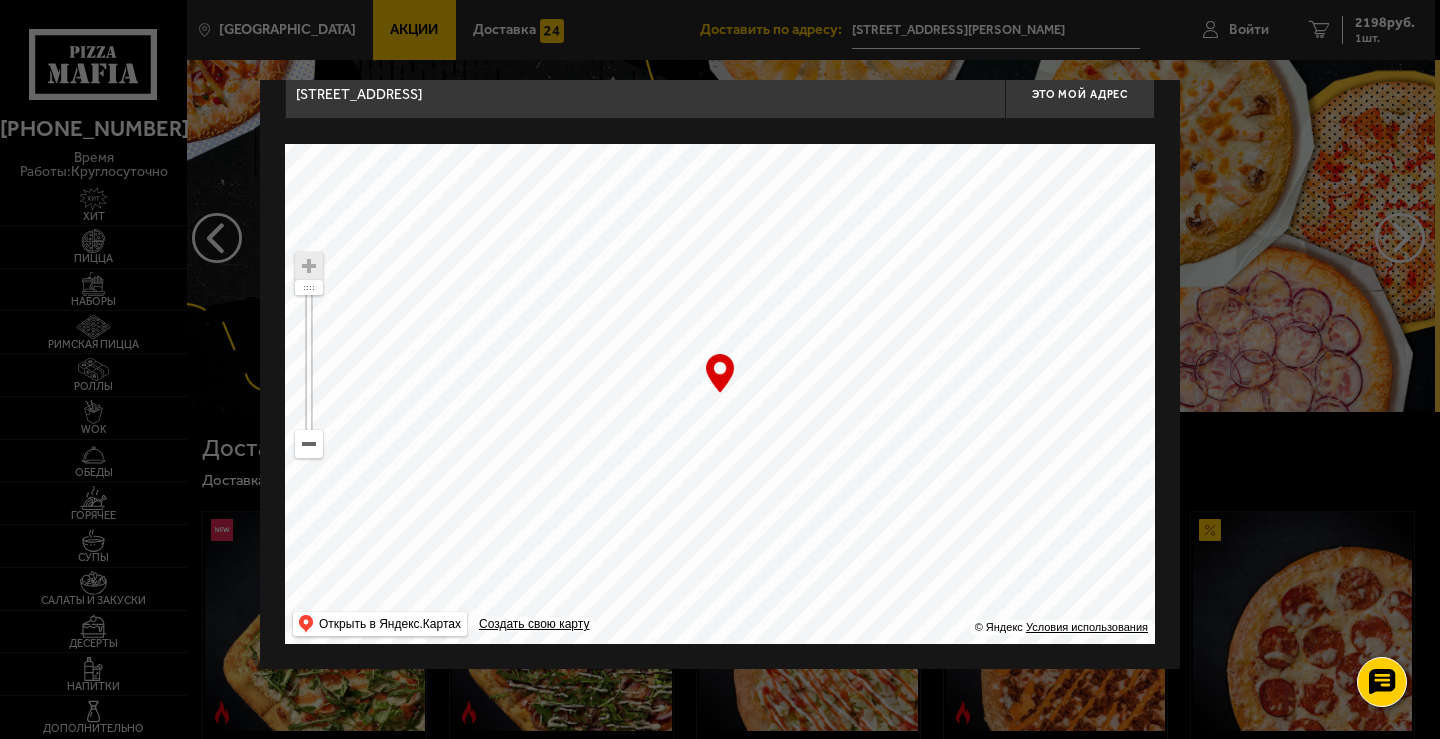 drag, startPoint x: 801, startPoint y: 398, endPoint x: 801, endPoint y: 459, distance: 61 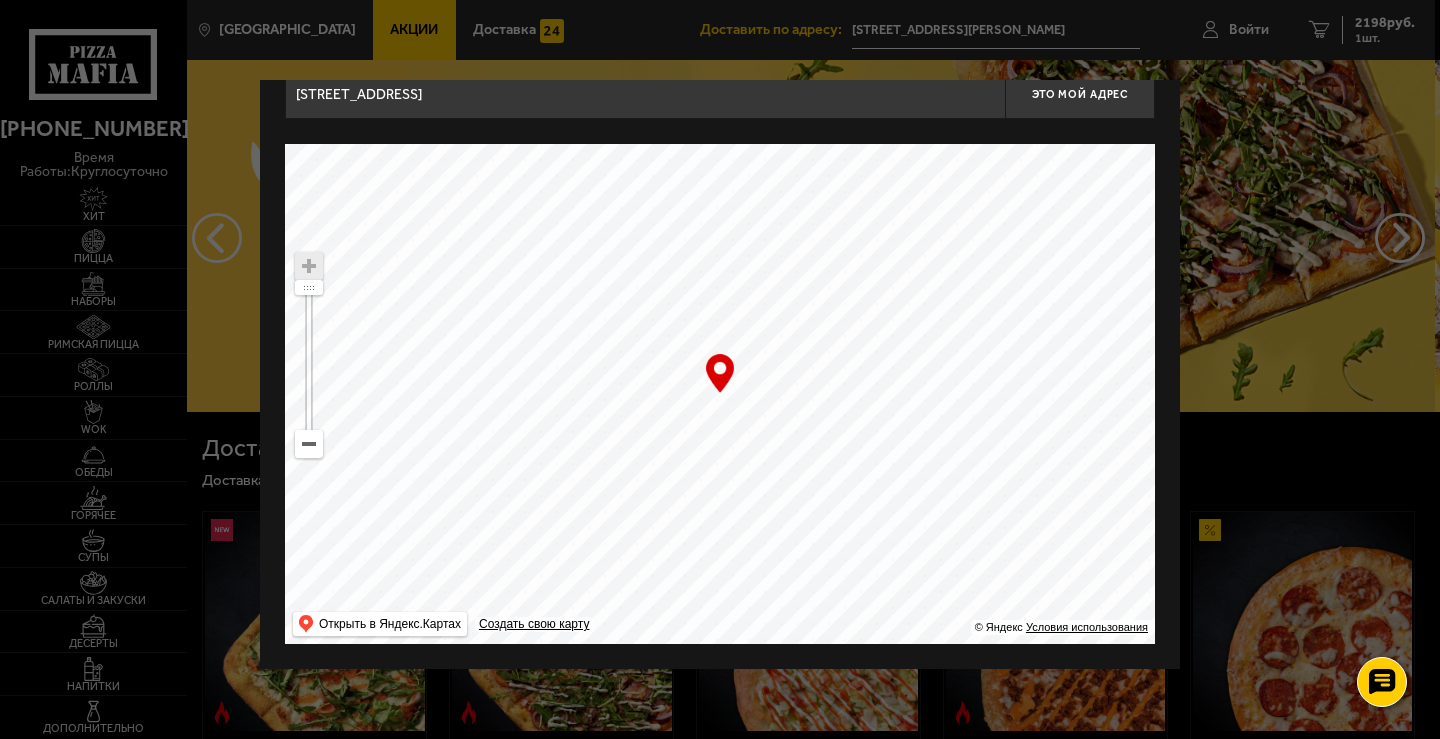 drag, startPoint x: 792, startPoint y: 401, endPoint x: 786, endPoint y: 503, distance: 102.176315 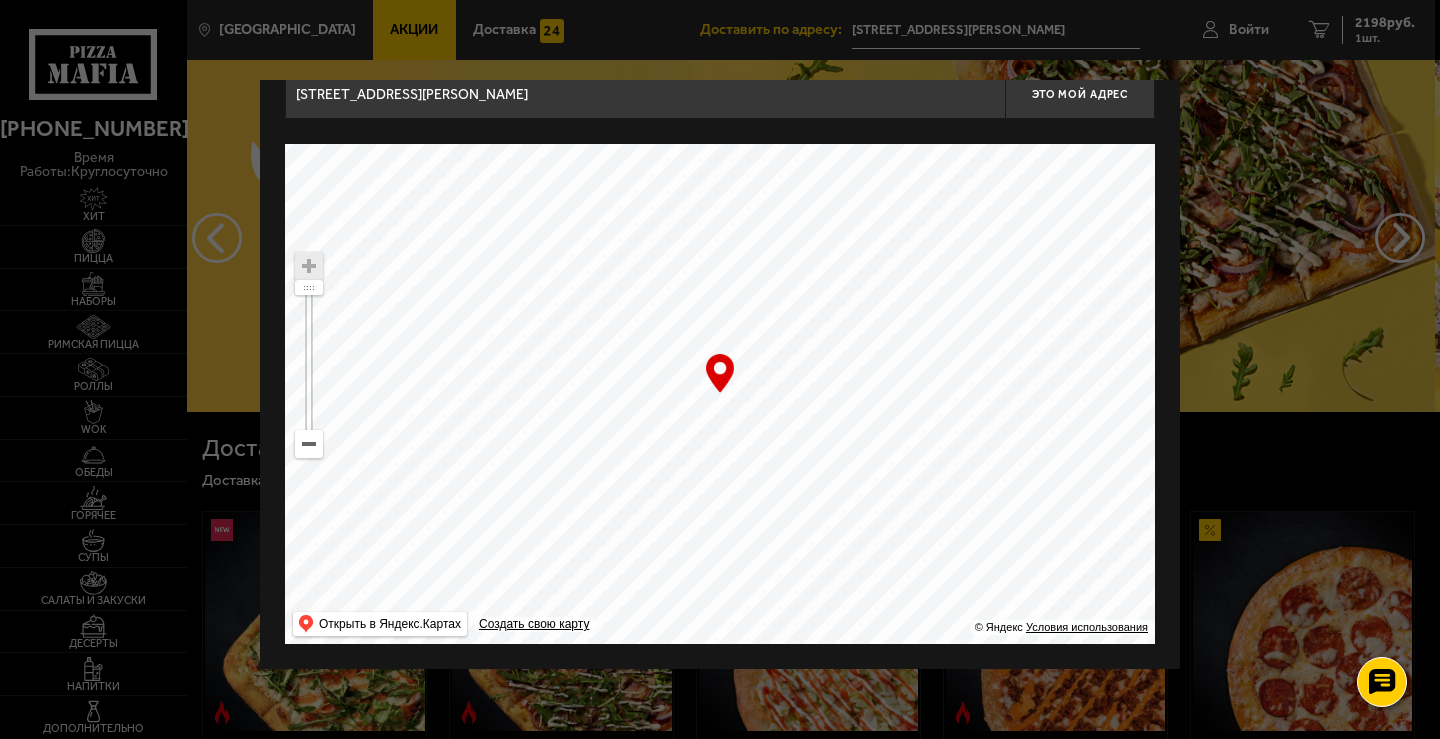 drag, startPoint x: 866, startPoint y: 418, endPoint x: 853, endPoint y: 537, distance: 119.70798 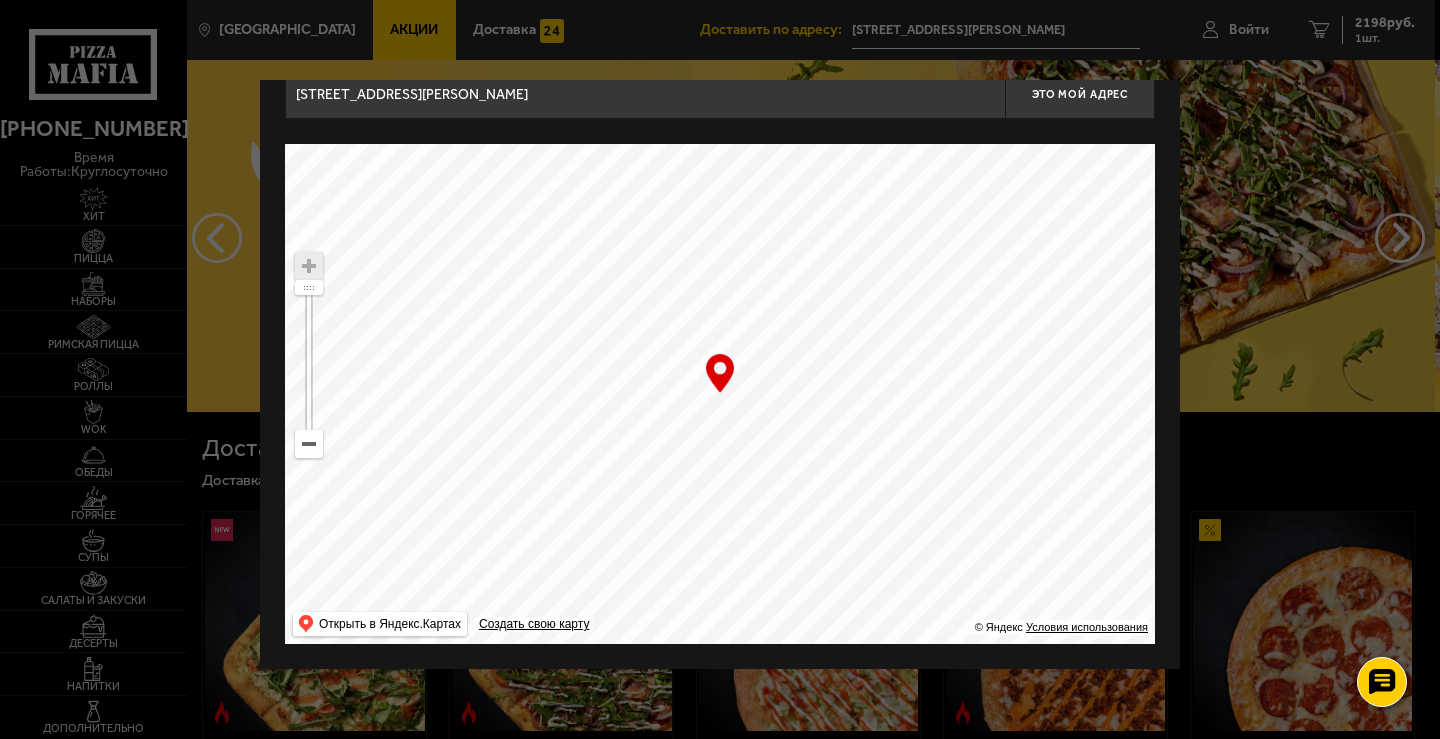 drag 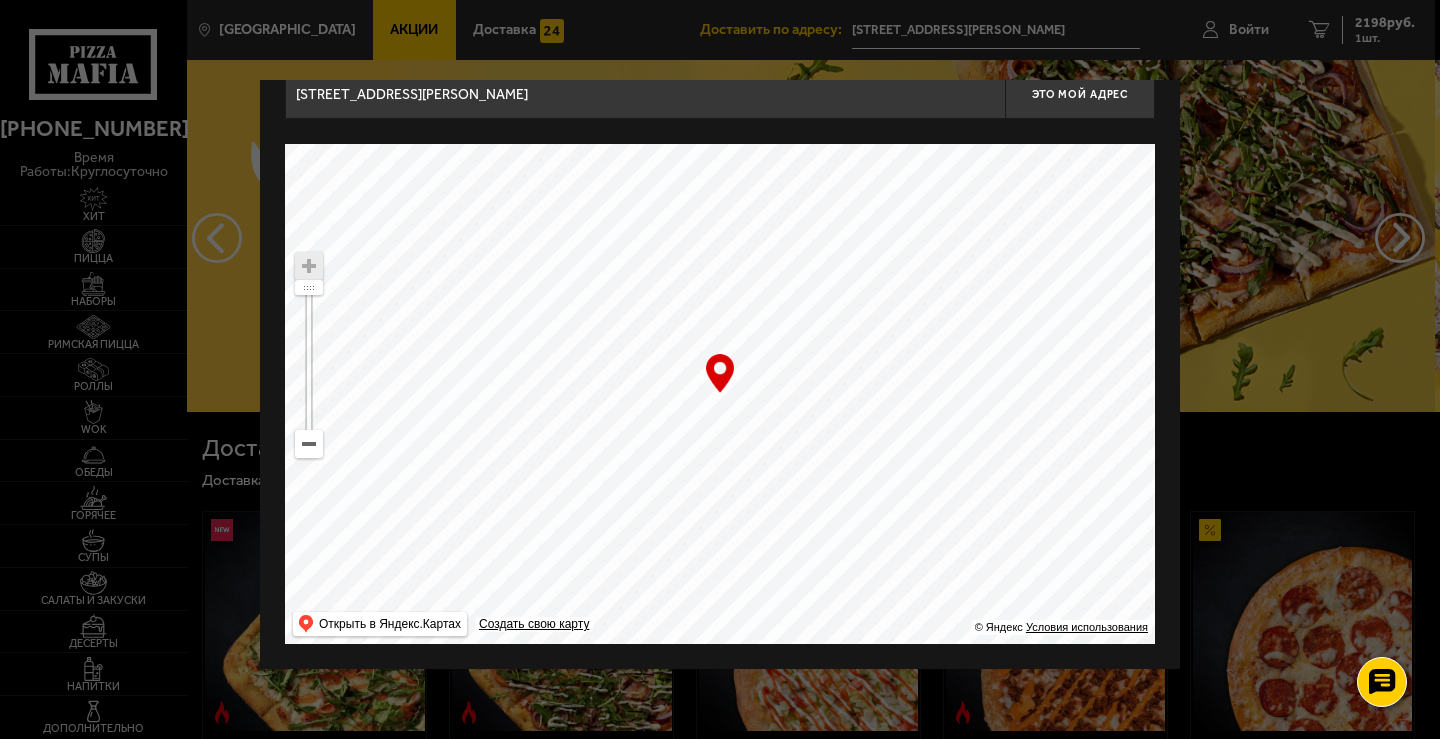 click at bounding box center [720, 394] 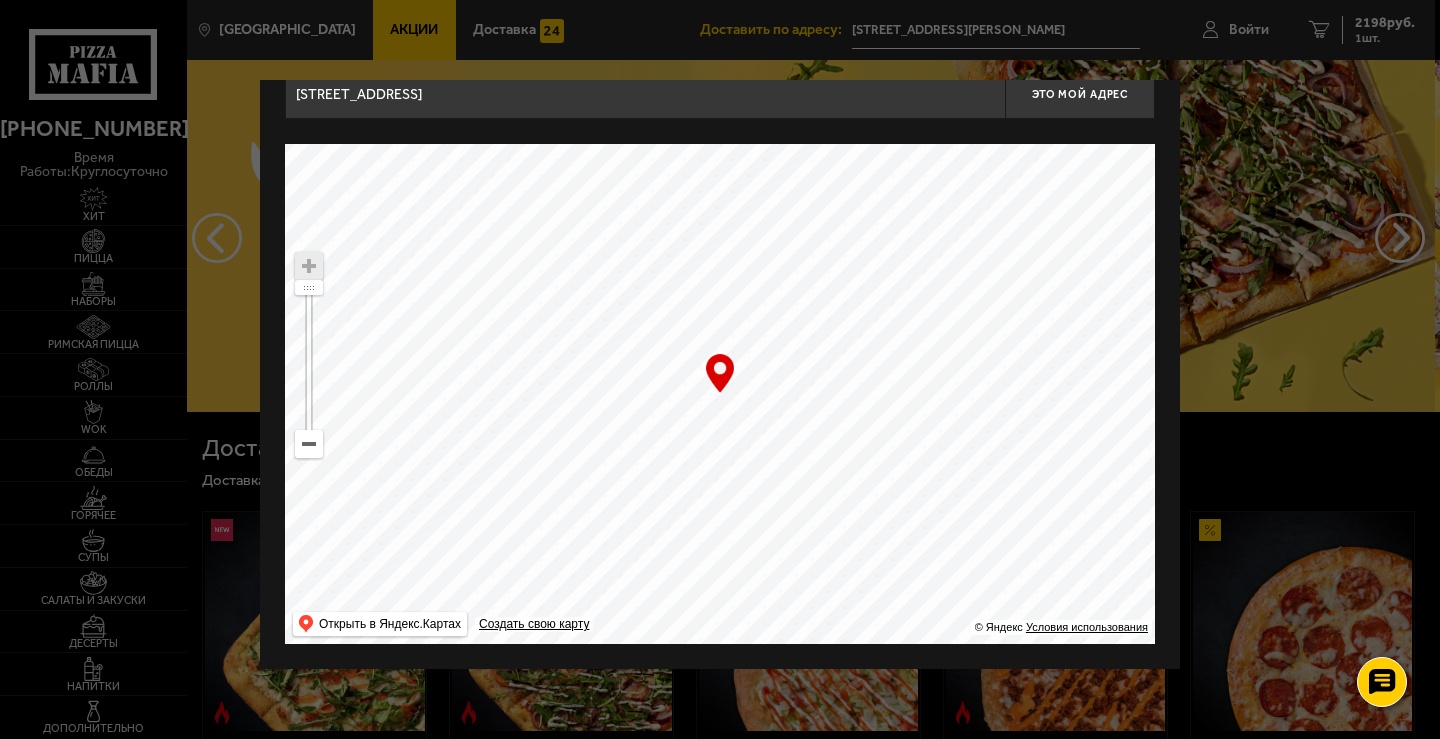 click at bounding box center (720, 394) 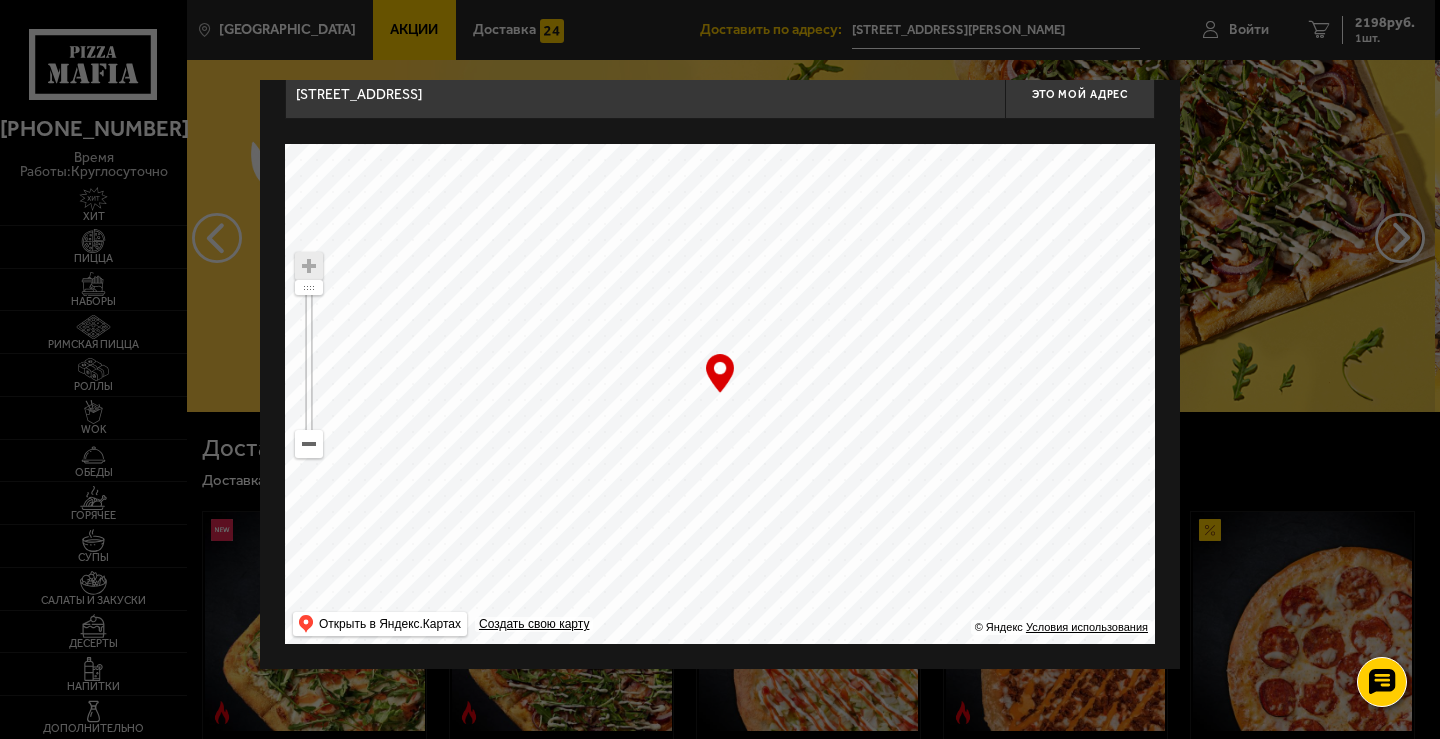 click at bounding box center (720, 394) 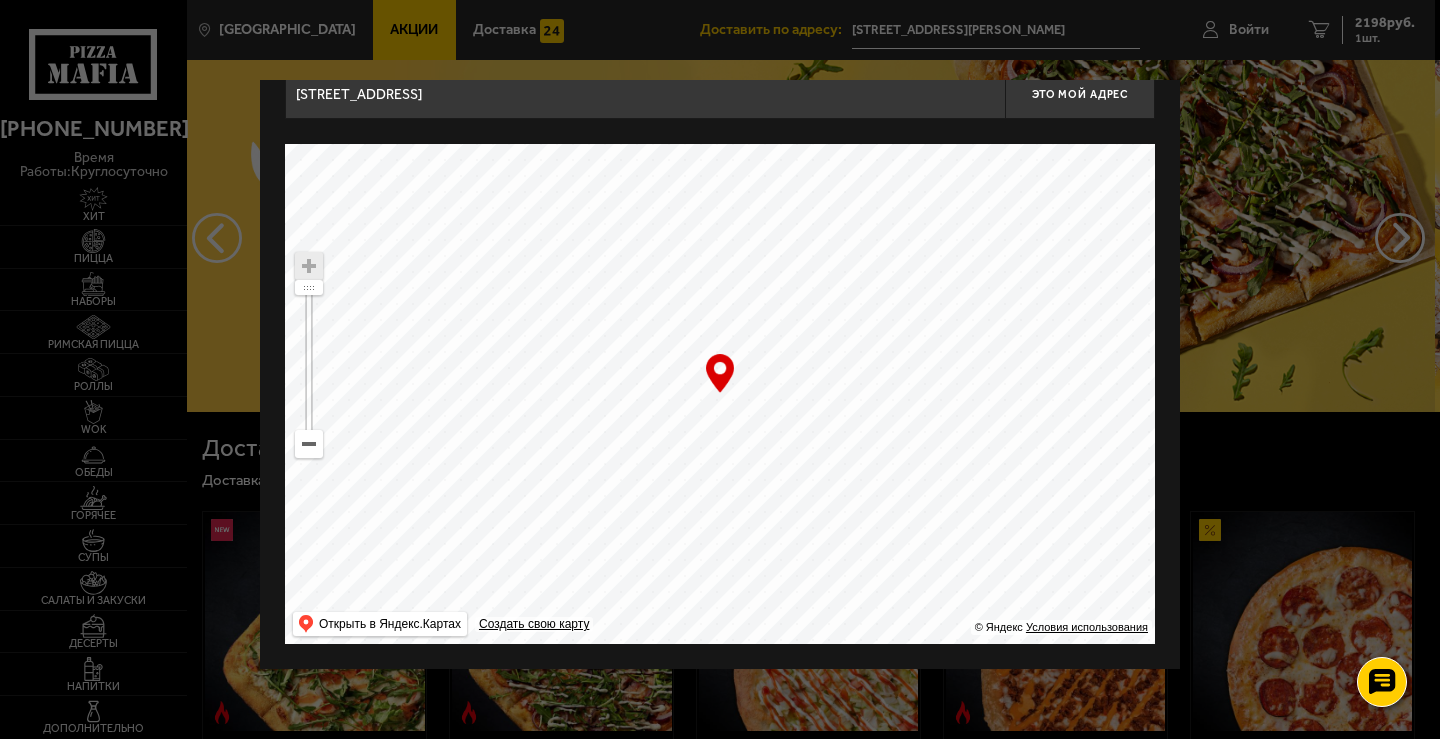 click at bounding box center [720, 394] 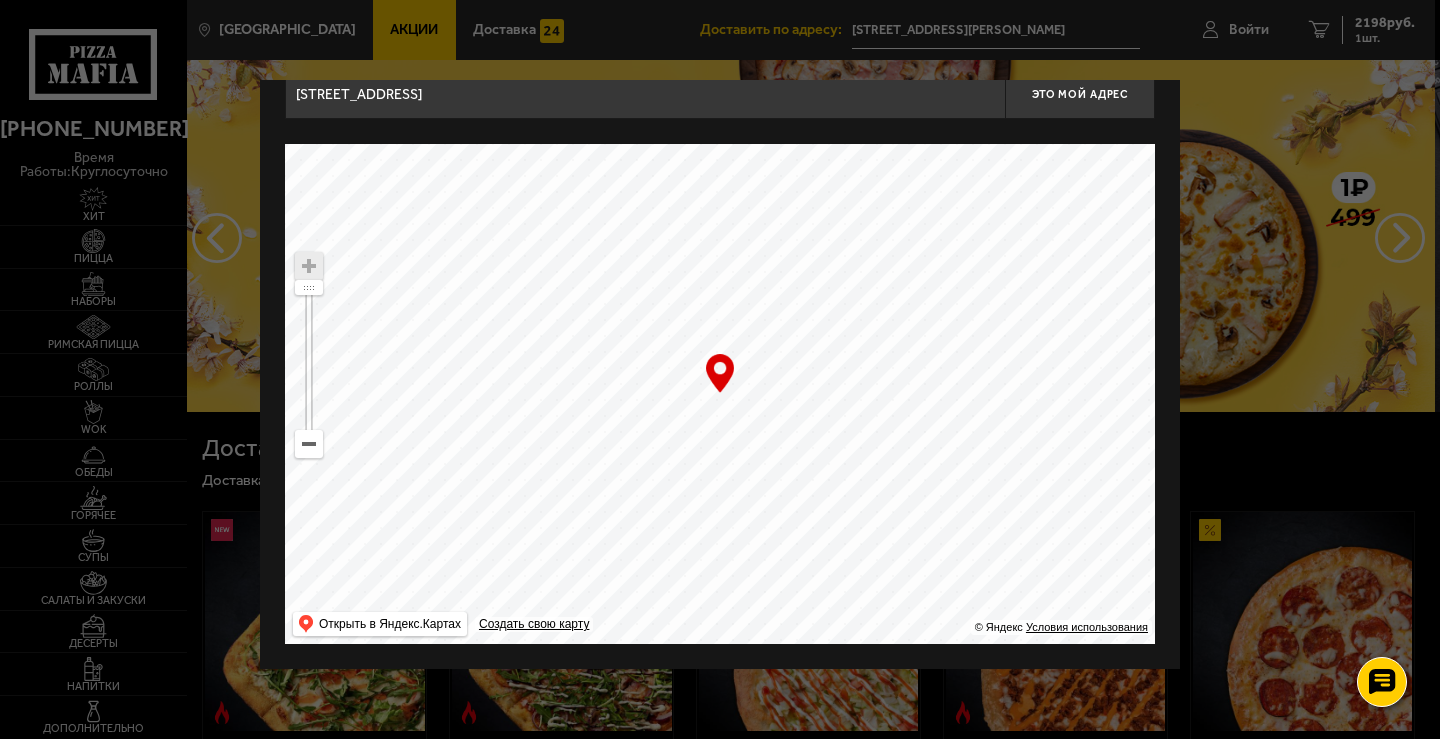 click on "[GEOGRAPHIC_DATA] Все Акции Доставка Личный кабинет Акции Доставка Доставить по адресу: [STREET_ADDRESS][GEOGRAPHIC_DATA][PERSON_NAME] 1 2198  руб. 1  шт. [GEOGRAPHIC_DATA] Все Акции Доставка Личный кабинет [STREET_ADDRESS] Это мой адрес Найдите адрес перетащив карту … © Яндекс   Условия использования Открыть в Яндекс.Картах Создать свою карту Title test Доставка еды Доставка еды  -  Меню  -  Популярные товары Римская с креветками 360   г . креветка тигровая, моцарелла, руккола, трюфельное масло, оливково-чесночное масло, сливочно-чесночный соус, соус сладкий чили. 739" at bounding box center (808, 1333) 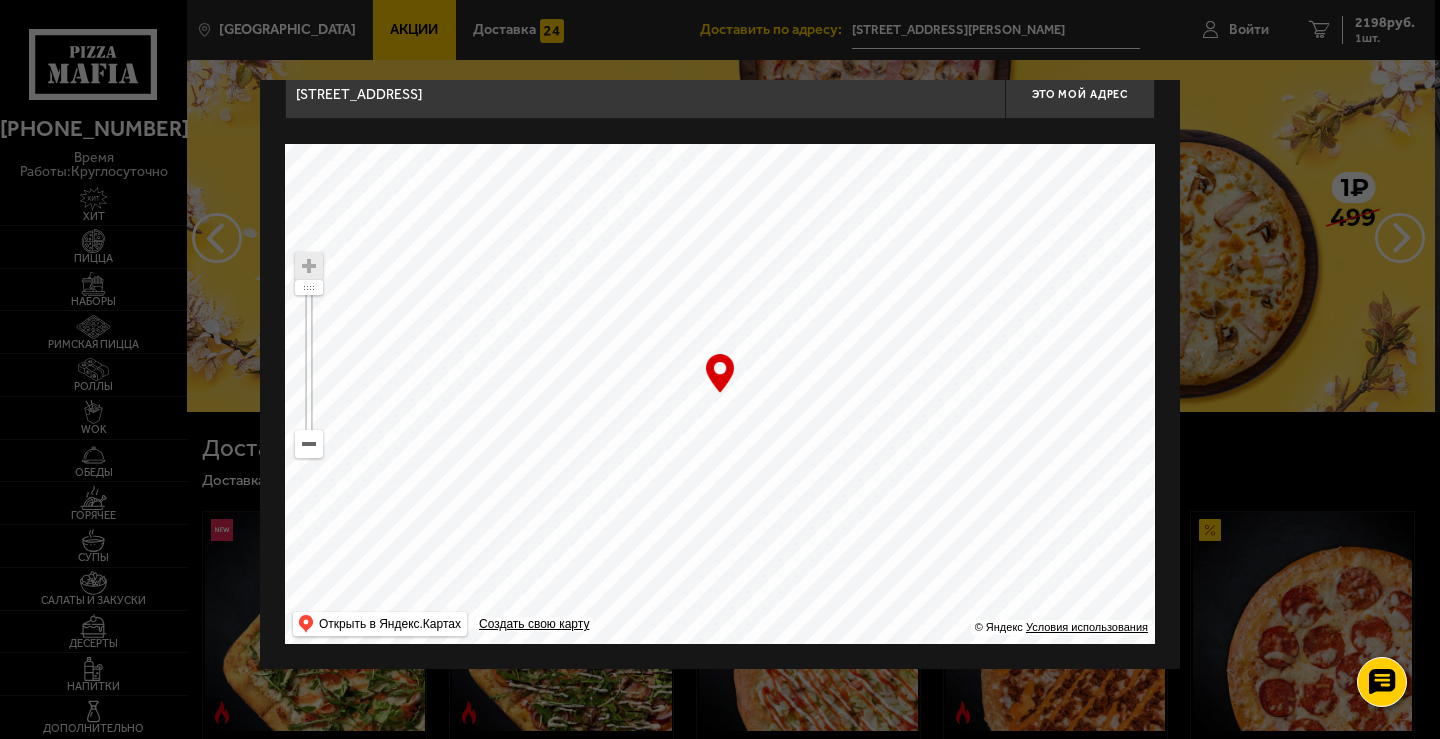click at bounding box center [720, 394] 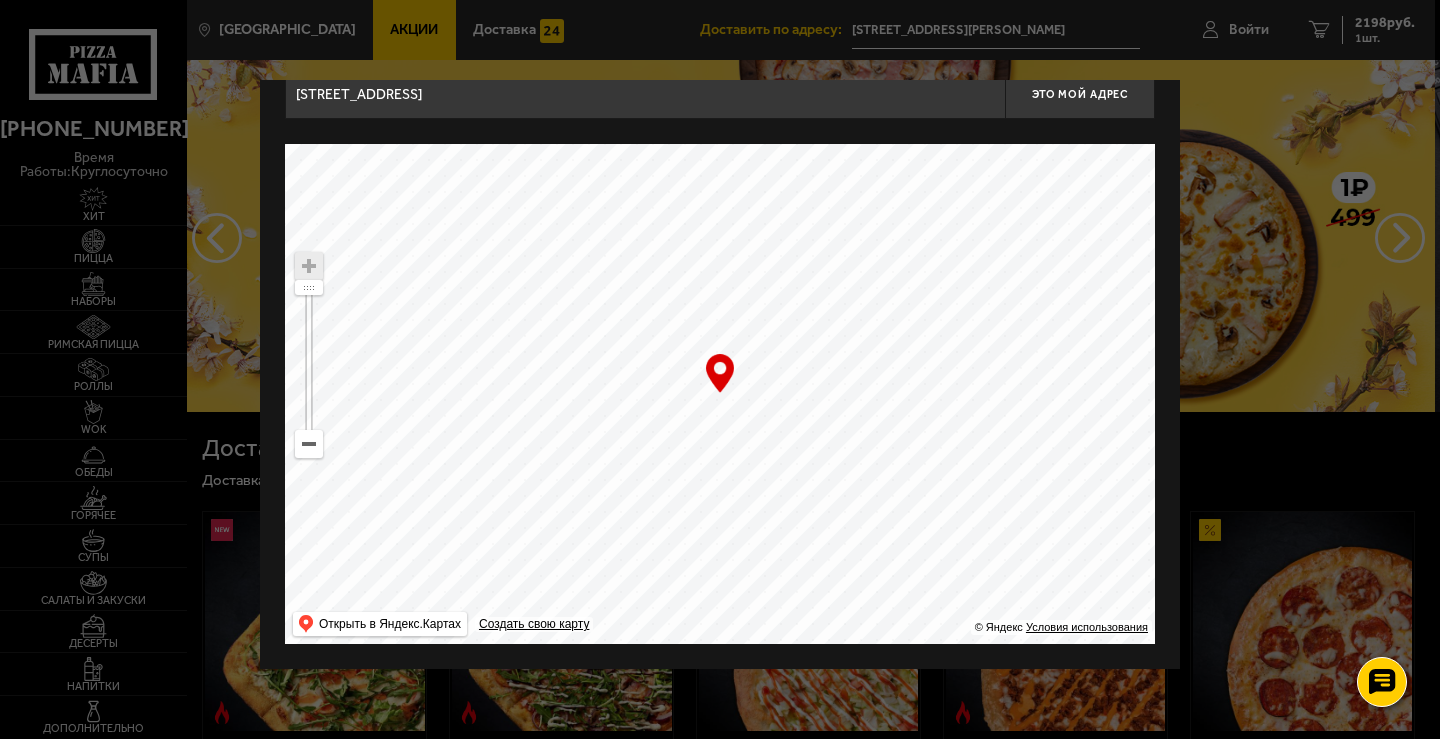 drag, startPoint x: 839, startPoint y: 315, endPoint x: 1123, endPoint y: 341, distance: 285.18765 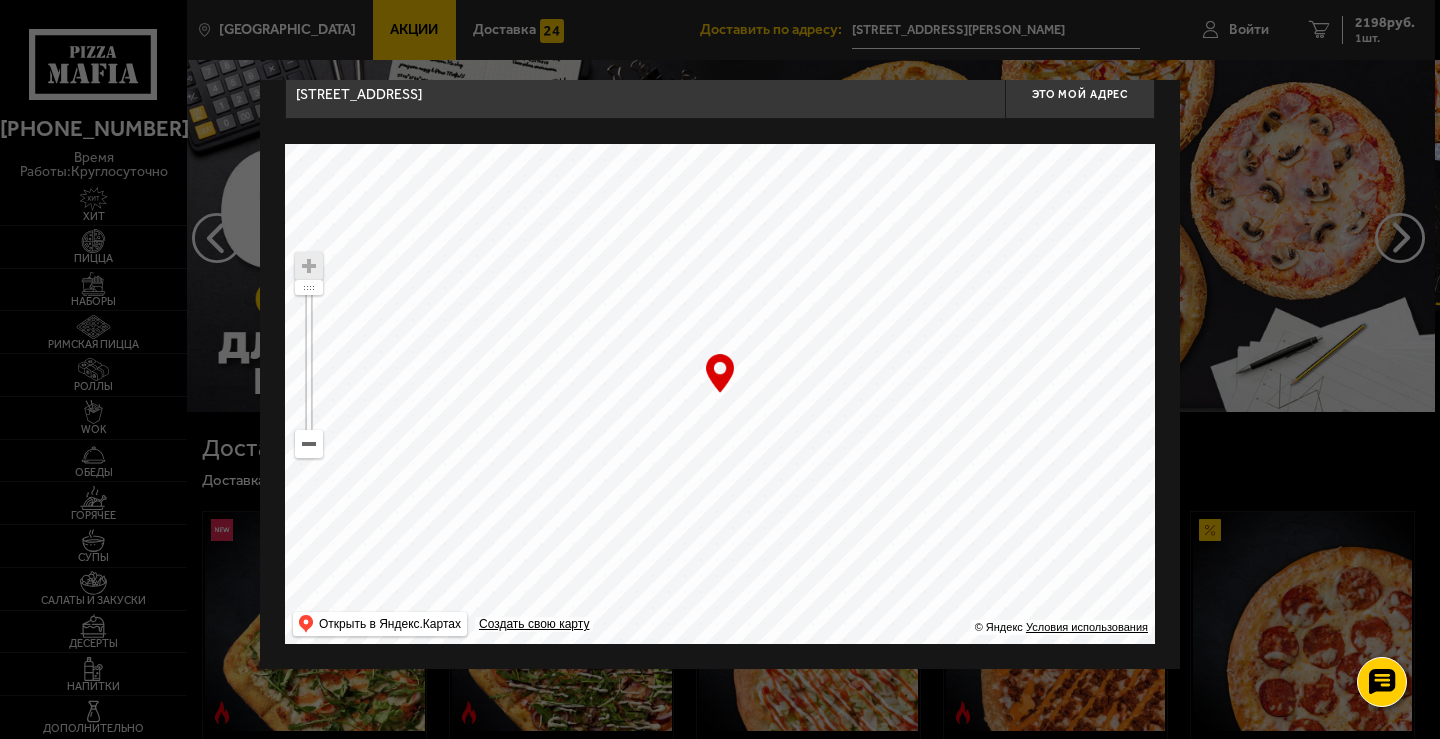 drag, startPoint x: 1021, startPoint y: 429, endPoint x: 962, endPoint y: 287, distance: 153.7693 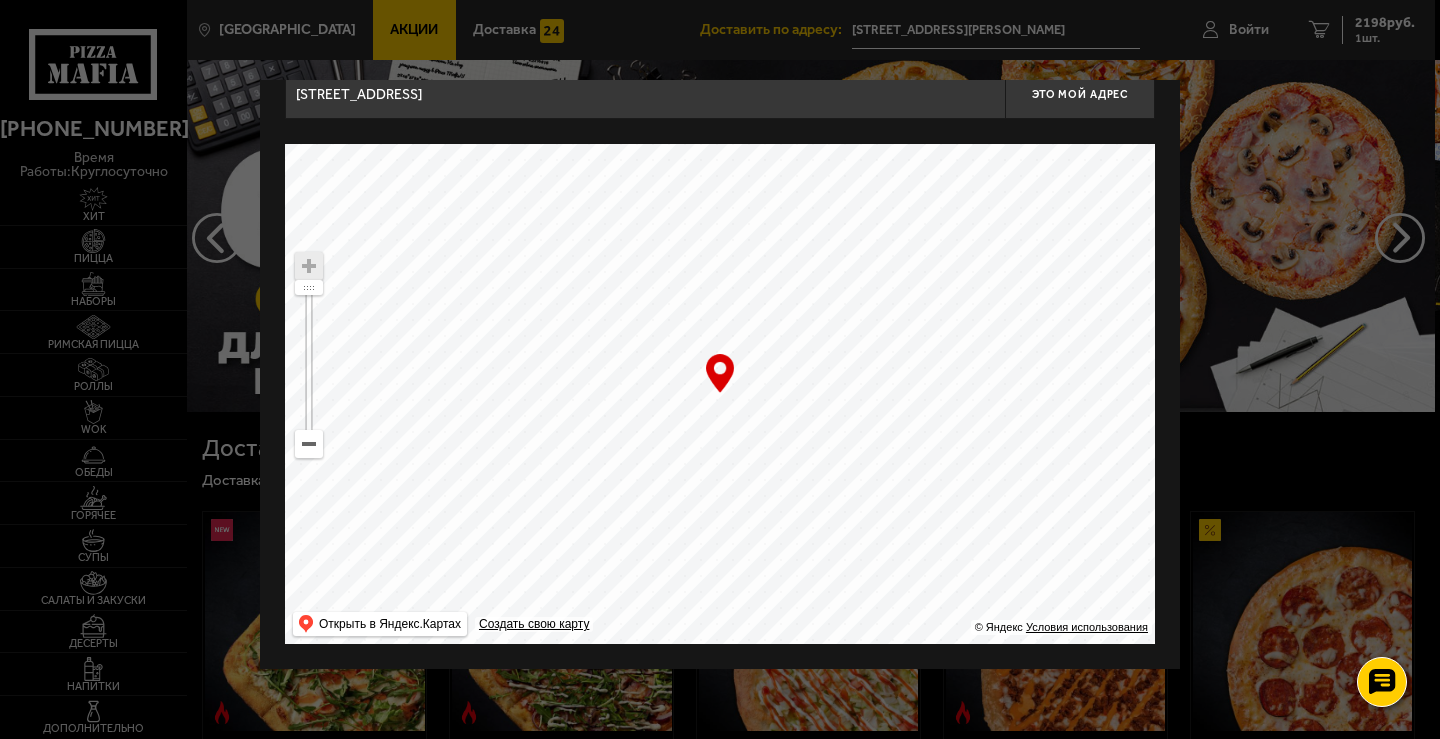 drag, startPoint x: 953, startPoint y: 441, endPoint x: 1143, endPoint y: 281, distance: 248.39485 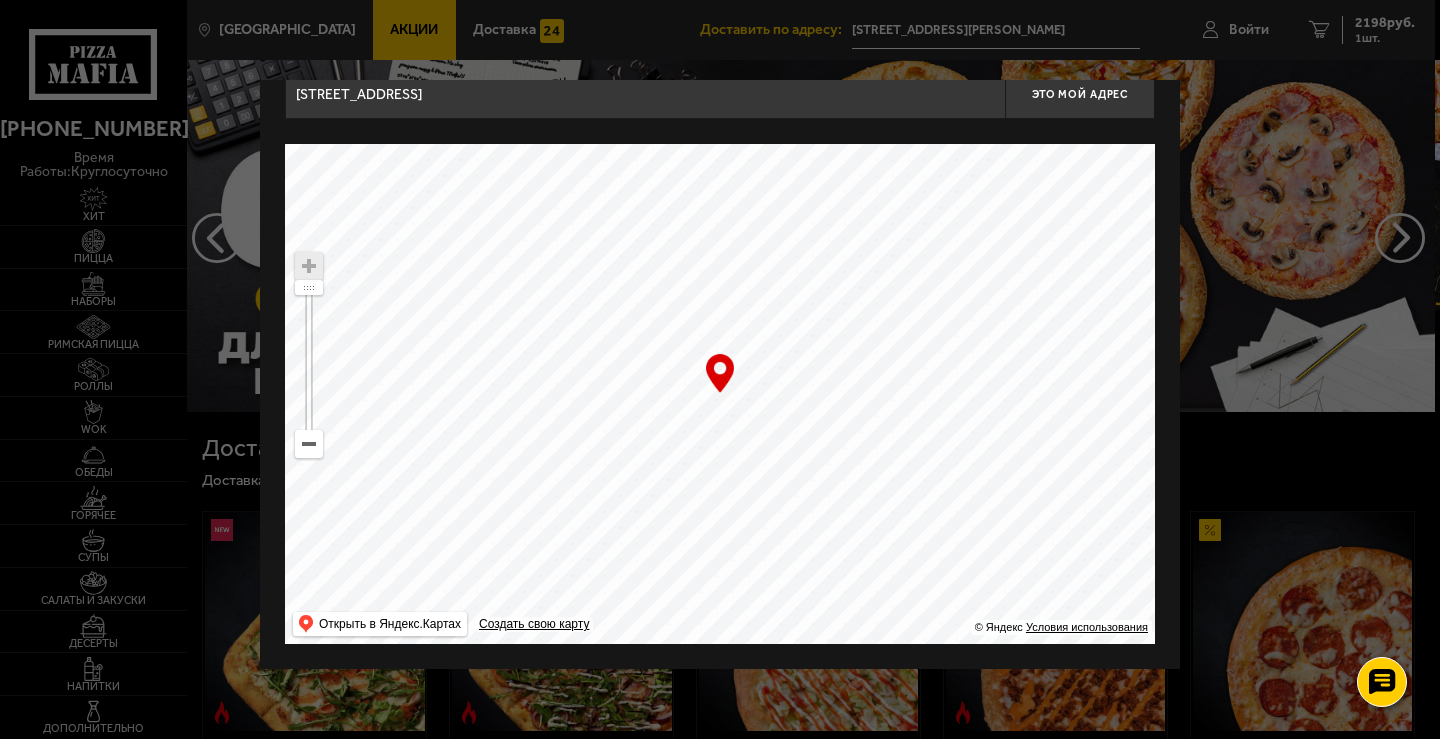 drag, startPoint x: 942, startPoint y: 435, endPoint x: 1119, endPoint y: 173, distance: 316.18506 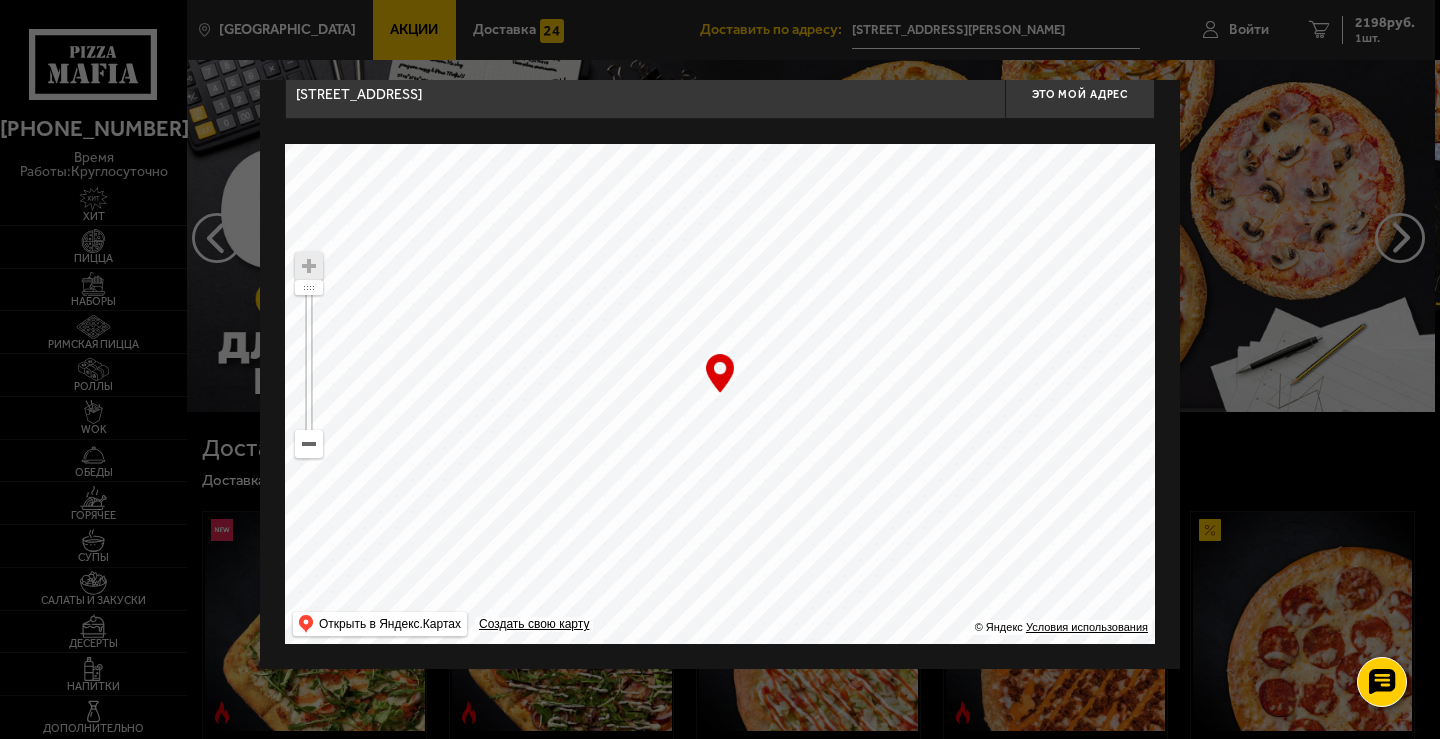 drag, startPoint x: 1010, startPoint y: 412, endPoint x: 738, endPoint y: 227, distance: 328.95135 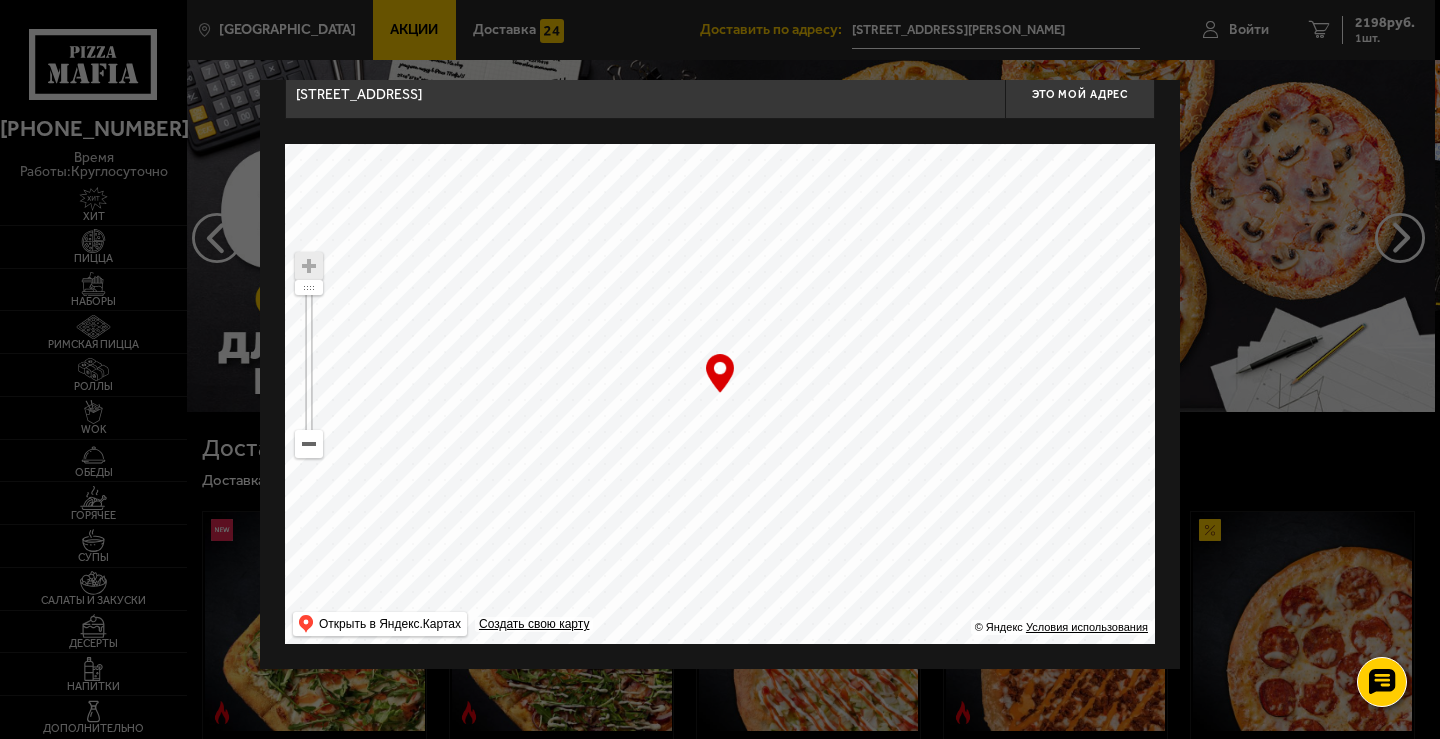 click at bounding box center [720, 394] 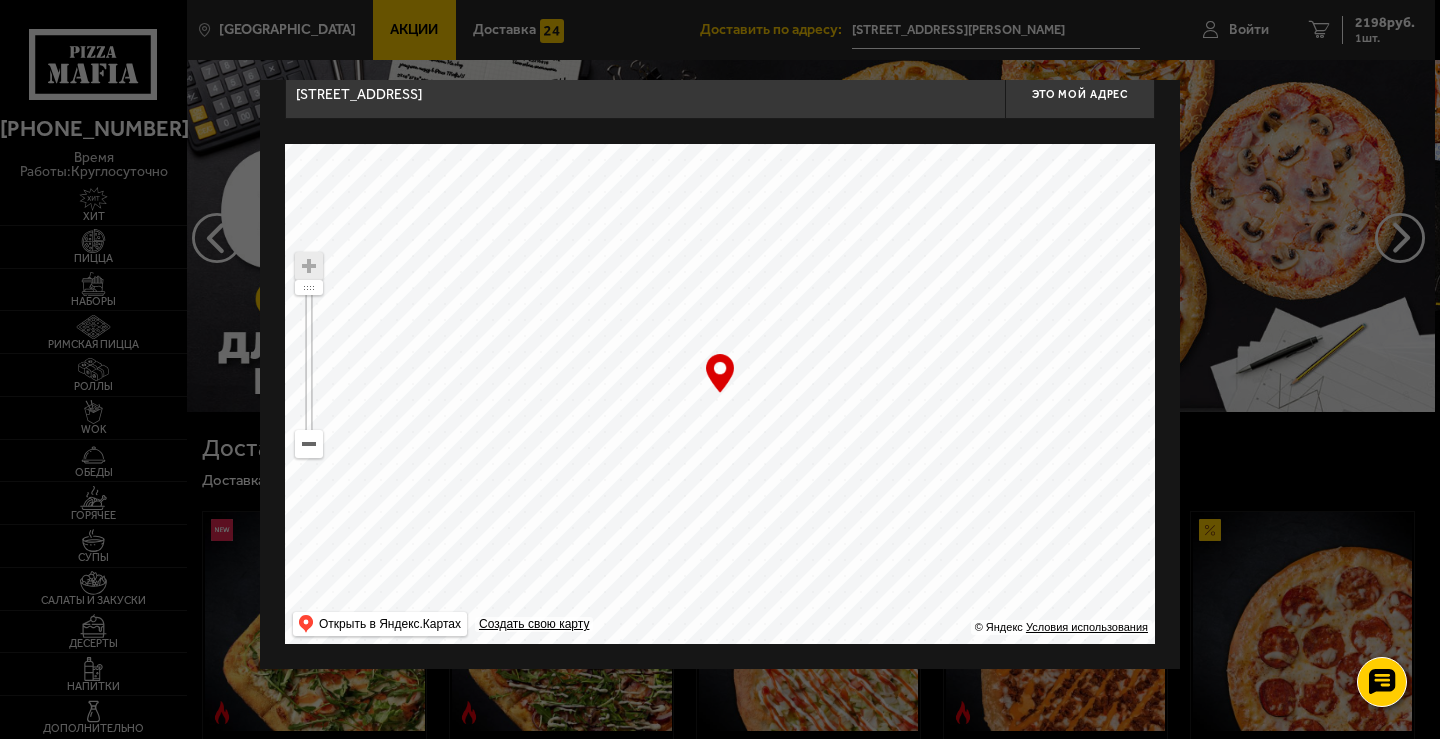 click at bounding box center (720, 394) 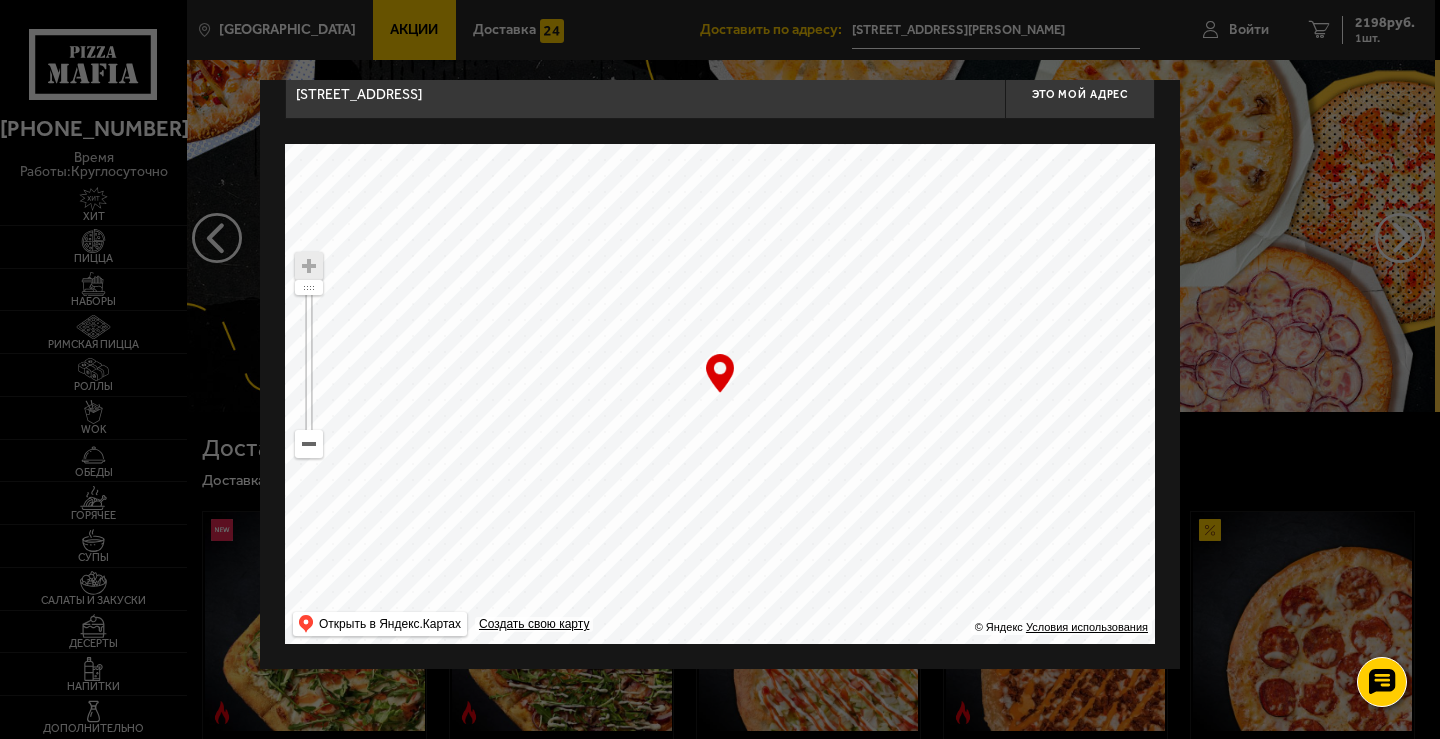 click at bounding box center [720, 394] 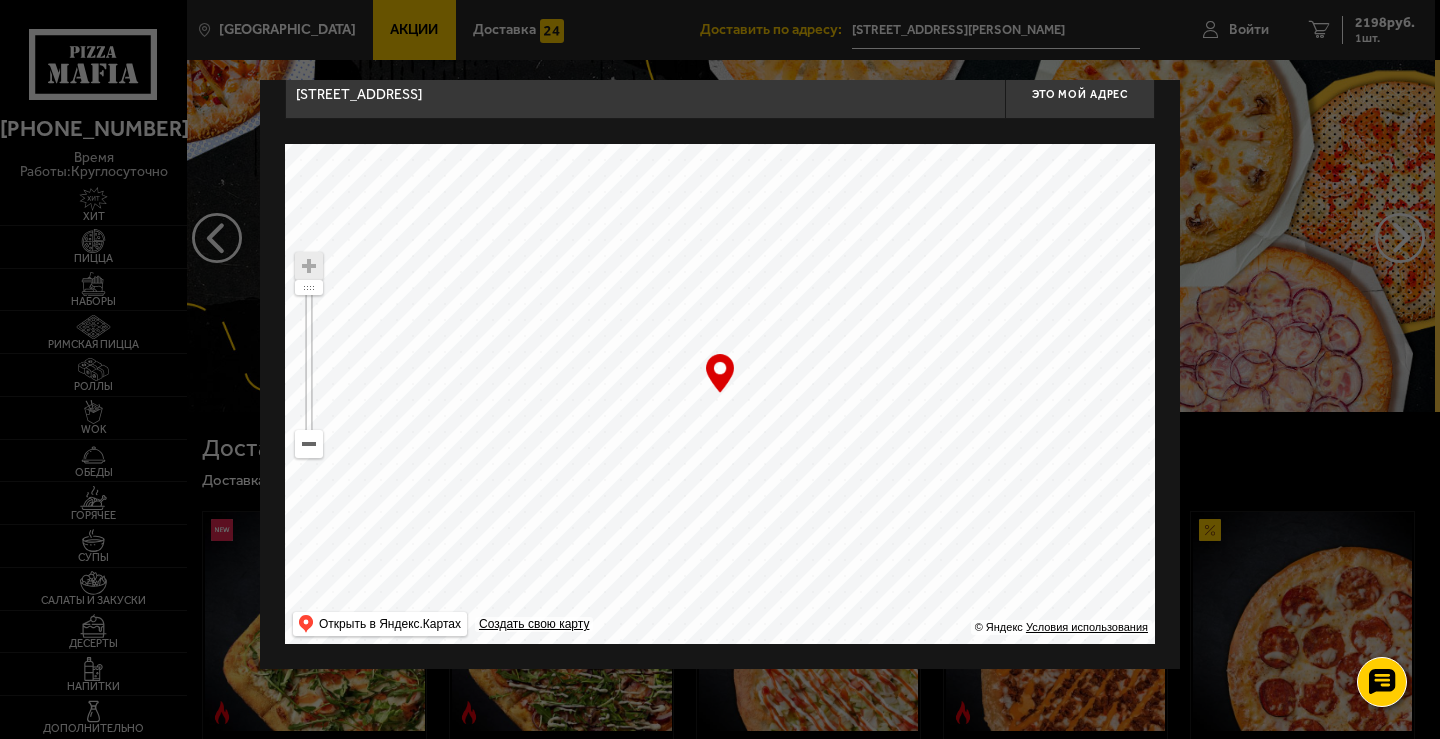 click at bounding box center (309, 444) 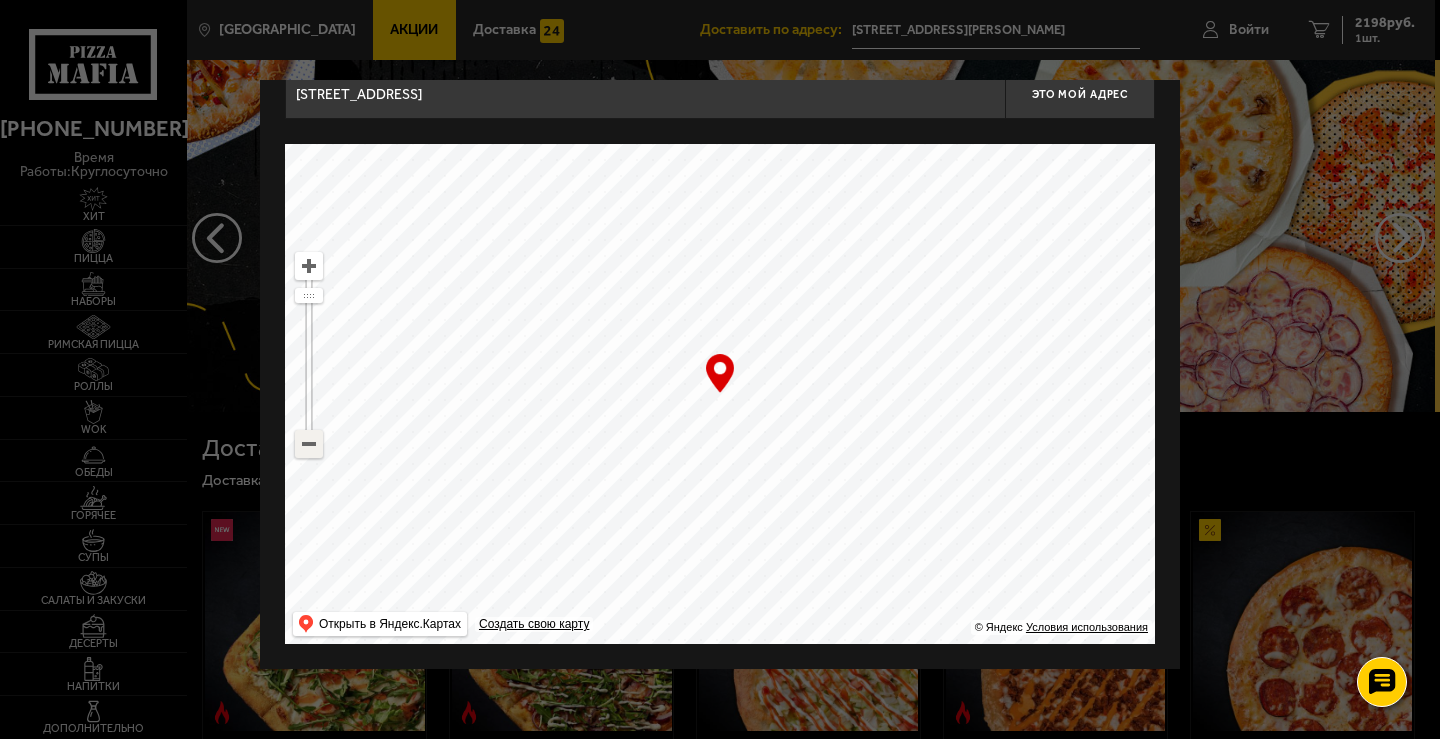 click at bounding box center (309, 444) 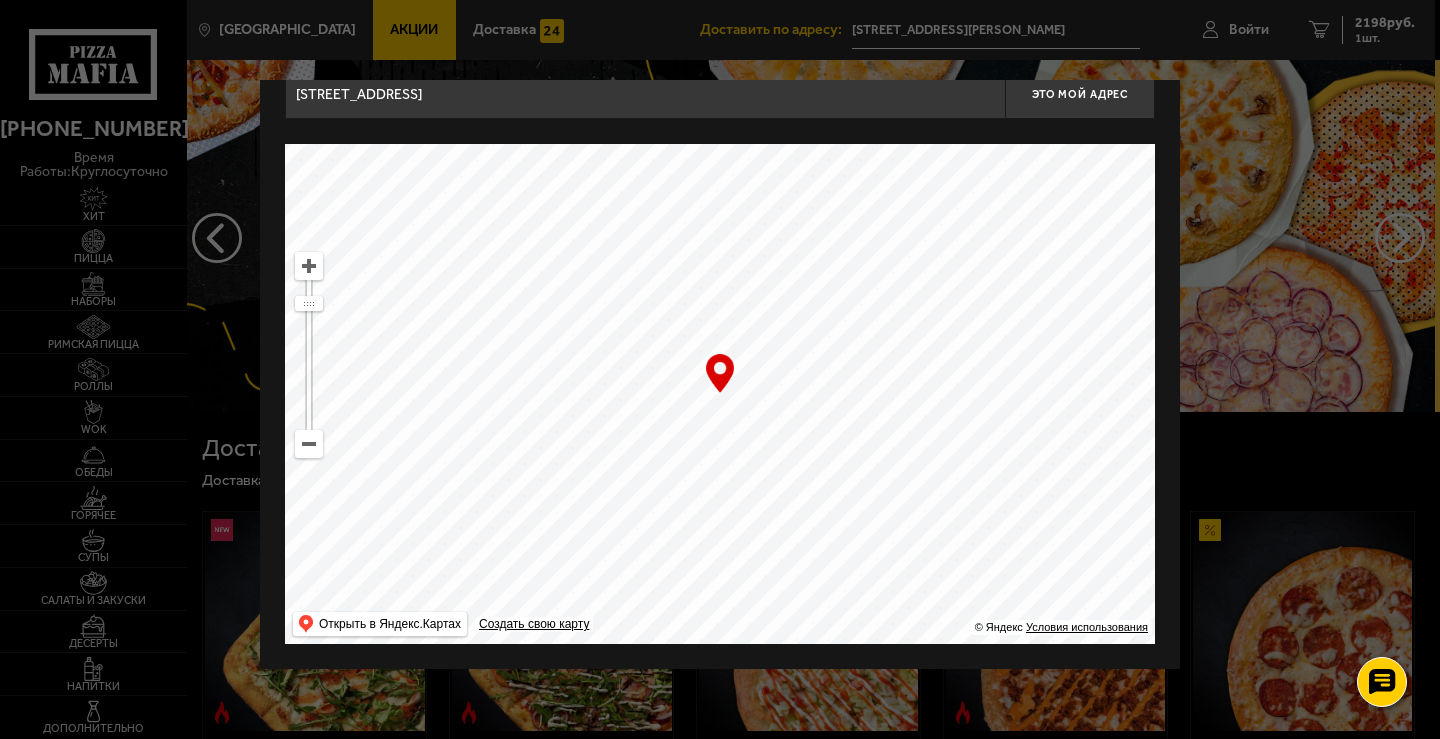 drag, startPoint x: 688, startPoint y: 487, endPoint x: 949, endPoint y: 409, distance: 272.40594 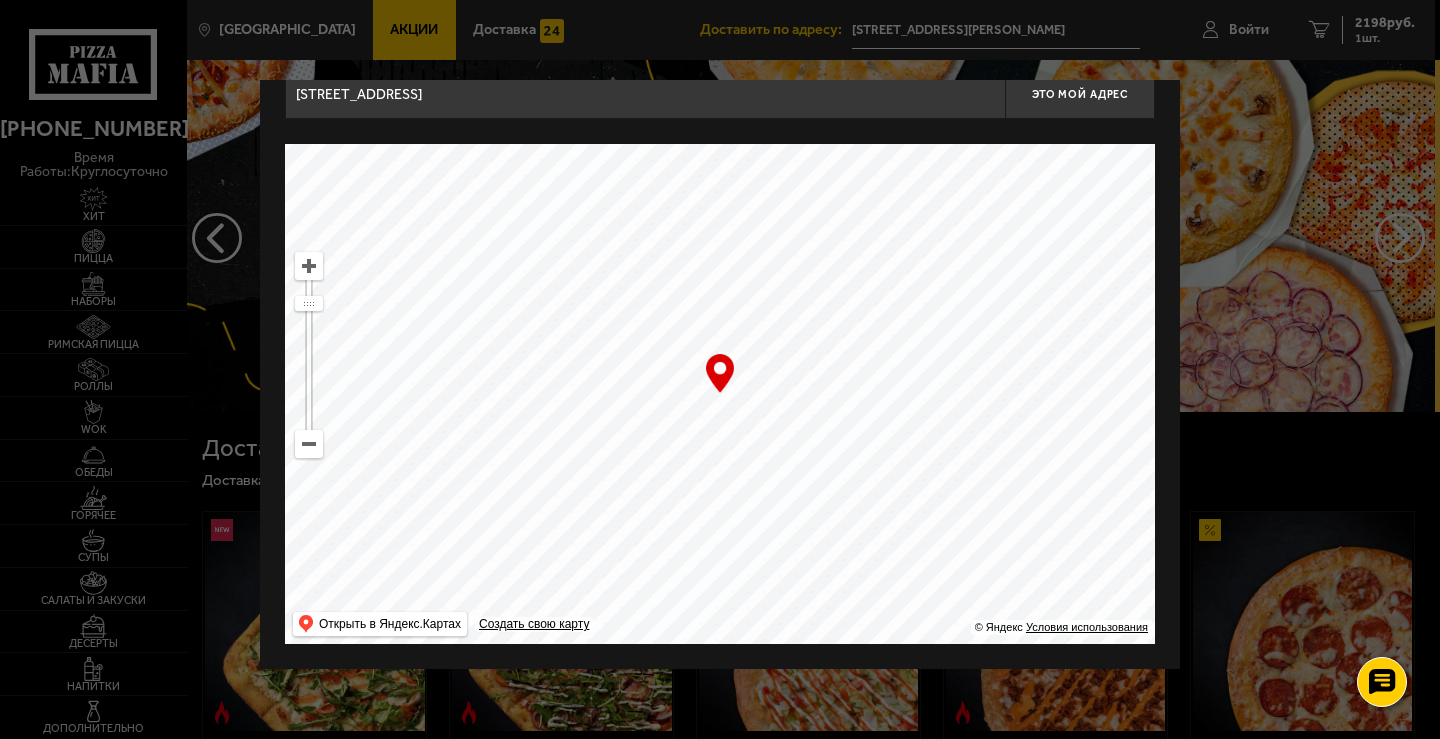 click at bounding box center (720, 394) 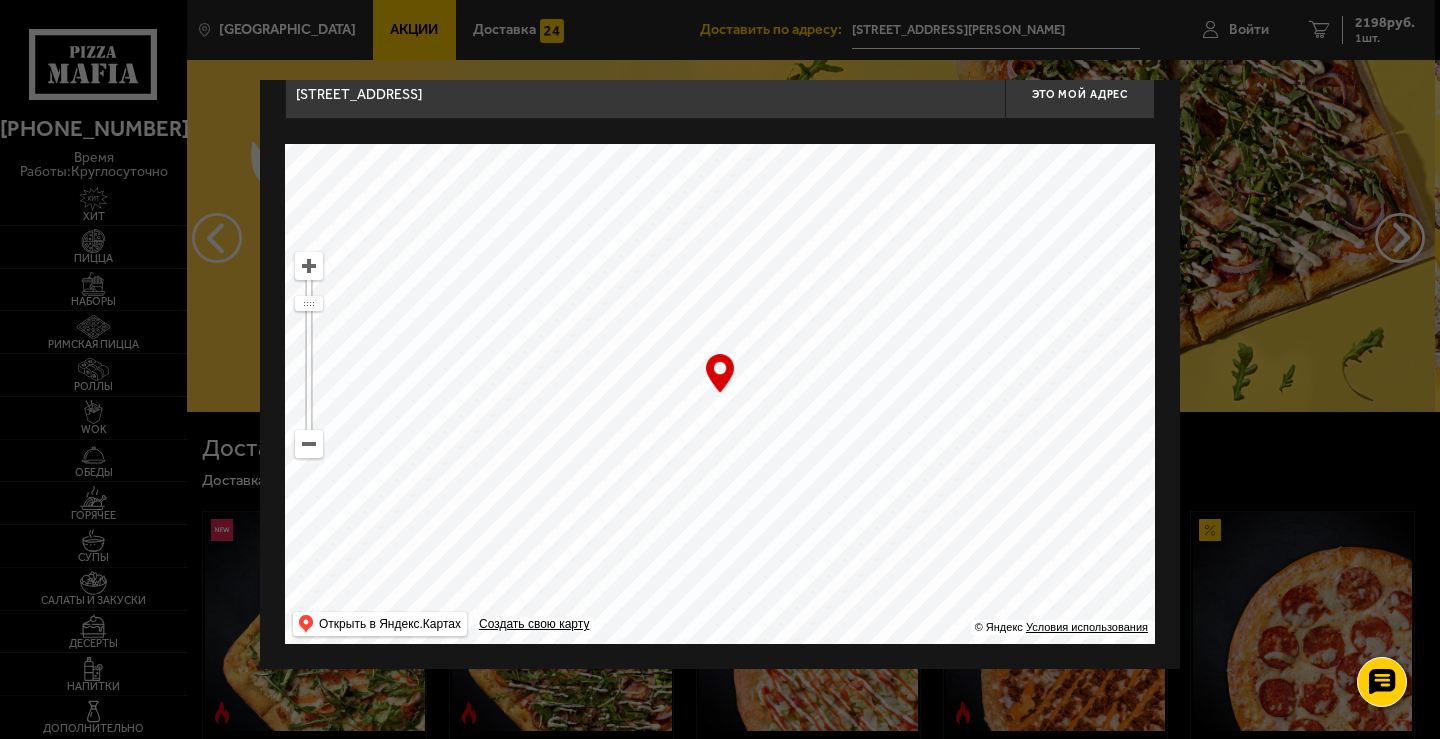 drag, startPoint x: 758, startPoint y: 260, endPoint x: 963, endPoint y: 250, distance: 205.24376 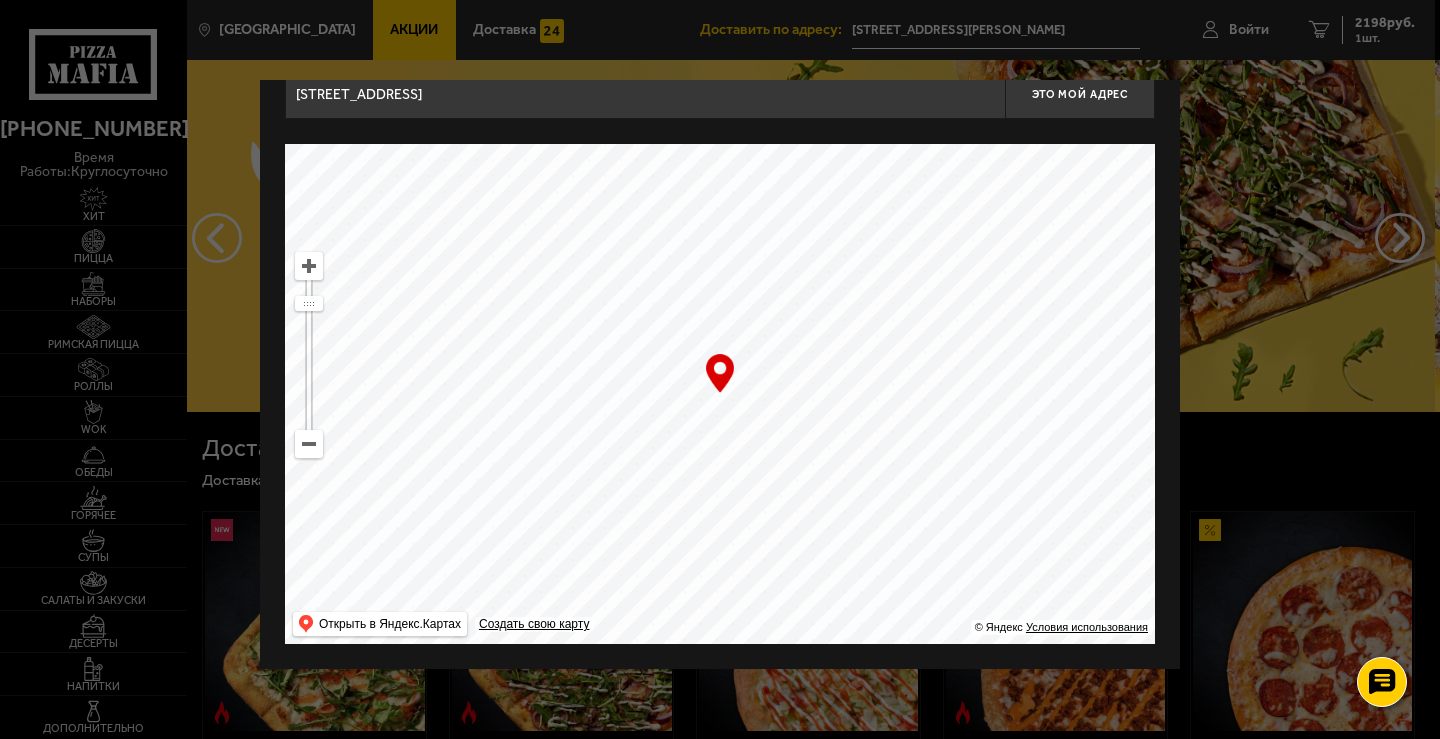 drag, startPoint x: 749, startPoint y: 431, endPoint x: 831, endPoint y: 441, distance: 82.607506 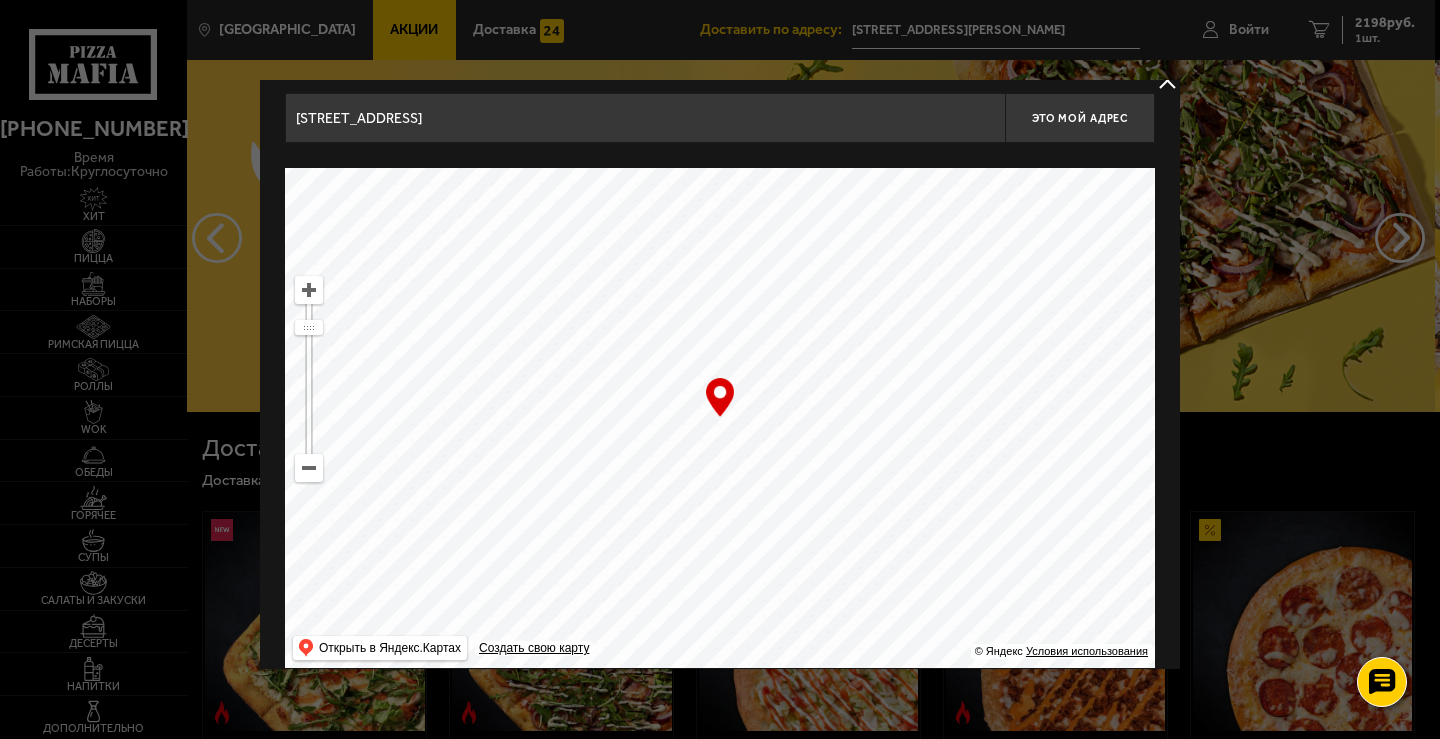 scroll, scrollTop: 0, scrollLeft: 0, axis: both 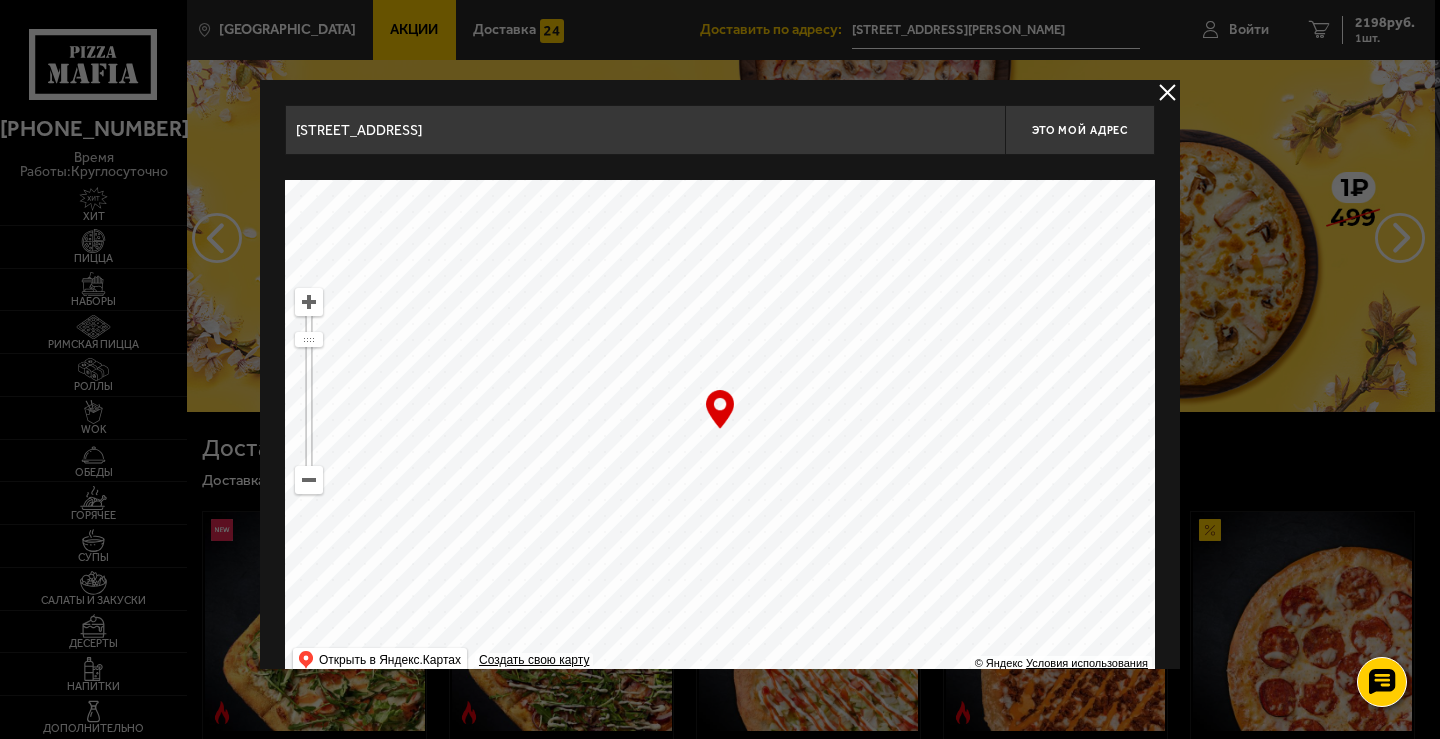 drag, startPoint x: 780, startPoint y: 449, endPoint x: 874, endPoint y: 396, distance: 107.912 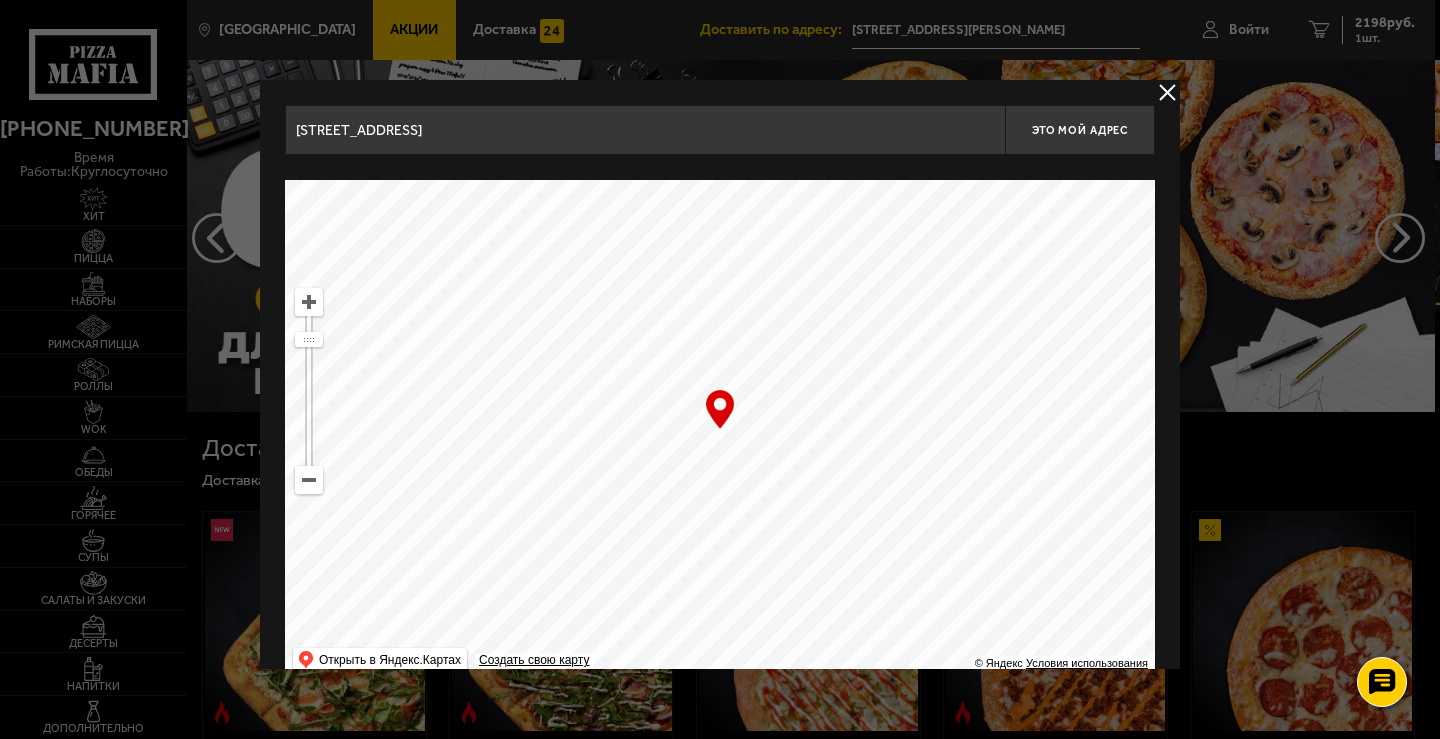 drag, startPoint x: 865, startPoint y: 391, endPoint x: 455, endPoint y: 514, distance: 428.05258 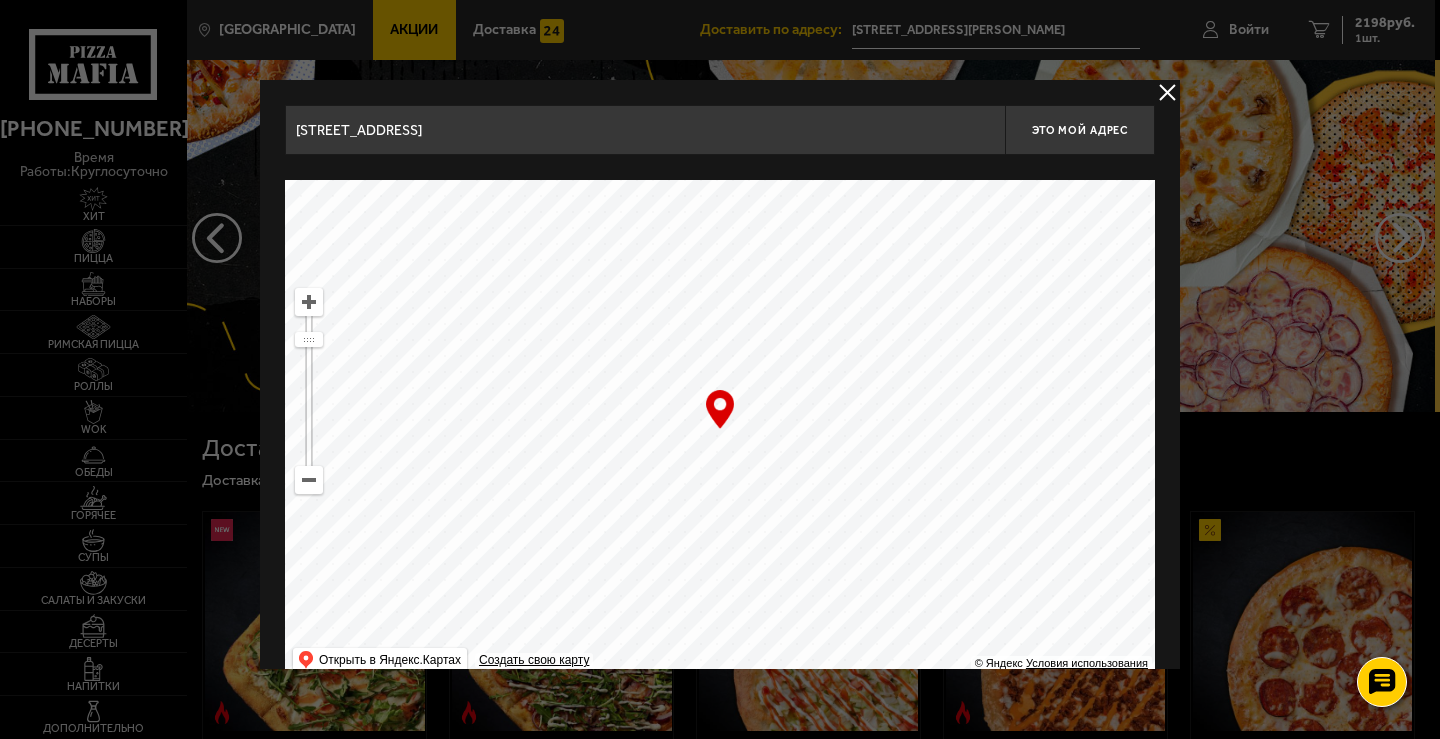 drag, startPoint x: 590, startPoint y: 353, endPoint x: 510, endPoint y: 400, distance: 92.7847 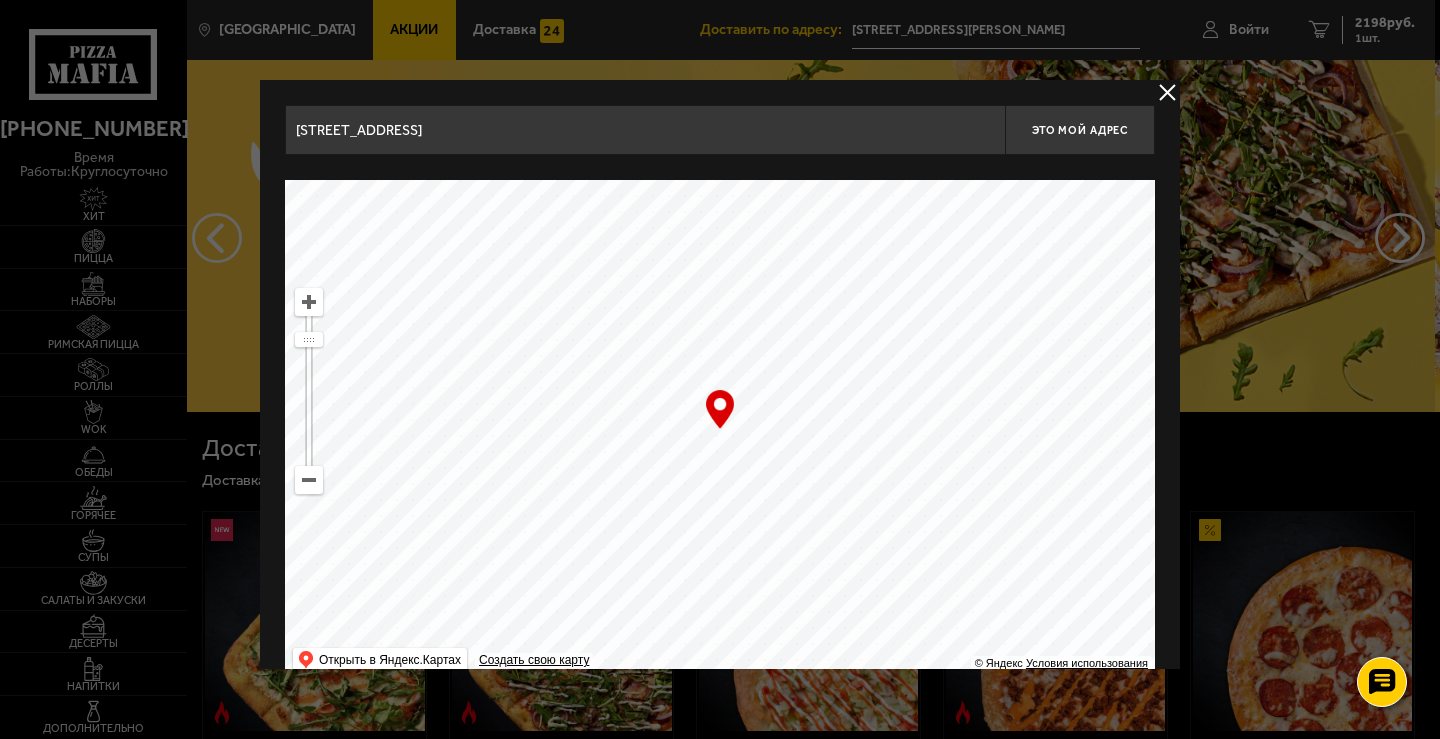 drag, startPoint x: 510, startPoint y: 407, endPoint x: 882, endPoint y: 481, distance: 379.28882 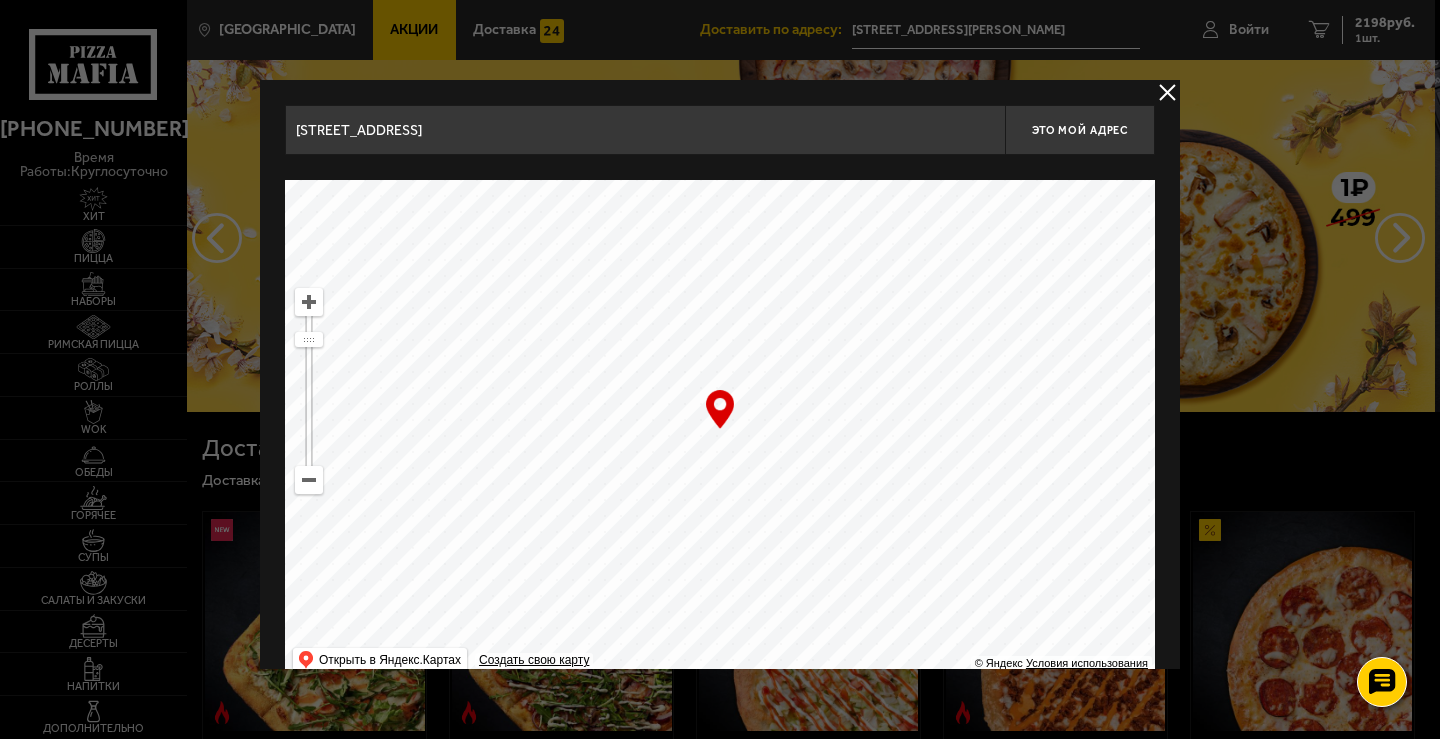 drag, startPoint x: 915, startPoint y: 451, endPoint x: 970, endPoint y: 367, distance: 100.40418 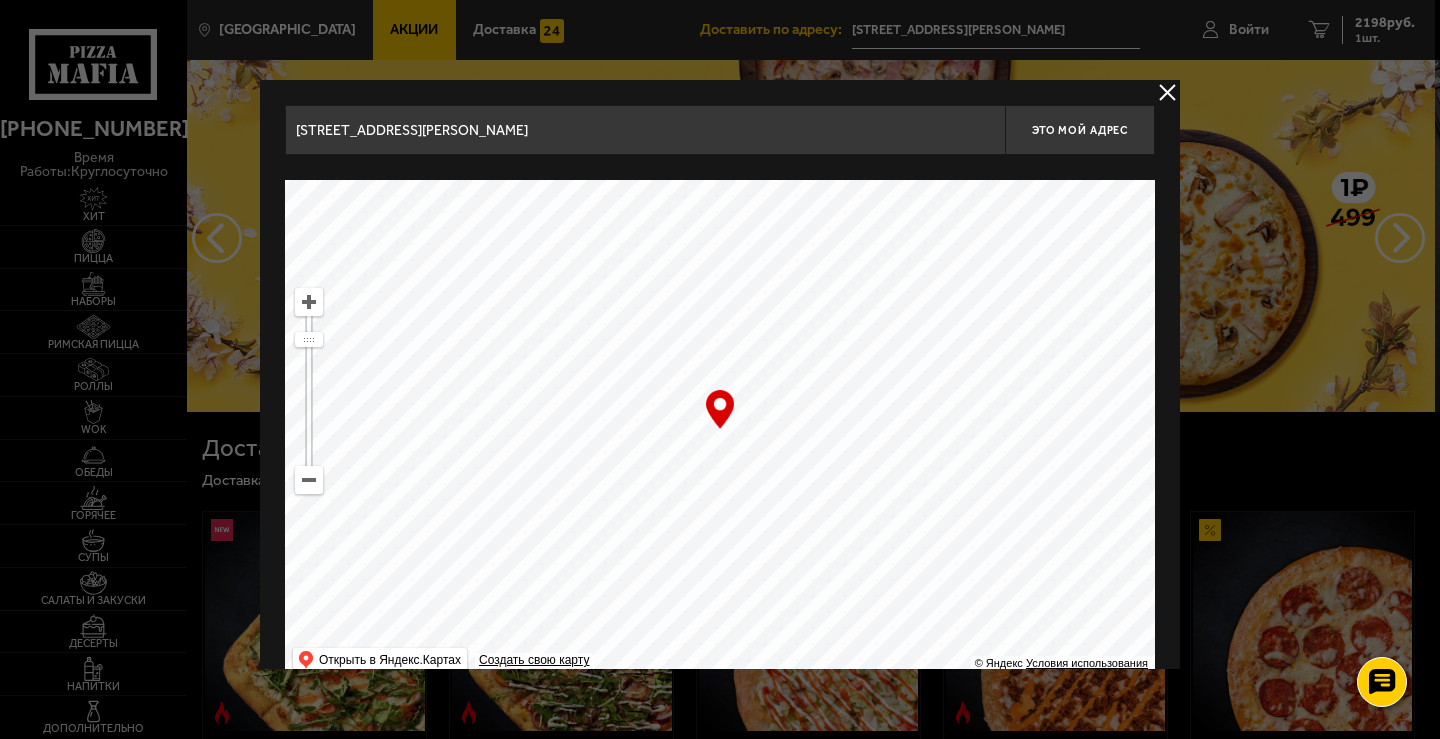 drag, startPoint x: 810, startPoint y: 424, endPoint x: 990, endPoint y: 327, distance: 204.47249 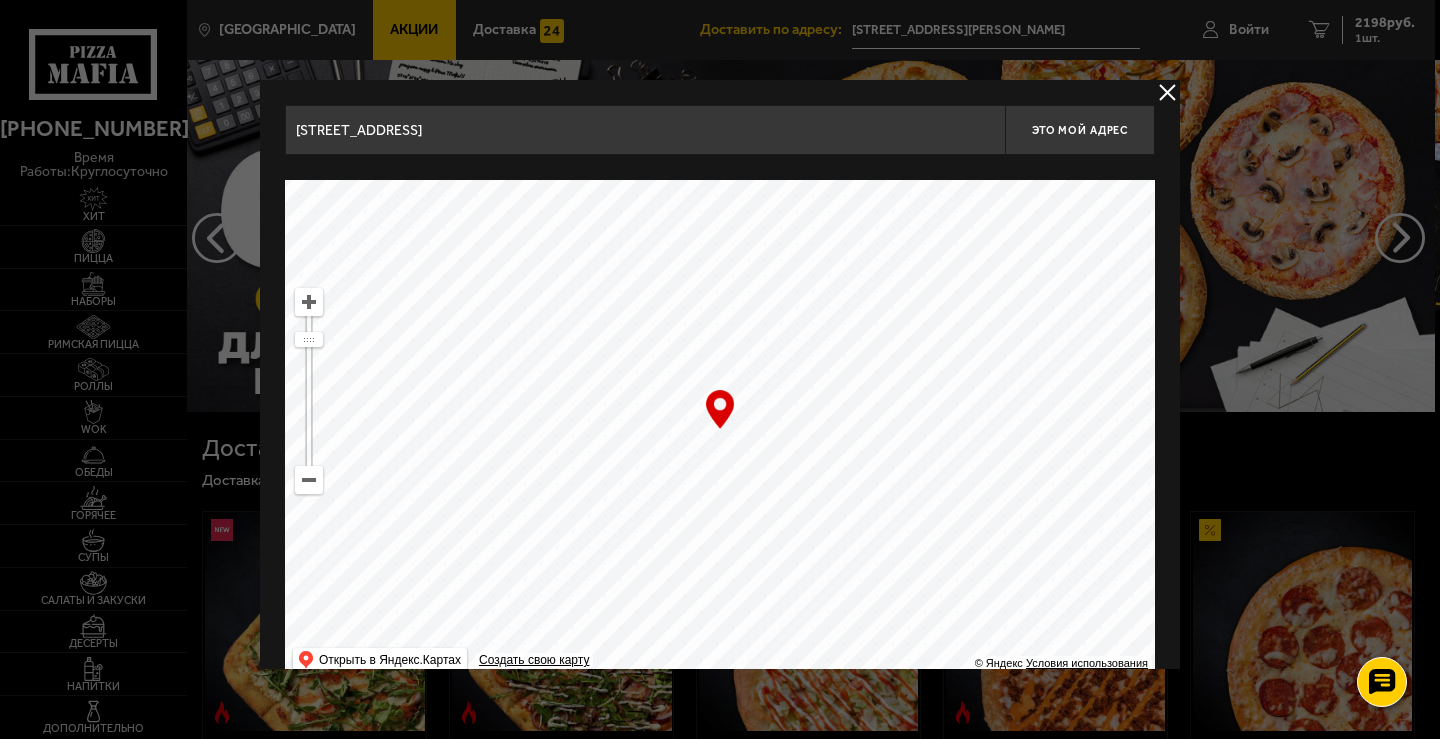 drag, startPoint x: 898, startPoint y: 424, endPoint x: 846, endPoint y: 325, distance: 111.82576 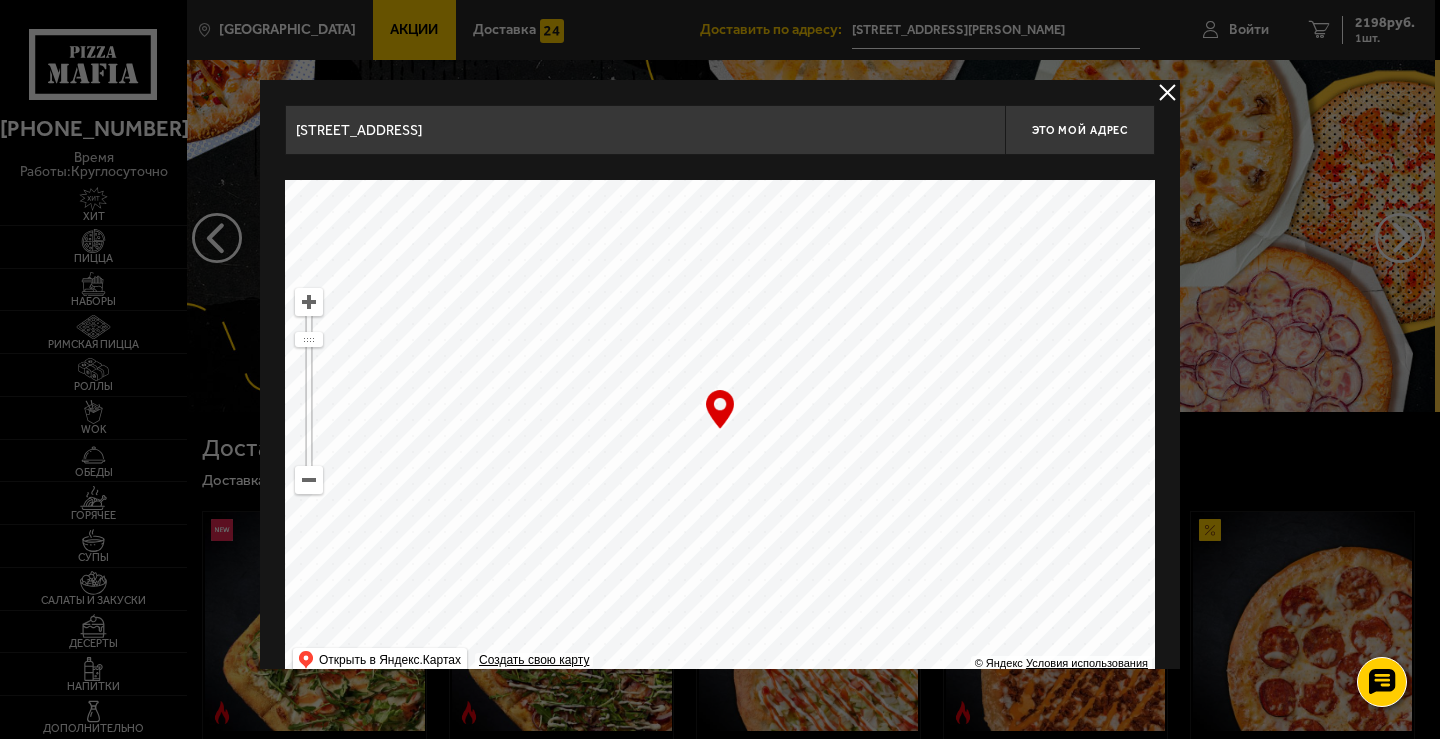 drag, startPoint x: 784, startPoint y: 480, endPoint x: 817, endPoint y: 465, distance: 36.249138 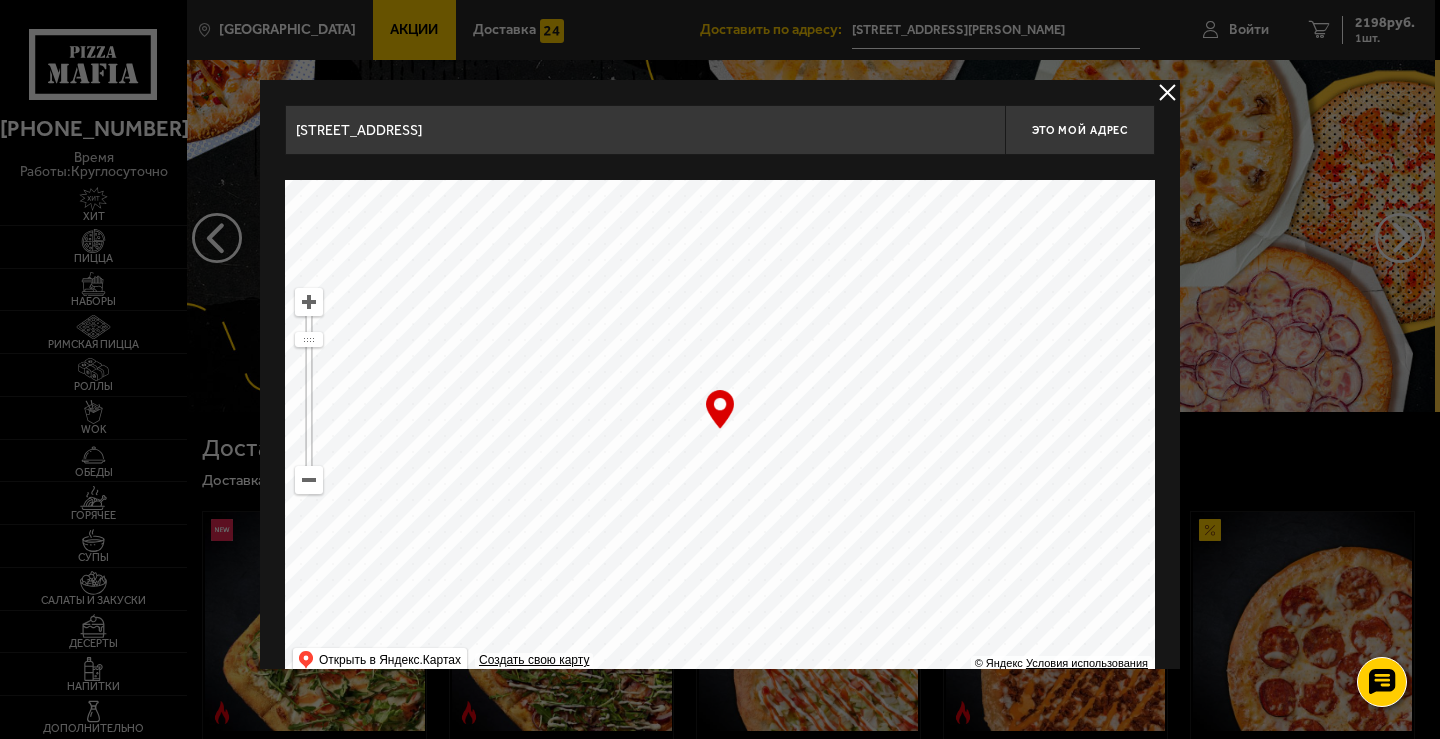 click at bounding box center (309, 302) 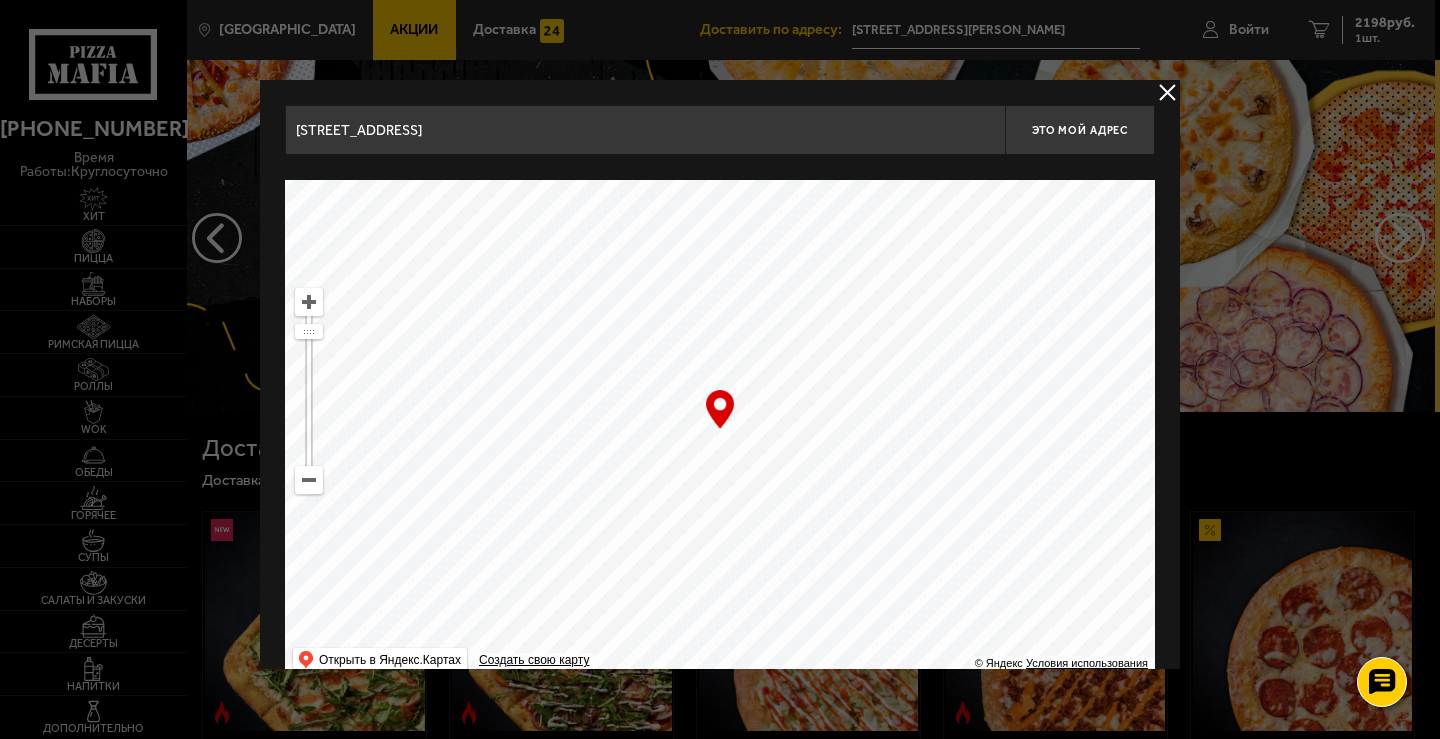 click at bounding box center [309, 302] 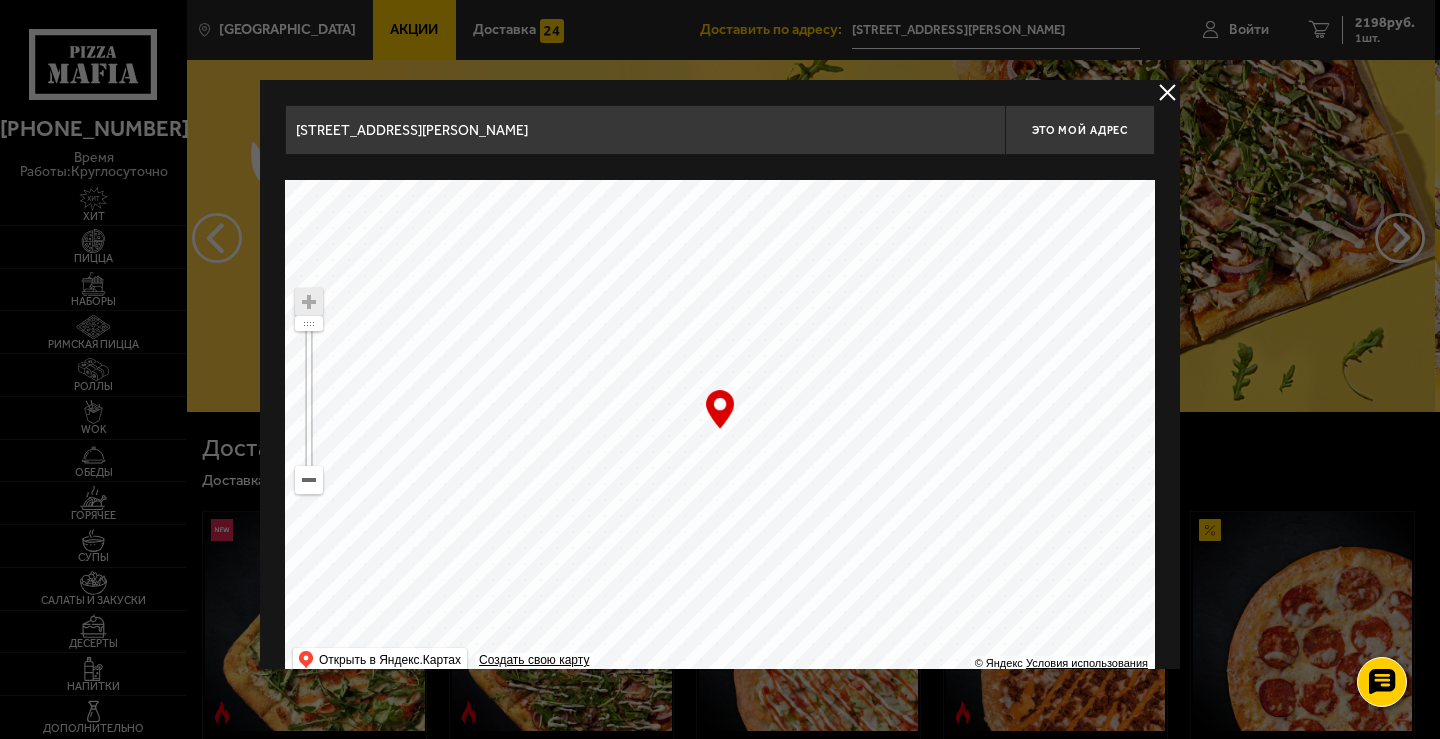 drag, startPoint x: 980, startPoint y: 579, endPoint x: 785, endPoint y: 390, distance: 271.56213 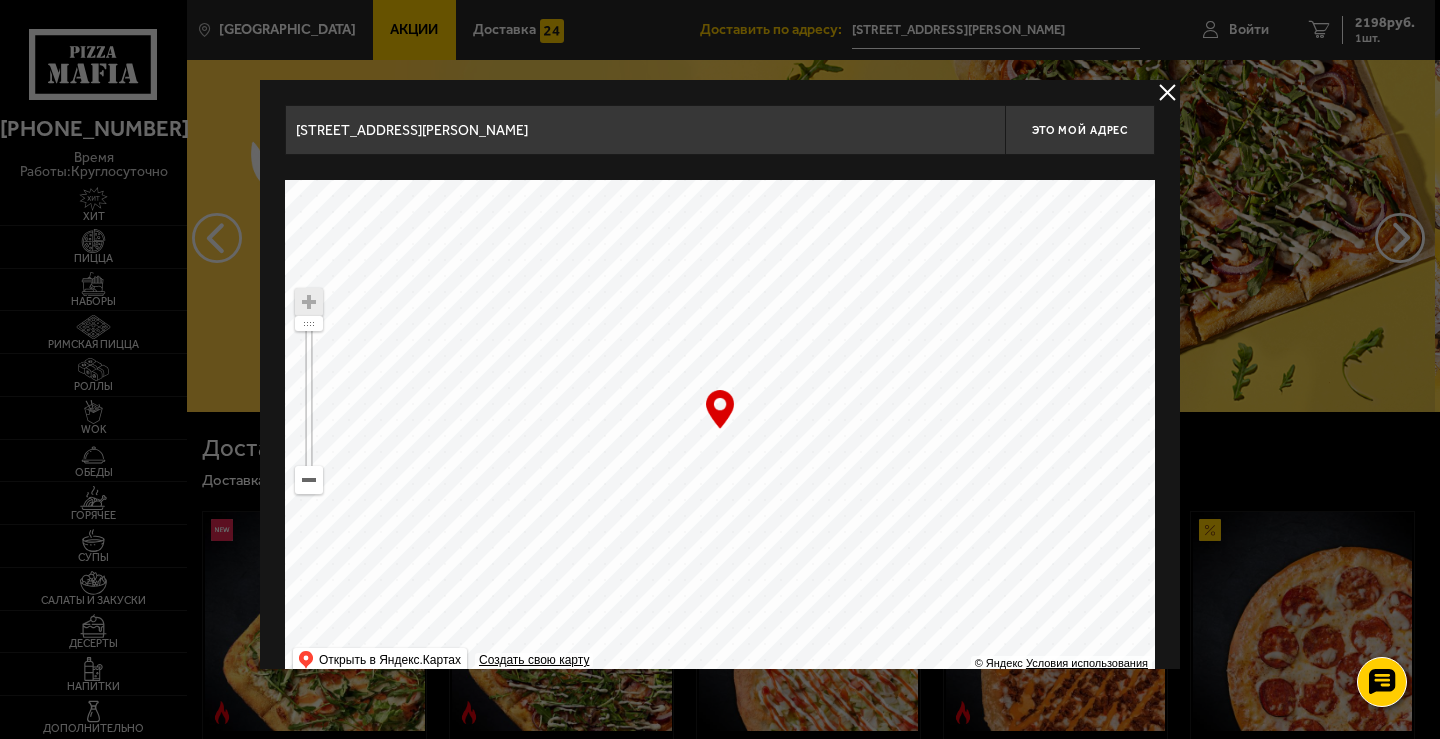 type on "[STREET_ADDRESS][PERSON_NAME]" 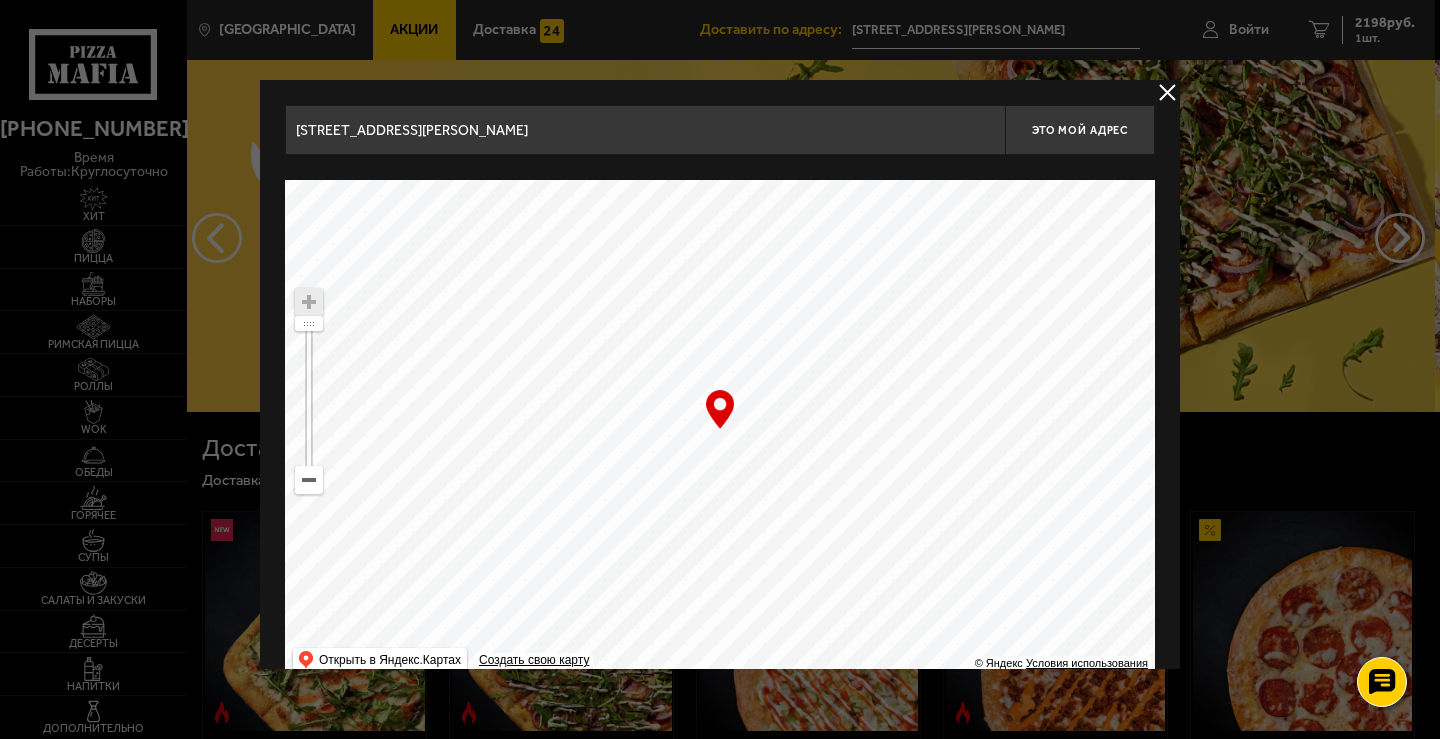 drag, startPoint x: 756, startPoint y: 392, endPoint x: 751, endPoint y: 375, distance: 17.720045 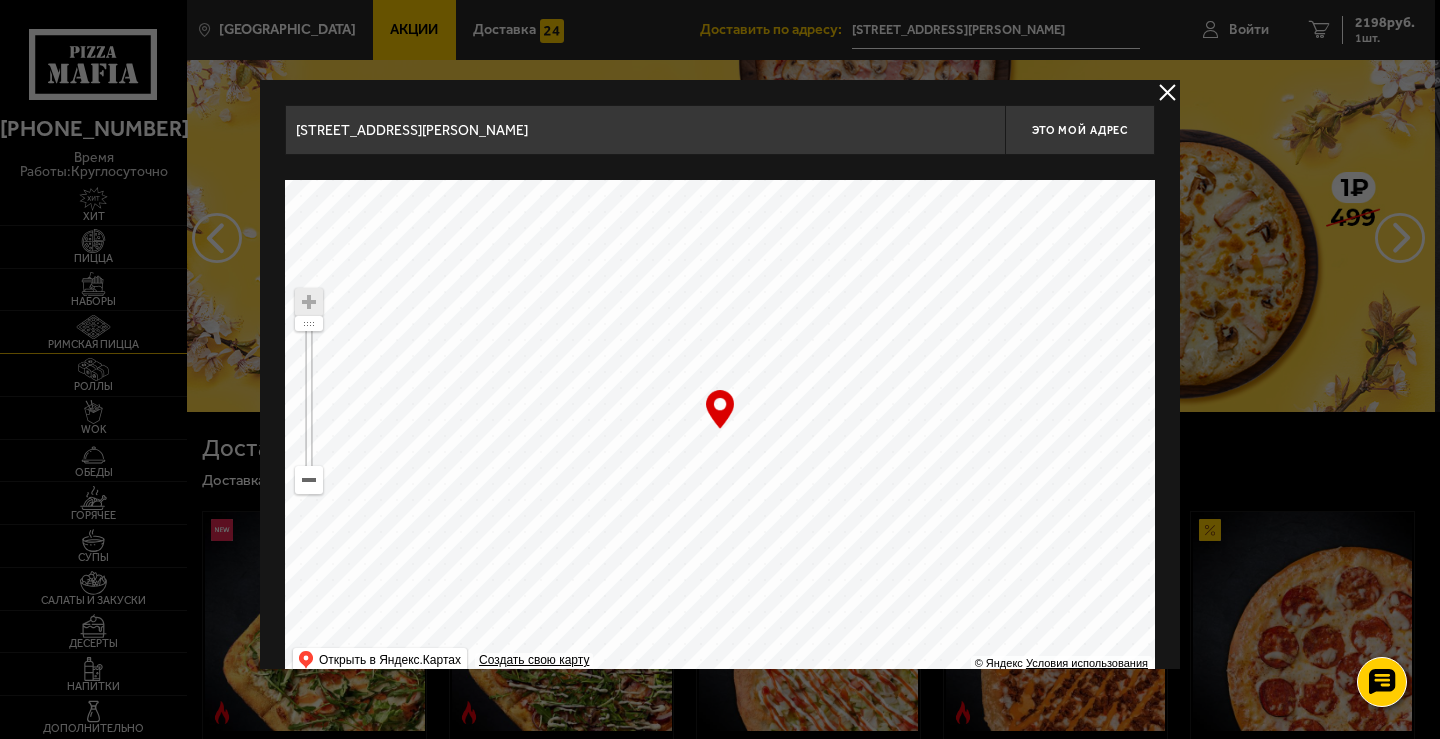 drag, startPoint x: 0, startPoint y: 336, endPoint x: 21, endPoint y: 336, distance: 21 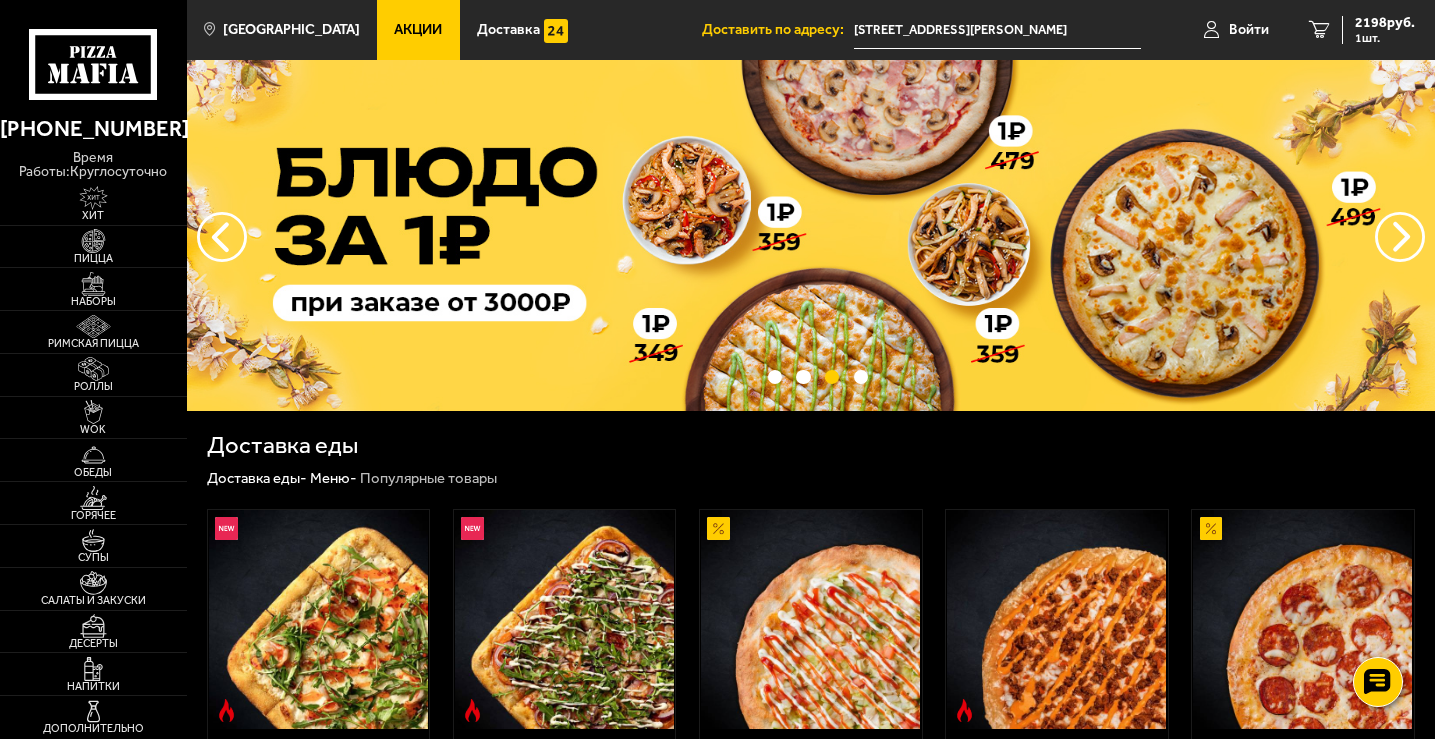 click on "[STREET_ADDRESS][PERSON_NAME]" at bounding box center [997, 30] 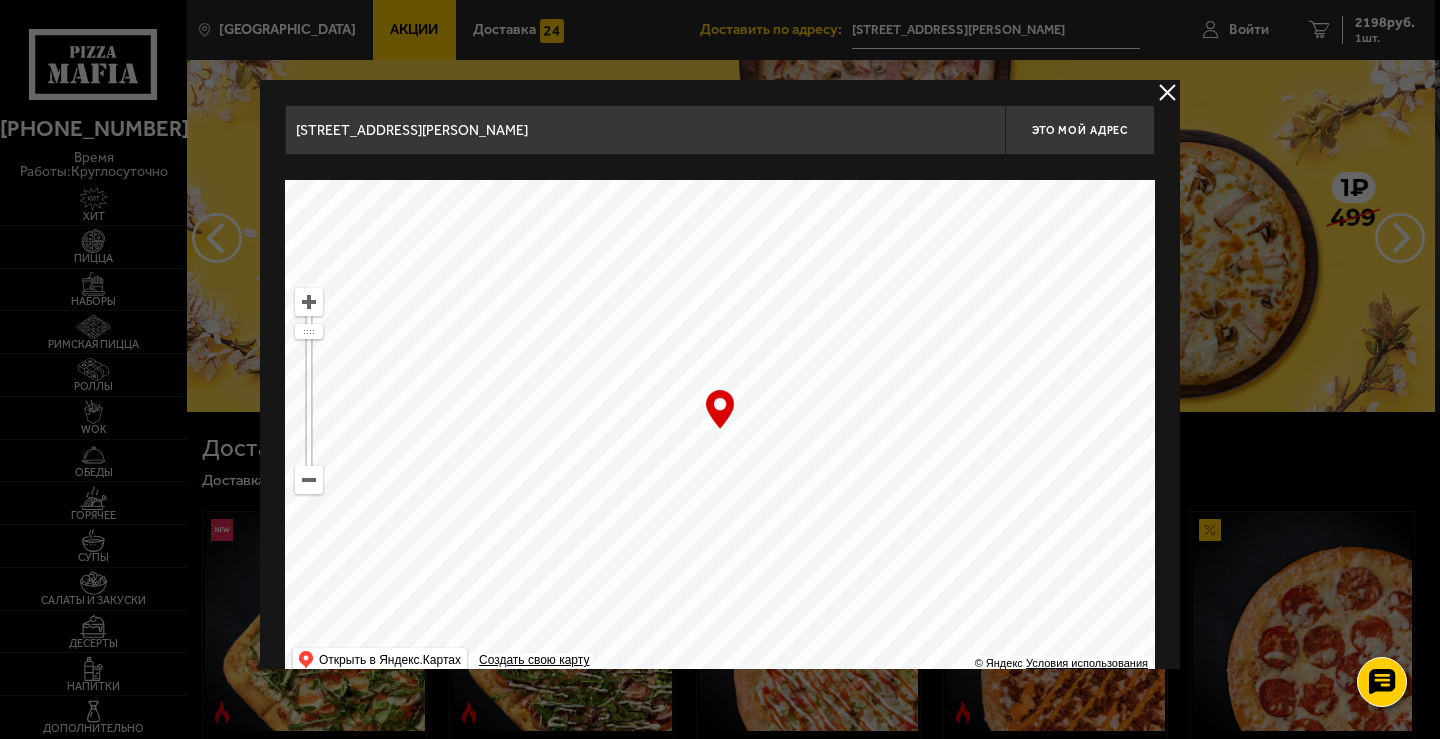 drag, startPoint x: 836, startPoint y: 279, endPoint x: 849, endPoint y: 478, distance: 199.42416 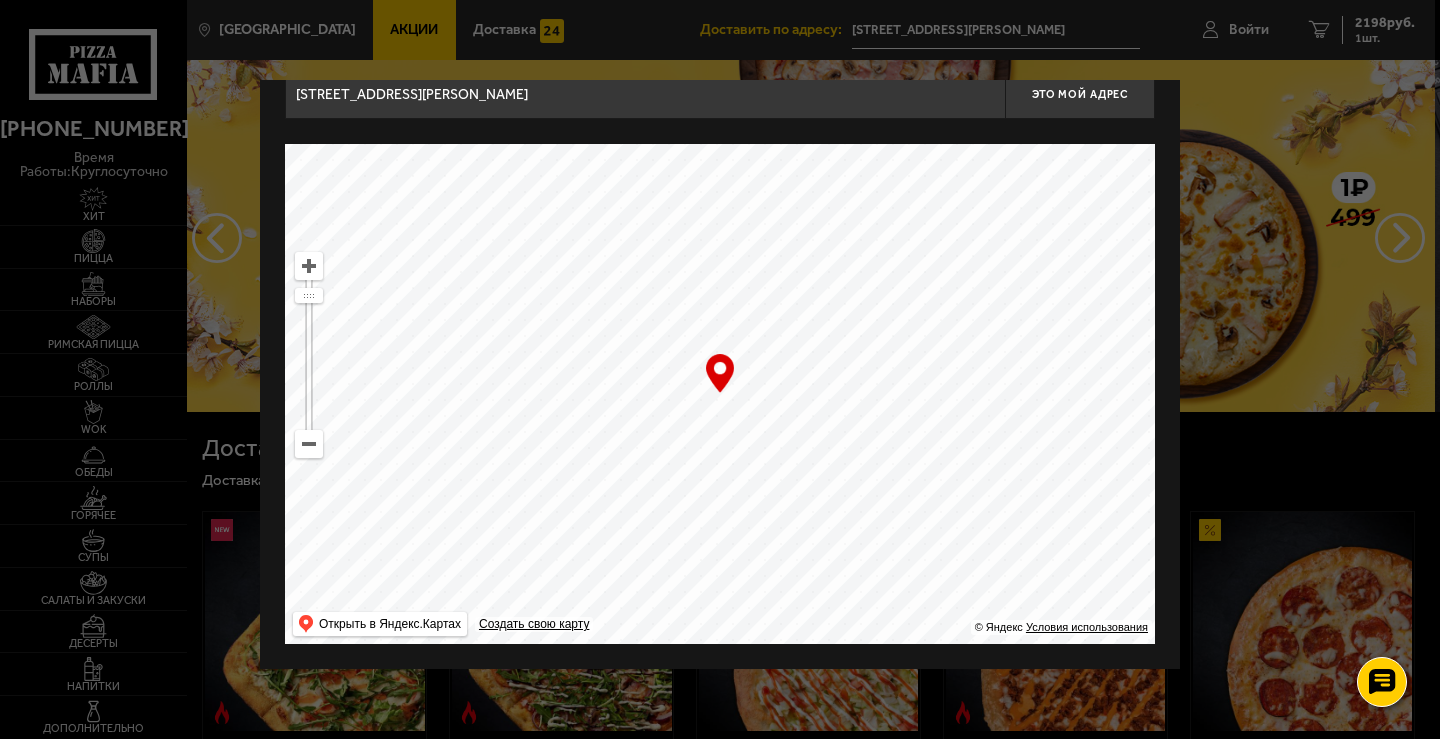 click at bounding box center [309, 355] 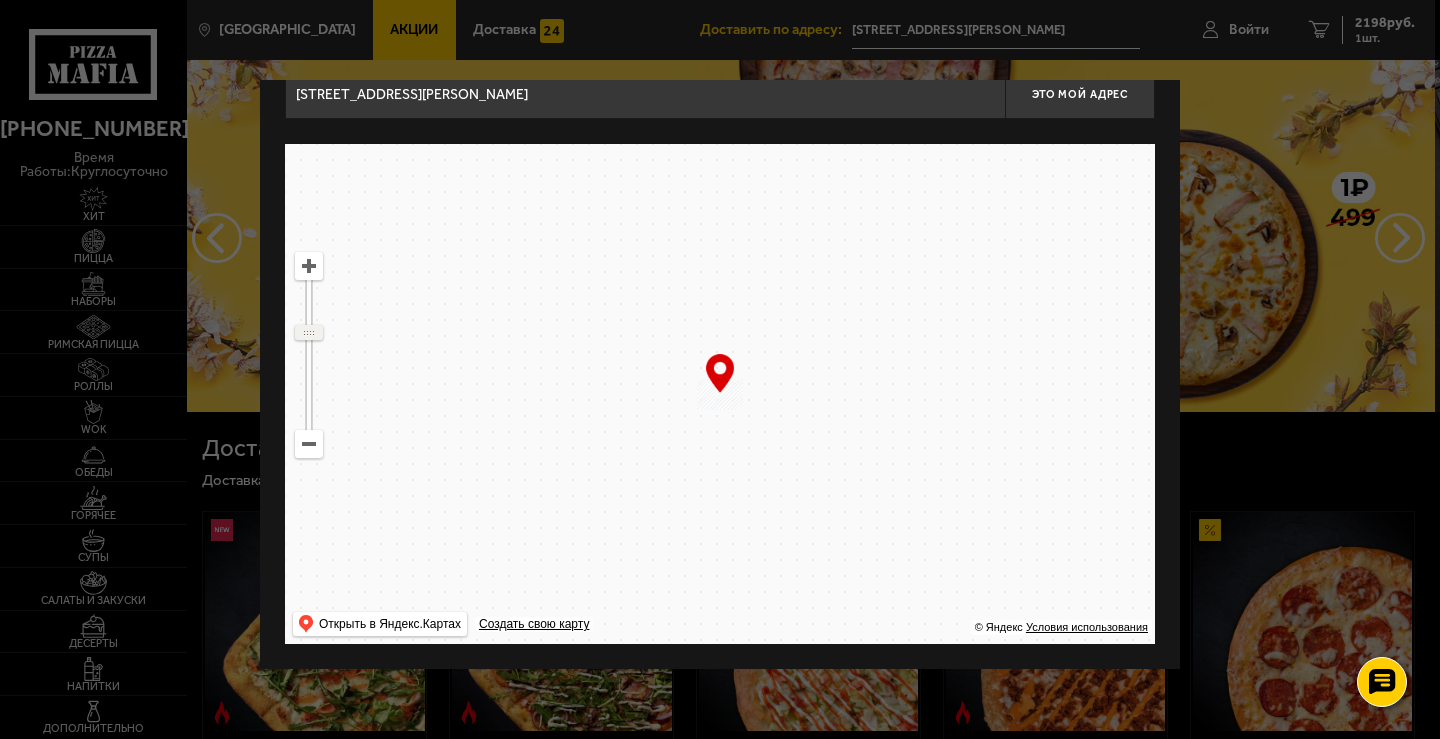 drag, startPoint x: 306, startPoint y: 295, endPoint x: 306, endPoint y: 332, distance: 37 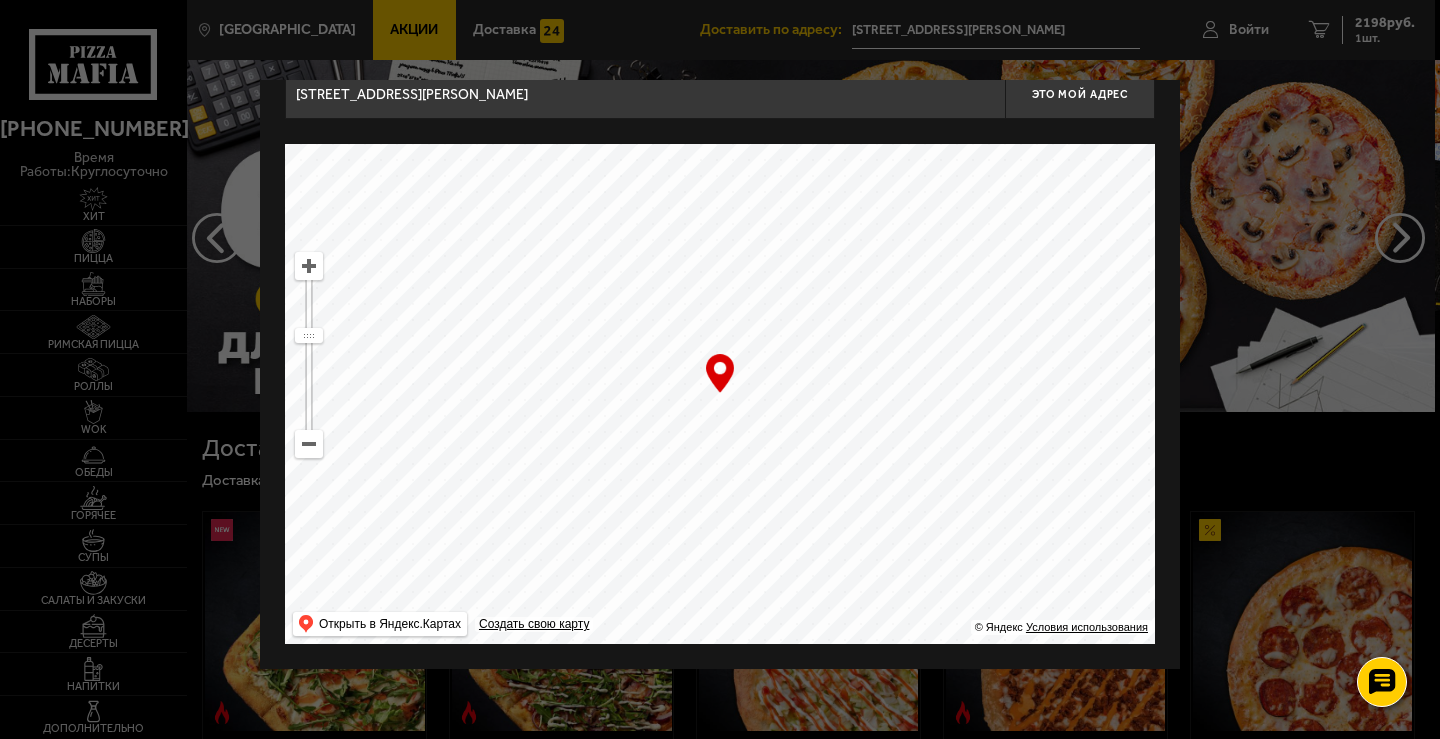 drag, startPoint x: 866, startPoint y: 324, endPoint x: 783, endPoint y: 468, distance: 166.2077 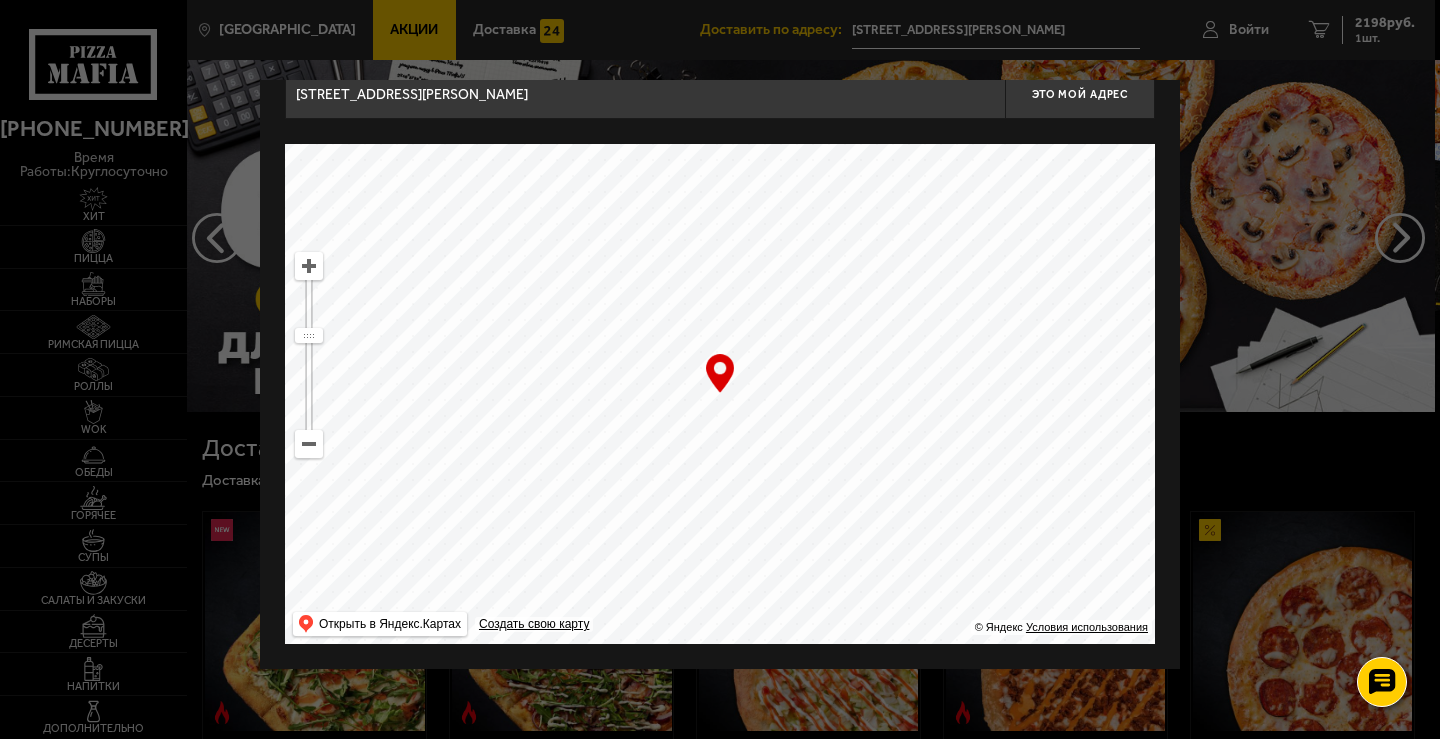 drag, startPoint x: 797, startPoint y: 434, endPoint x: 837, endPoint y: 595, distance: 165.89455 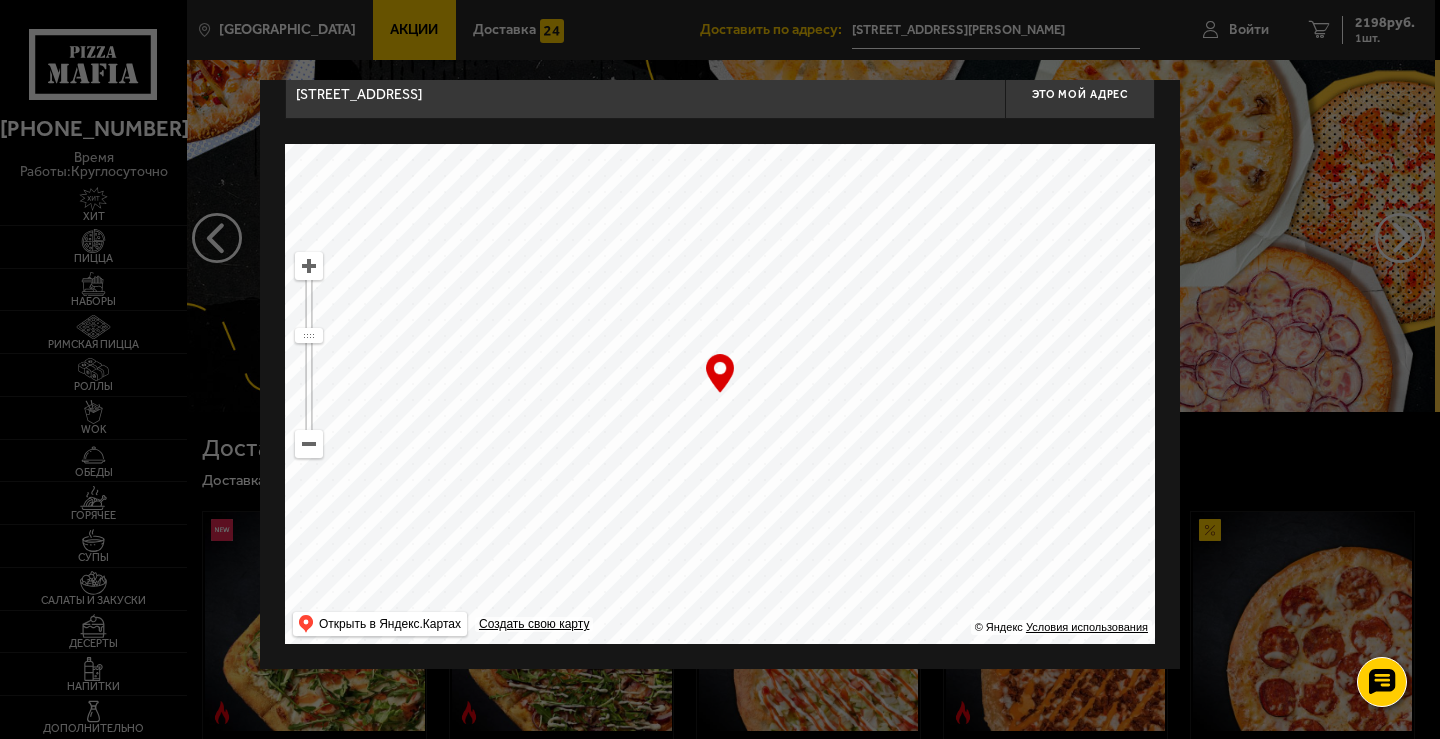 drag, startPoint x: 805, startPoint y: 451, endPoint x: 704, endPoint y: 279, distance: 199.46178 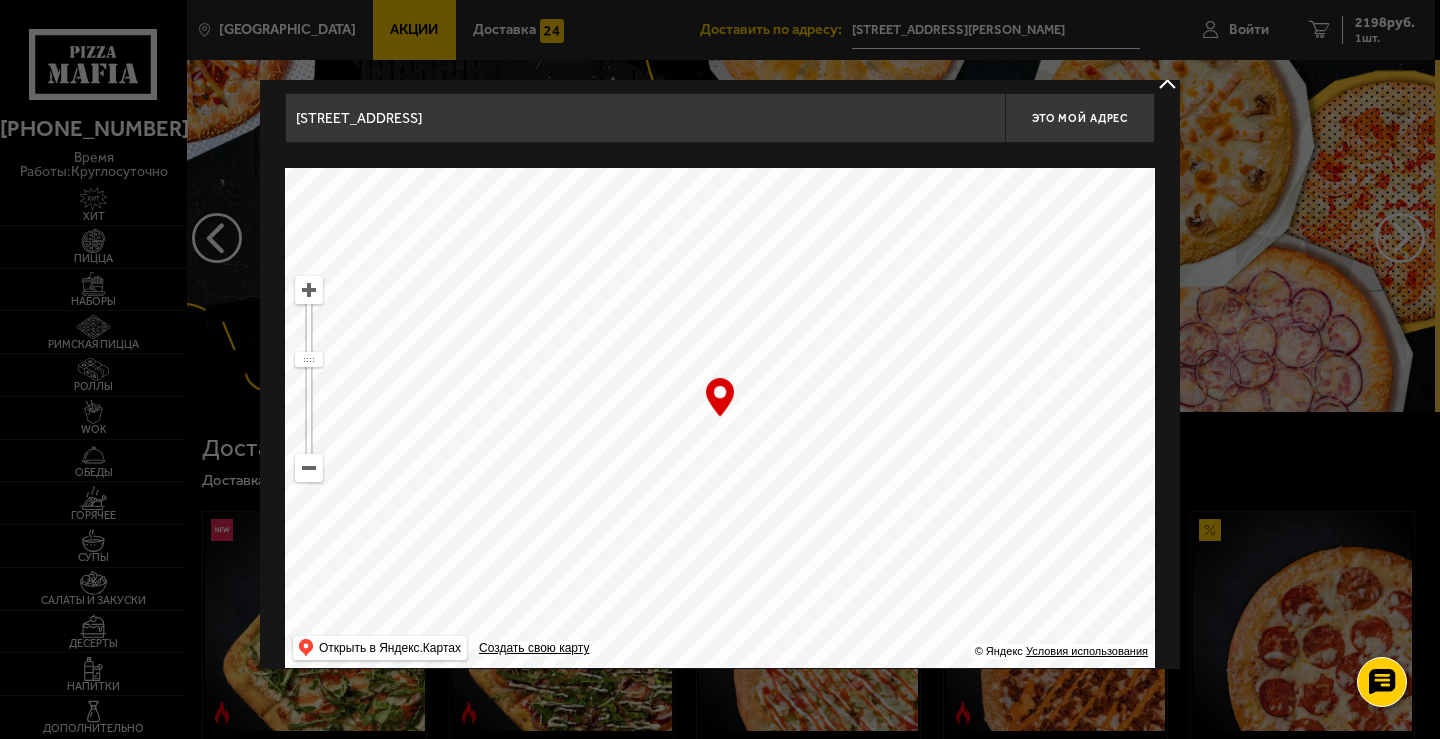 scroll, scrollTop: 0, scrollLeft: 0, axis: both 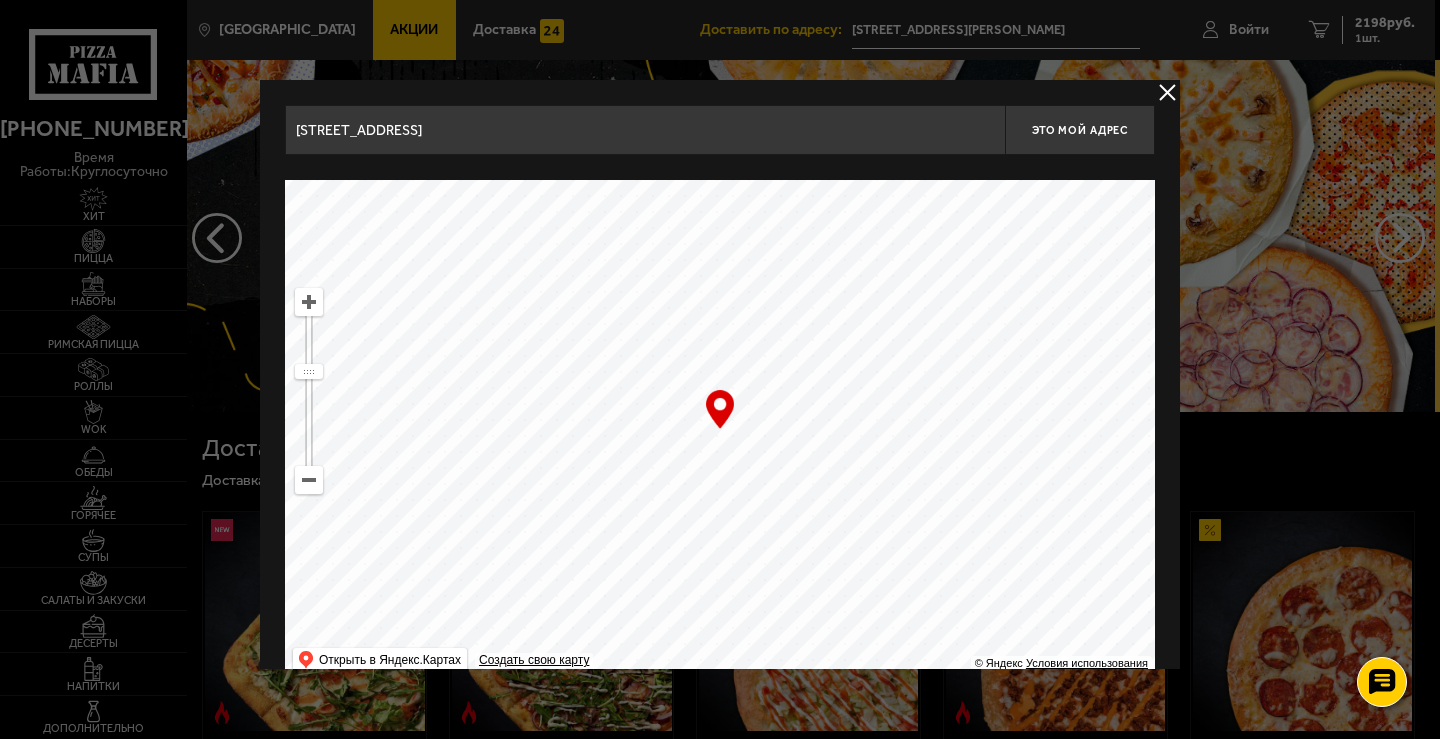 click at bounding box center (720, 430) 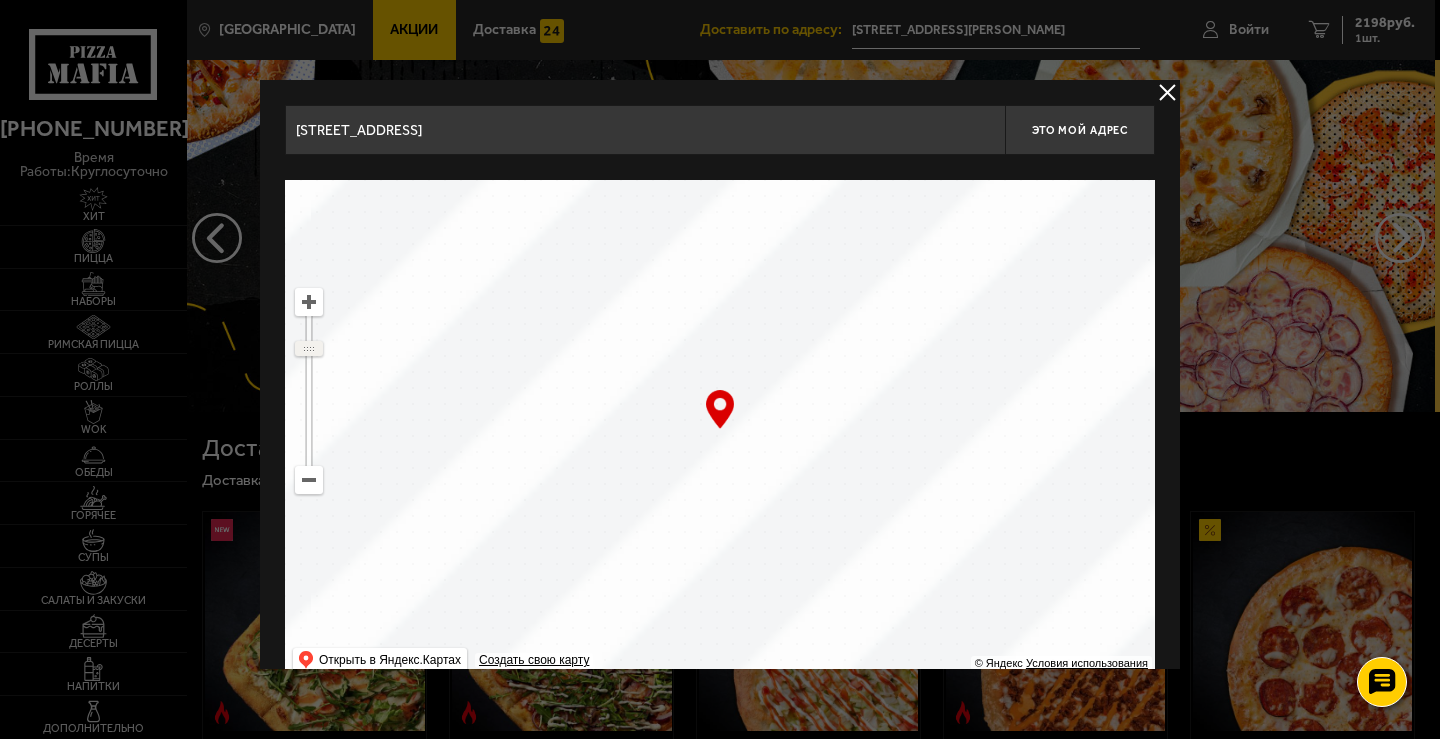 drag, startPoint x: 306, startPoint y: 371, endPoint x: 305, endPoint y: 335, distance: 36.013885 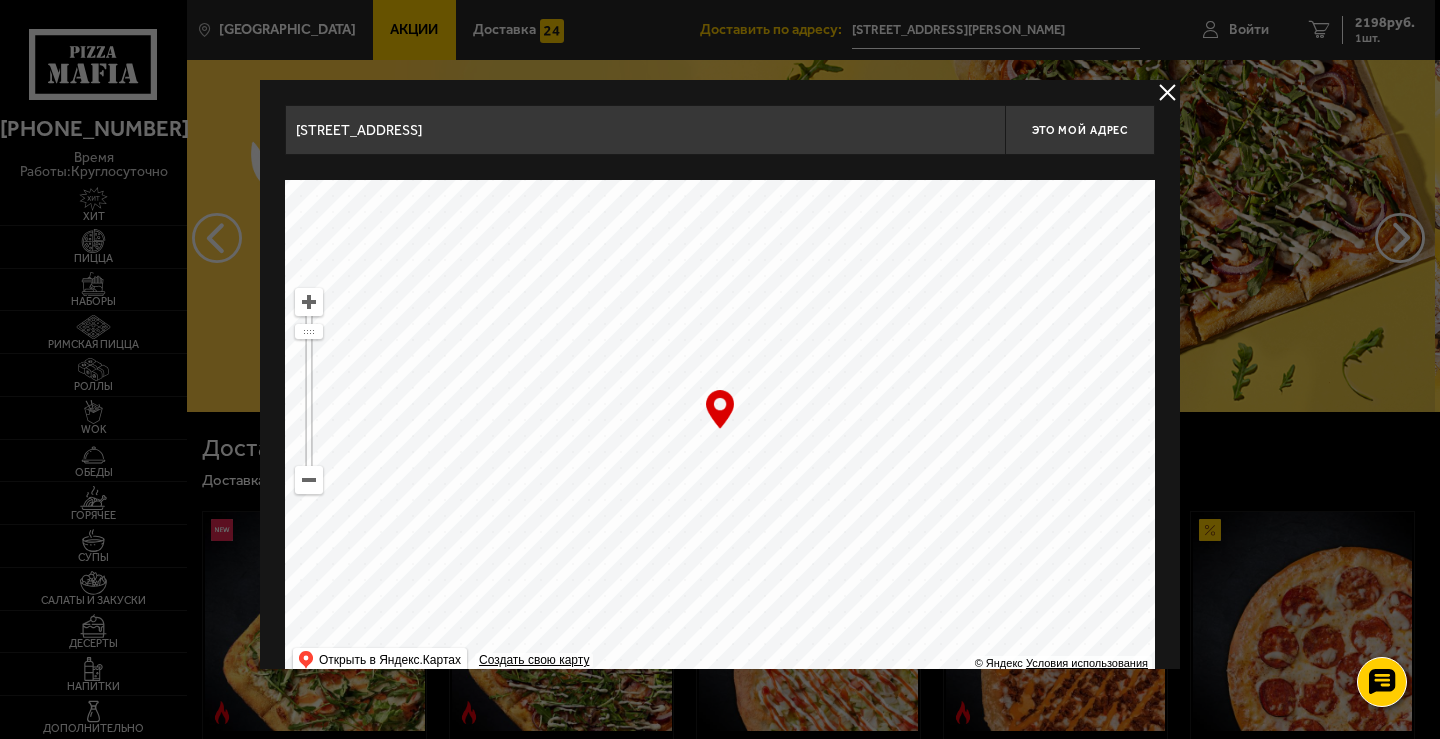 drag, startPoint x: 949, startPoint y: 525, endPoint x: 740, endPoint y: 184, distance: 399.95248 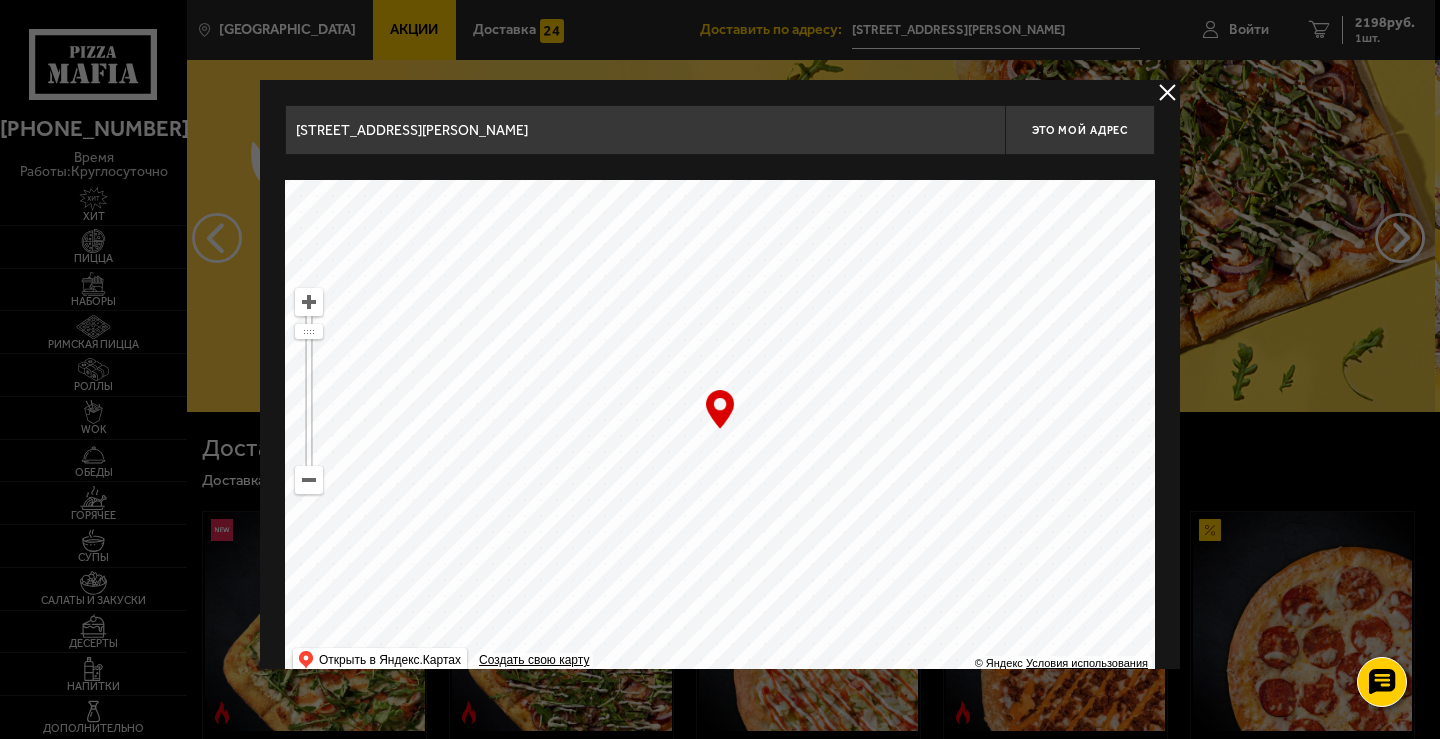 drag, startPoint x: 977, startPoint y: 440, endPoint x: 854, endPoint y: 546, distance: 162.37303 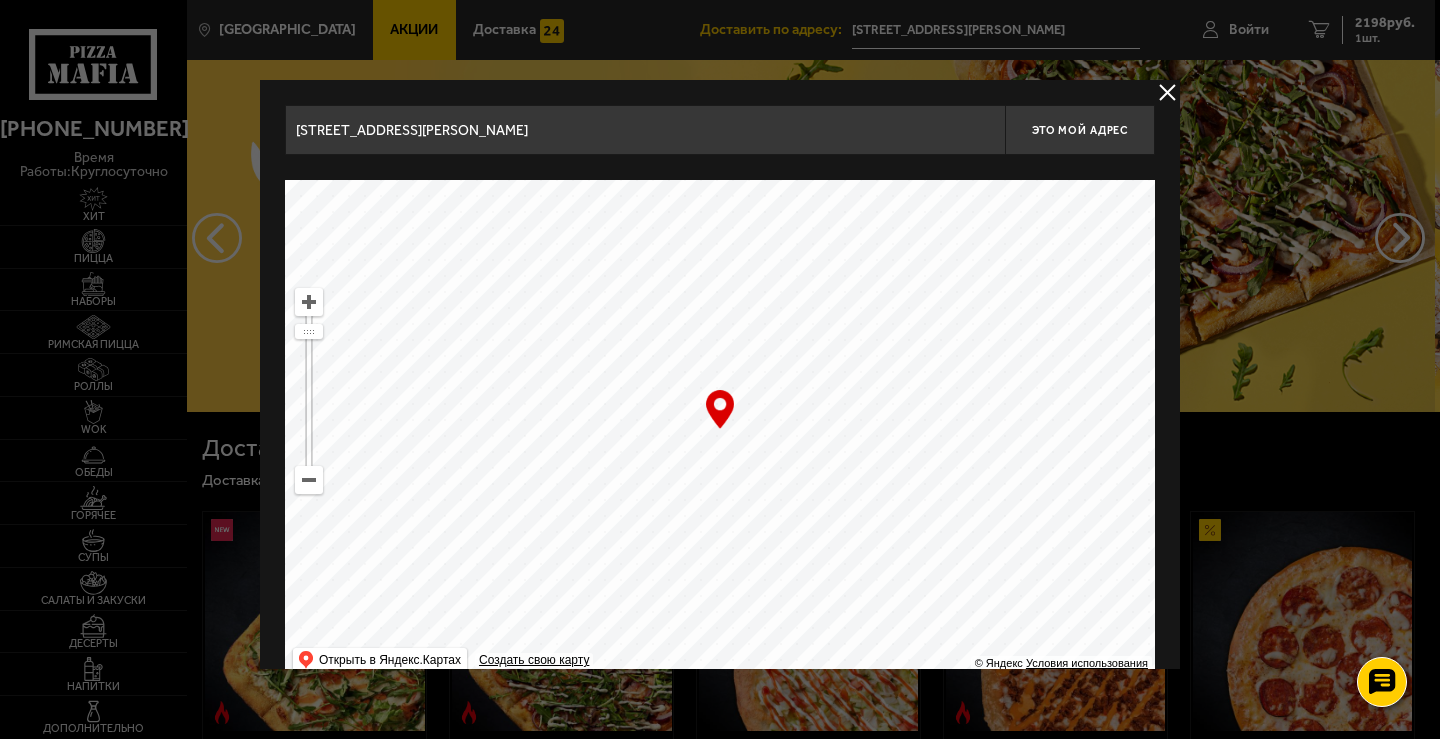 drag, startPoint x: 897, startPoint y: 415, endPoint x: 883, endPoint y: 518, distance: 103.947105 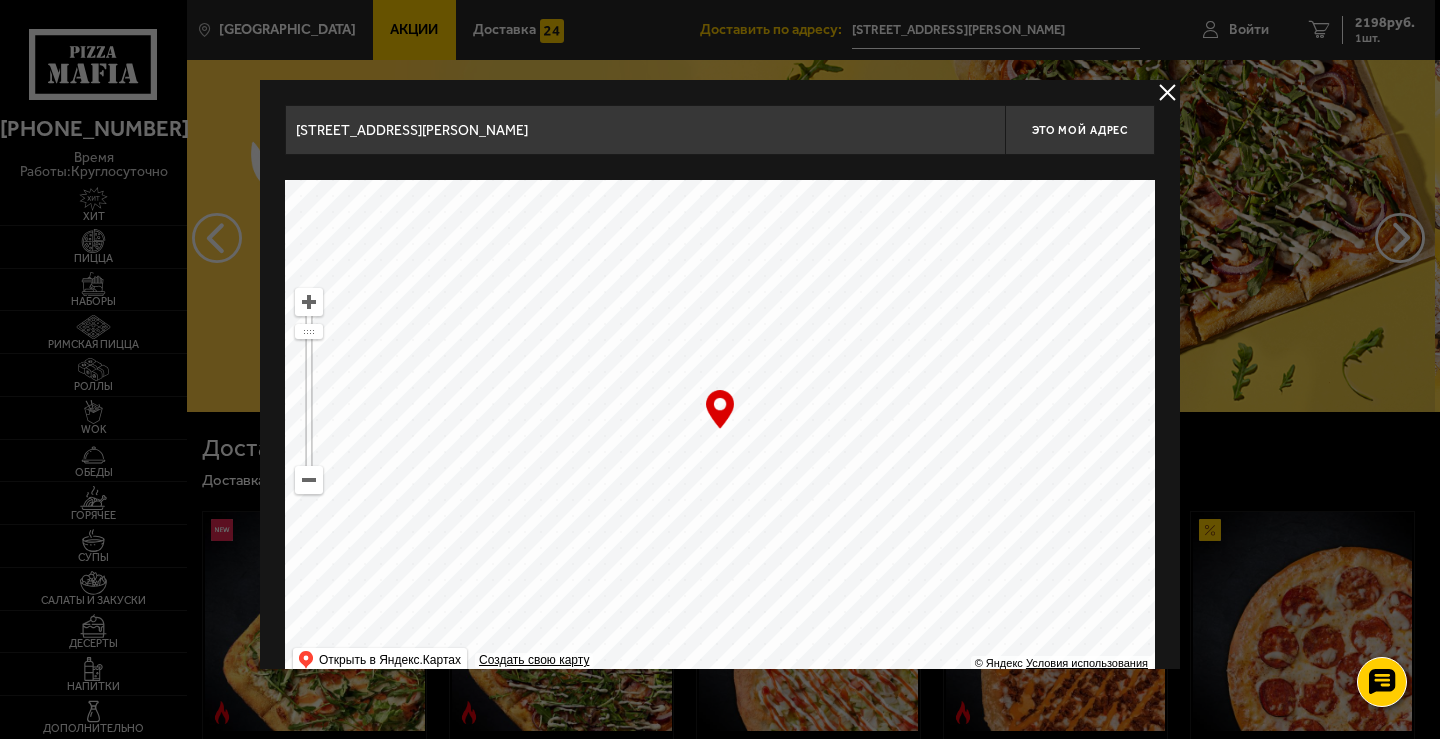 drag, startPoint x: 859, startPoint y: 395, endPoint x: 814, endPoint y: 532, distance: 144.20125 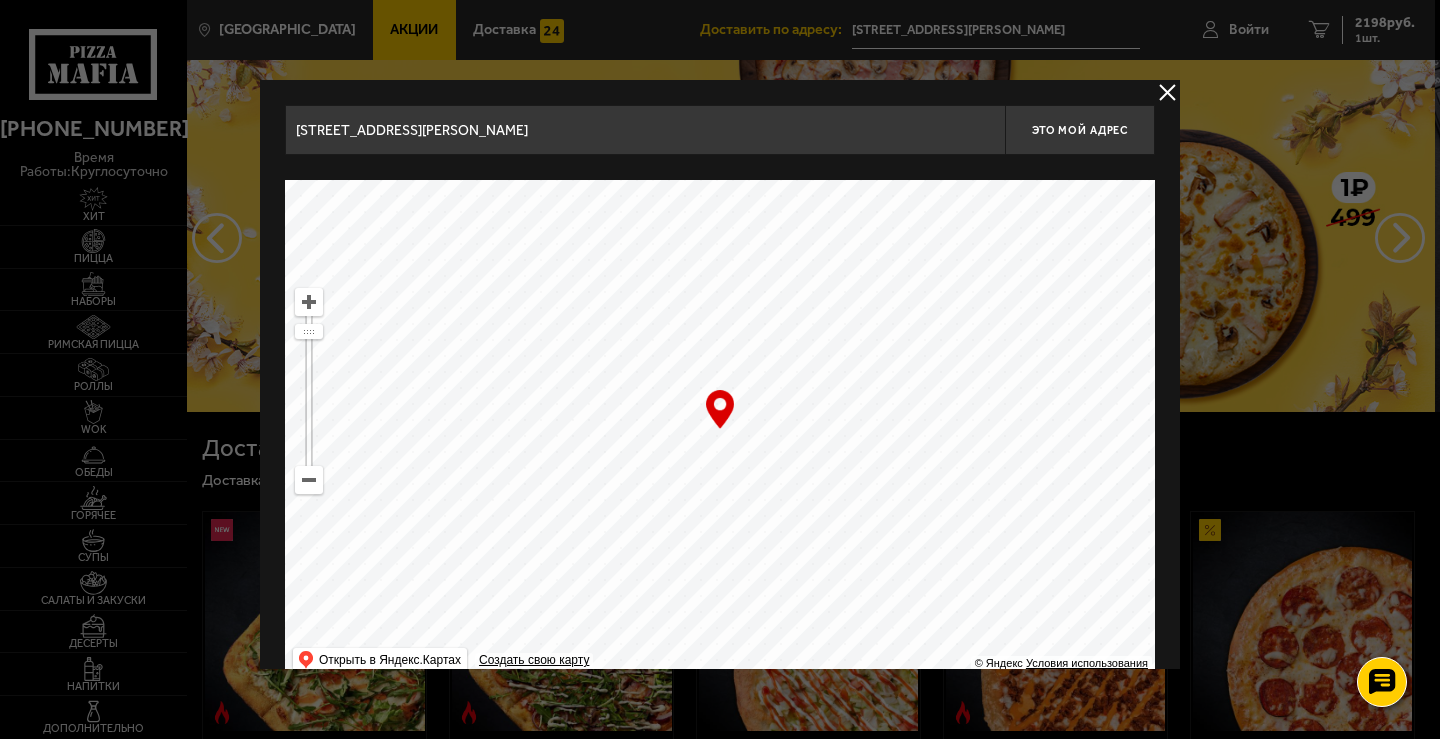 drag, startPoint x: 845, startPoint y: 438, endPoint x: 740, endPoint y: 605, distance: 197.26631 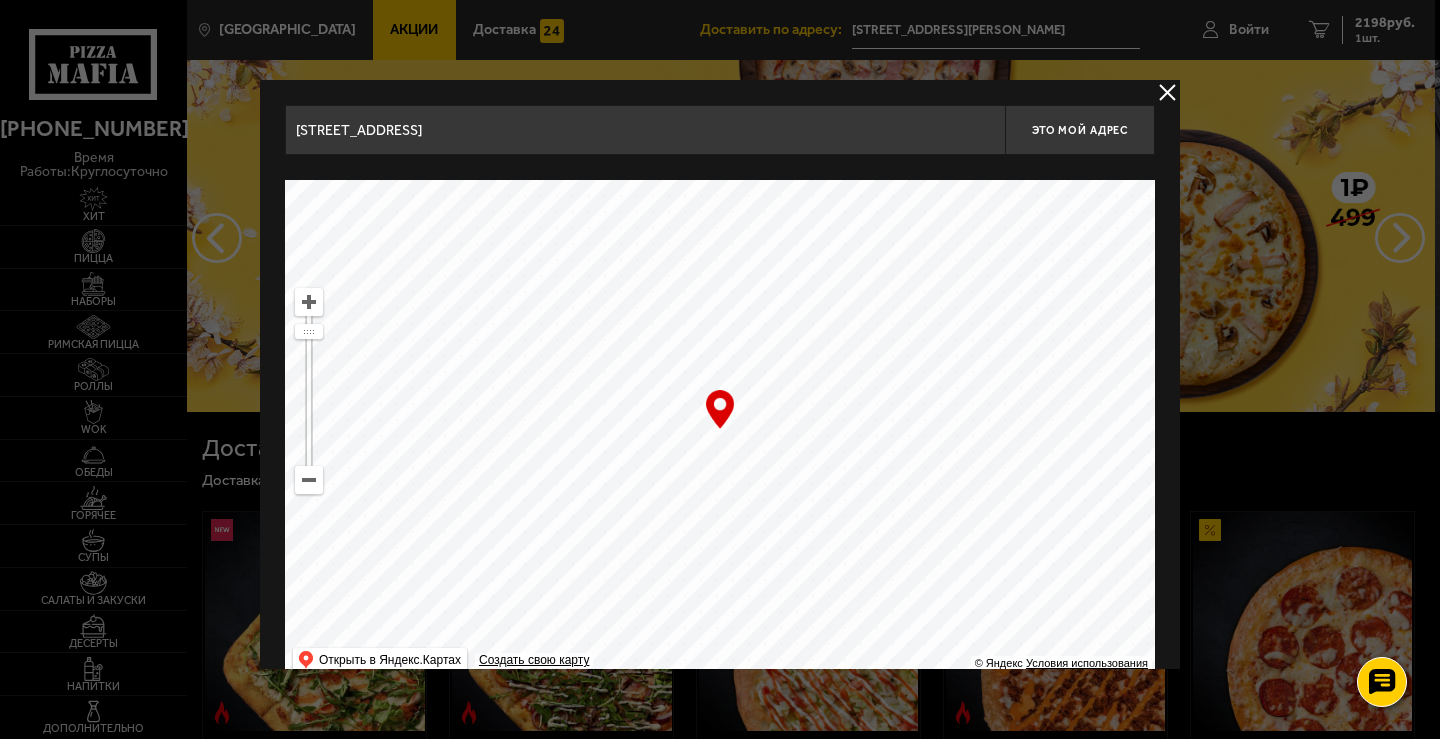 drag, startPoint x: 805, startPoint y: 385, endPoint x: 811, endPoint y: 594, distance: 209.0861 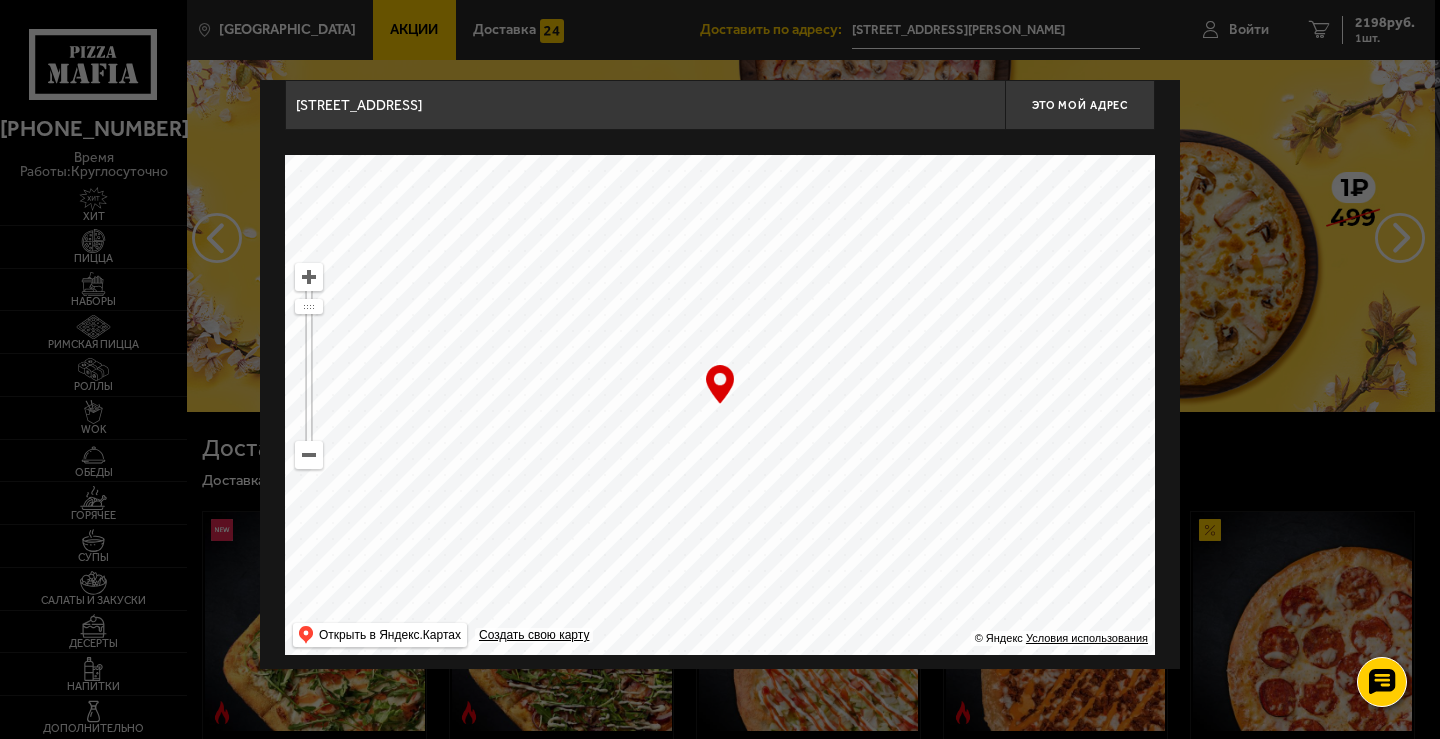 scroll, scrollTop: 36, scrollLeft: 0, axis: vertical 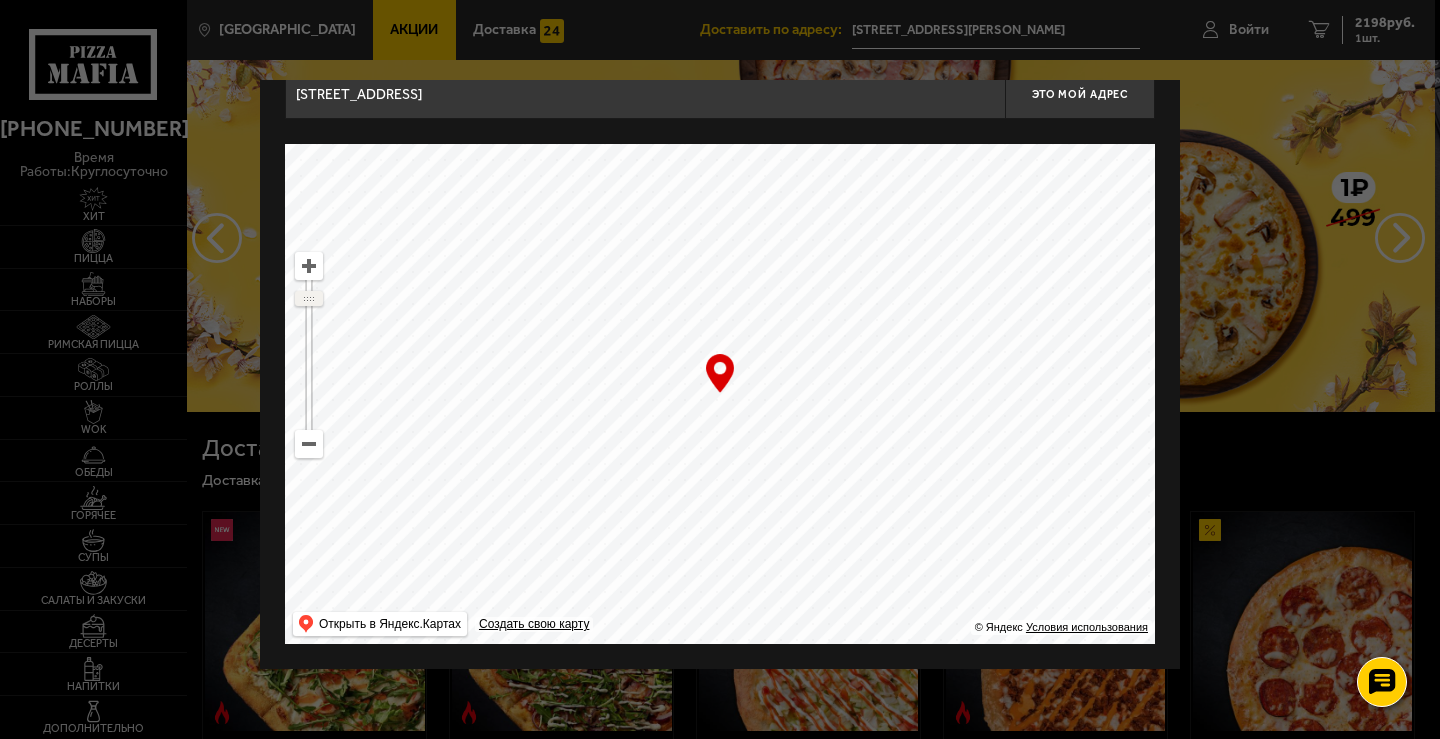 drag, startPoint x: 306, startPoint y: 288, endPoint x: 320, endPoint y: 309, distance: 25.23886 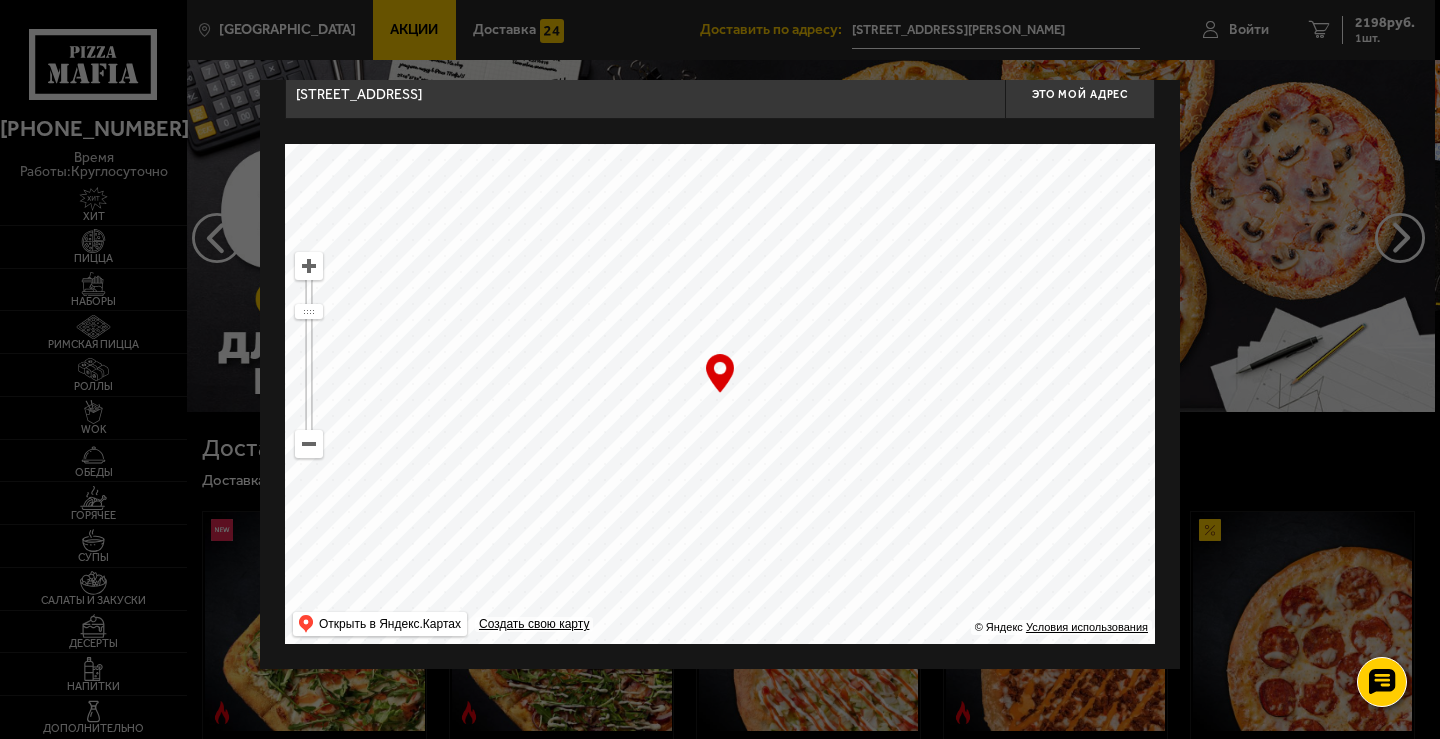 drag, startPoint x: 933, startPoint y: 381, endPoint x: 862, endPoint y: 525, distance: 160.55217 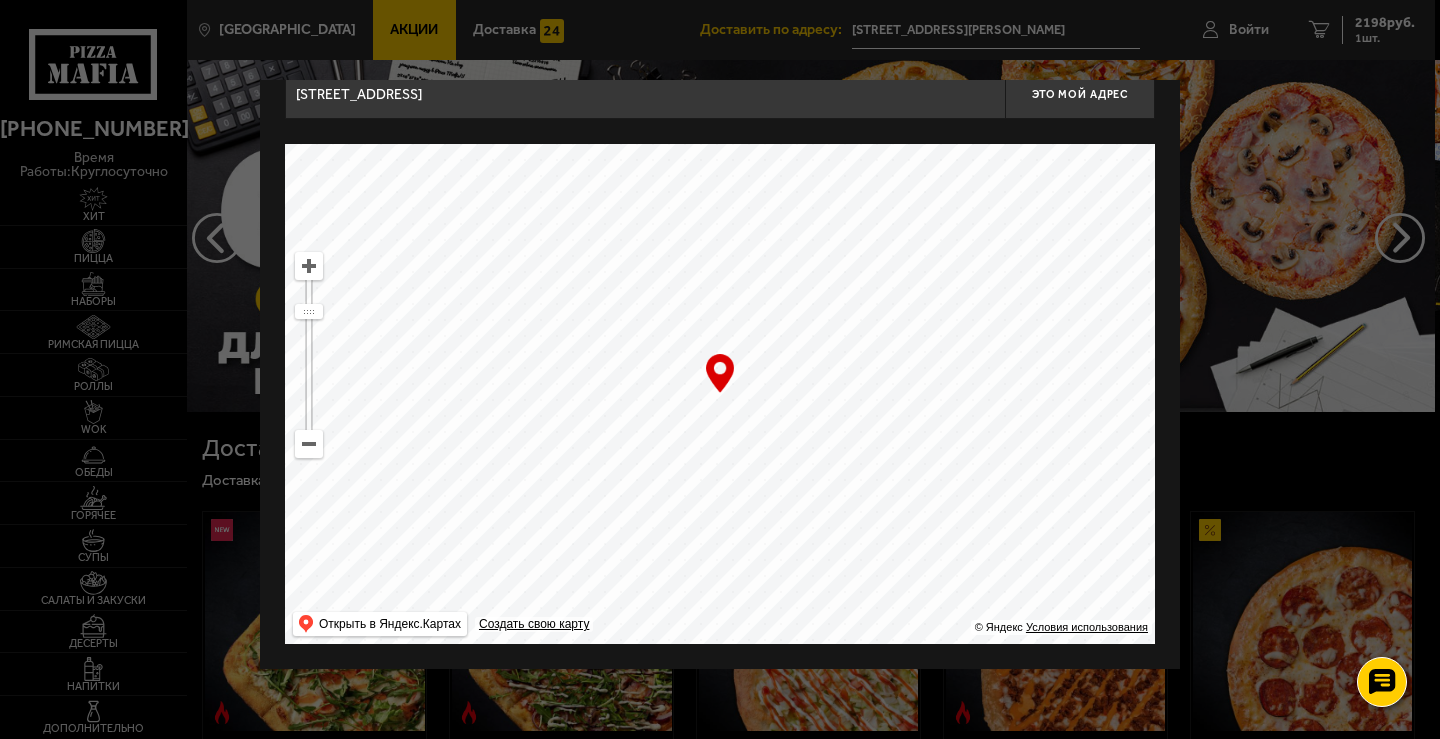 drag, startPoint x: 859, startPoint y: 498, endPoint x: 721, endPoint y: 378, distance: 182.87701 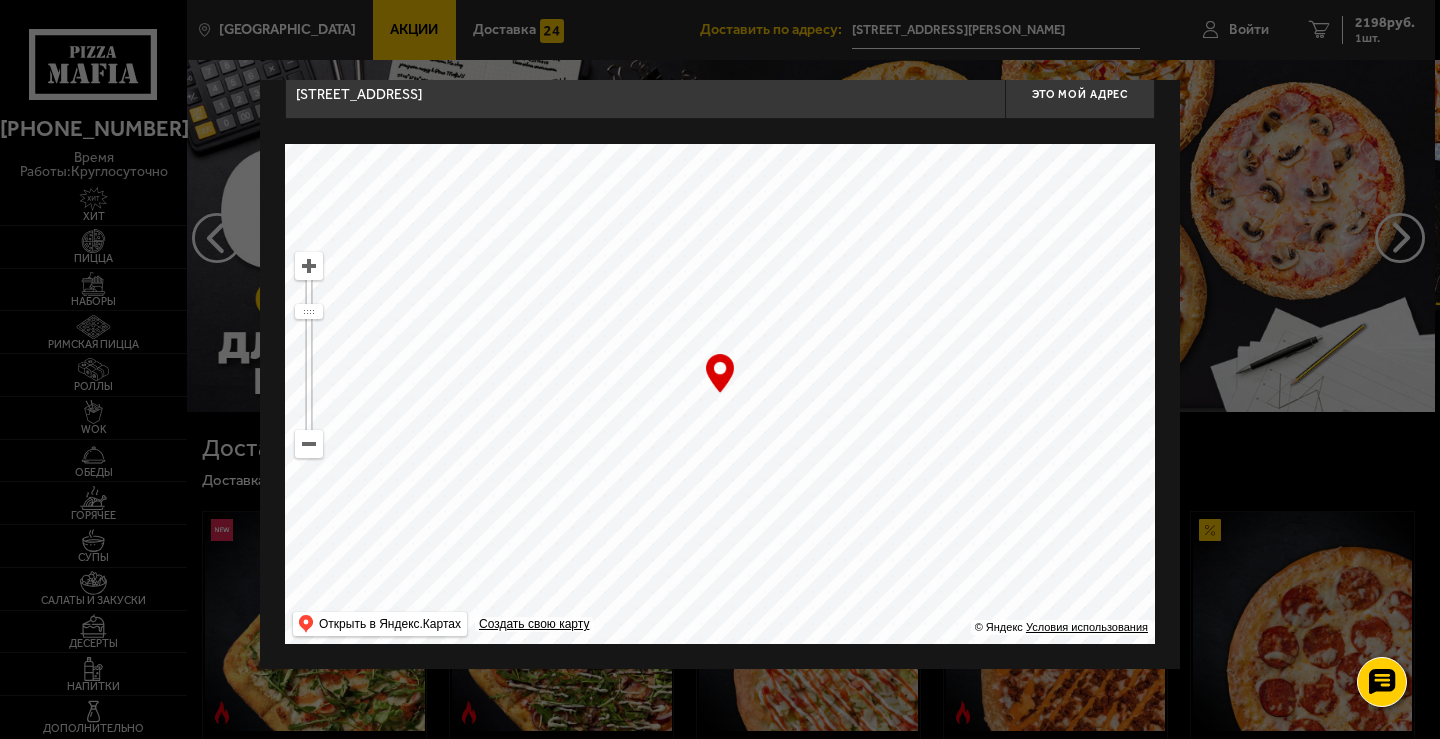 drag, startPoint x: 757, startPoint y: 334, endPoint x: 904, endPoint y: 754, distance: 444.98203 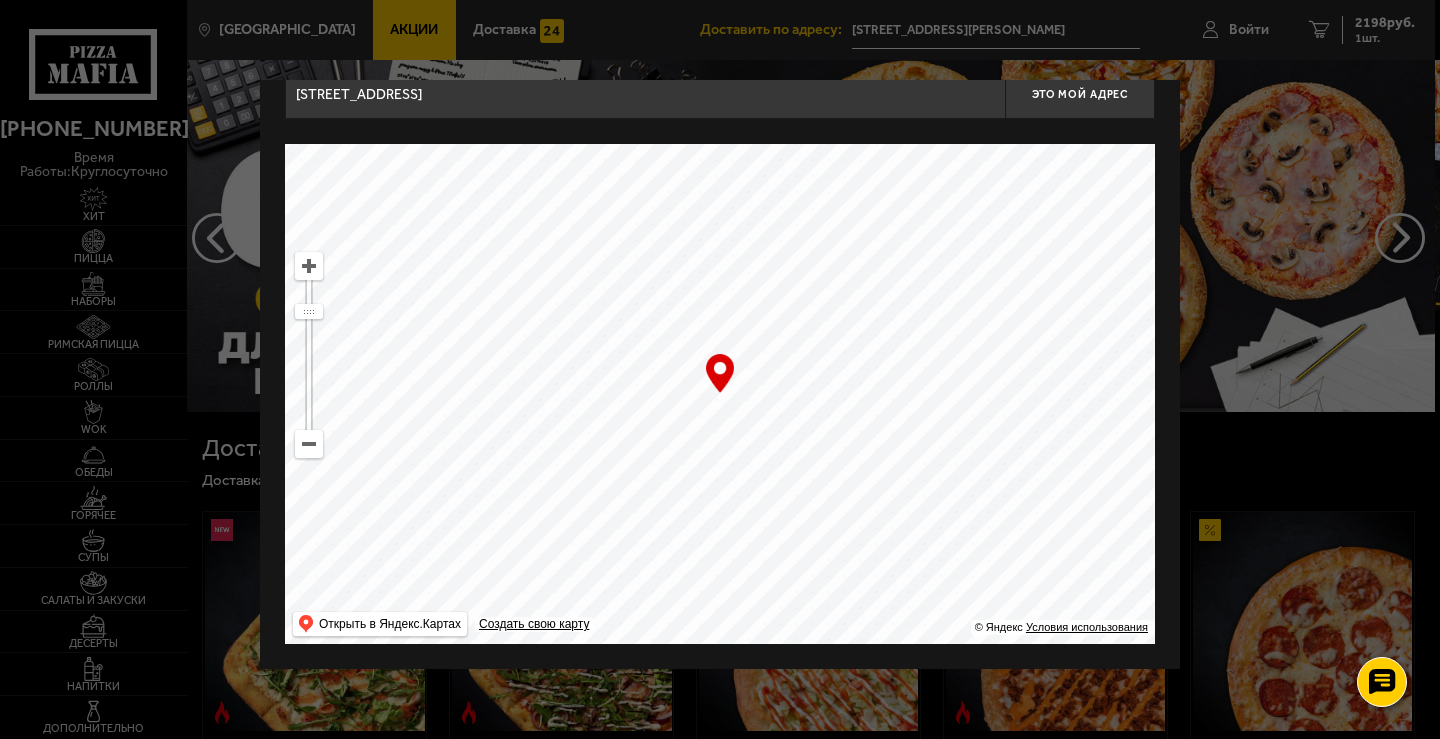 drag, startPoint x: 796, startPoint y: 511, endPoint x: 908, endPoint y: 716, distance: 233.60008 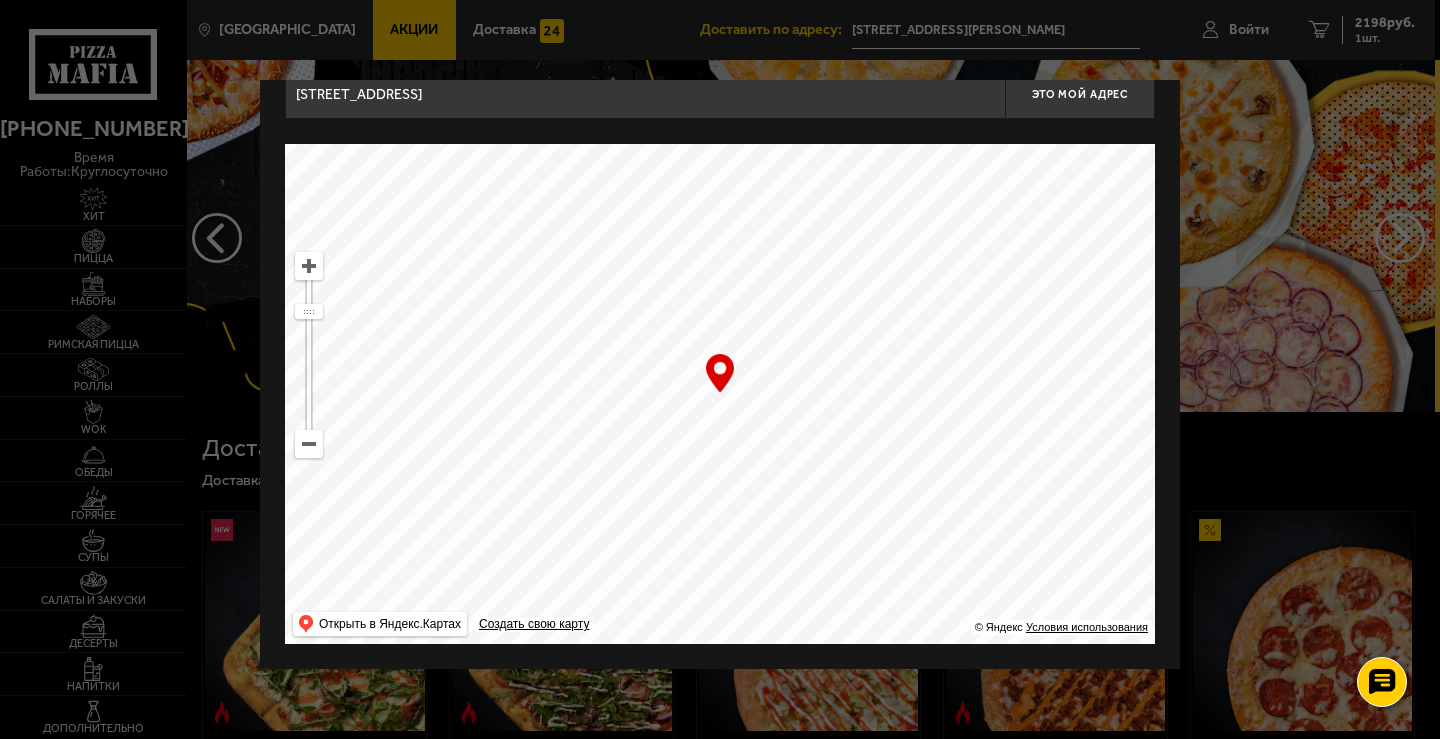 drag, startPoint x: 808, startPoint y: 341, endPoint x: 559, endPoint y: 73, distance: 365.82098 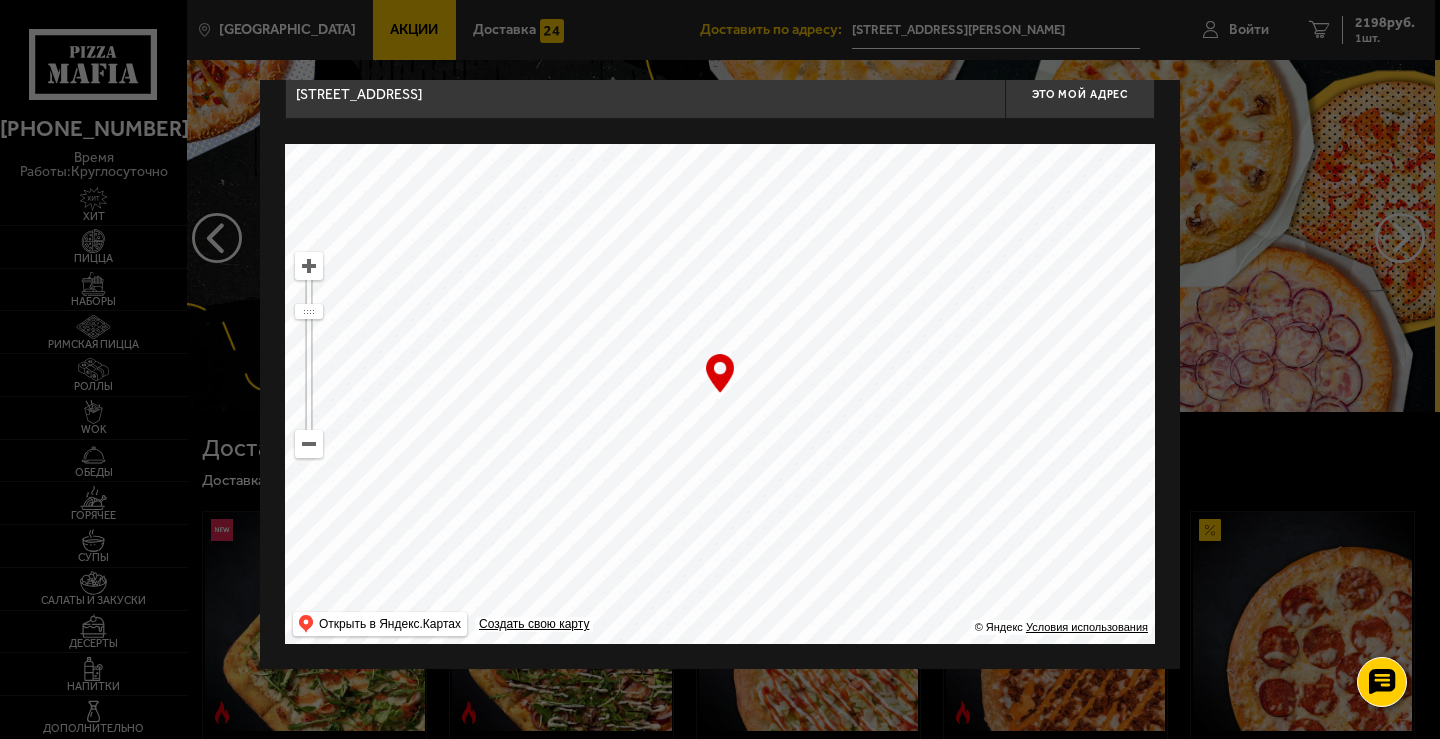 drag, startPoint x: 908, startPoint y: 271, endPoint x: 934, endPoint y: 249, distance: 34.058773 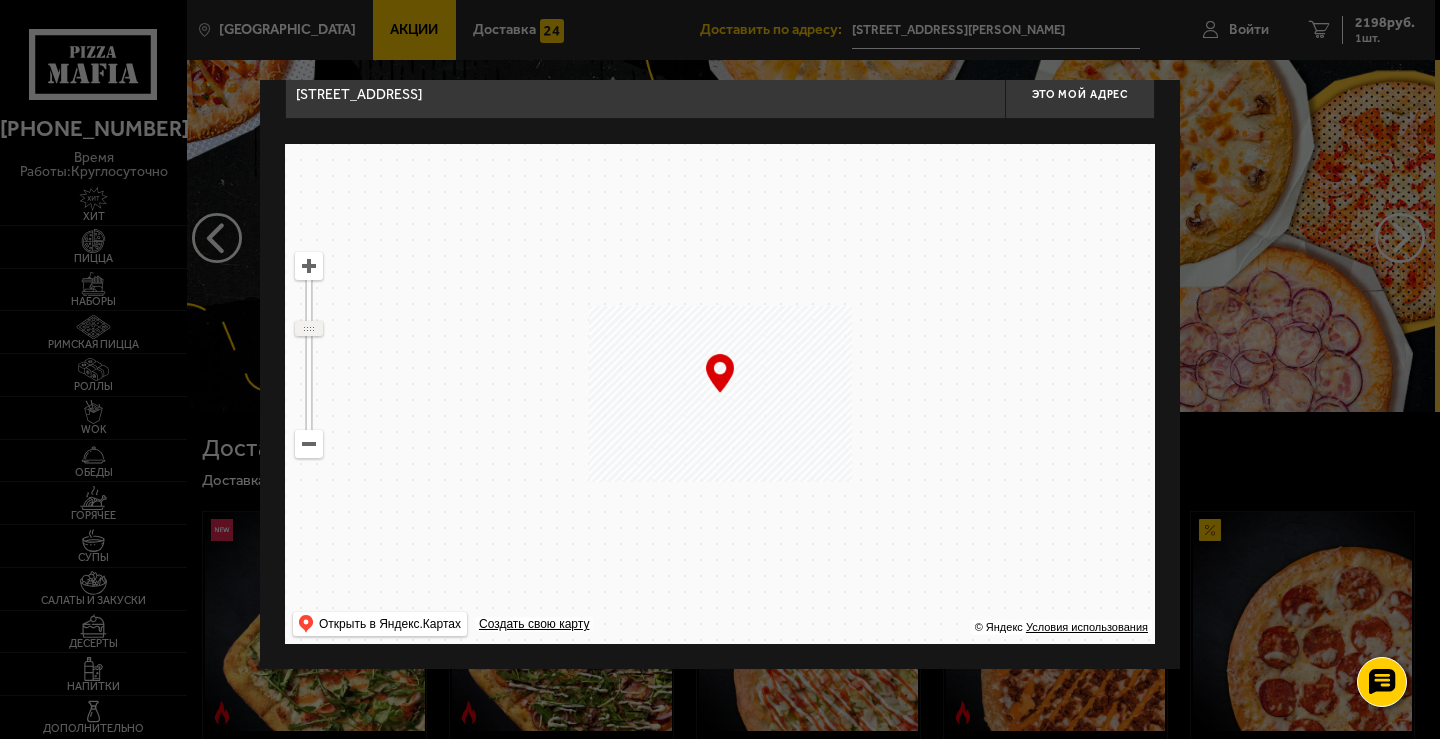 drag, startPoint x: 316, startPoint y: 316, endPoint x: 315, endPoint y: 334, distance: 18.027756 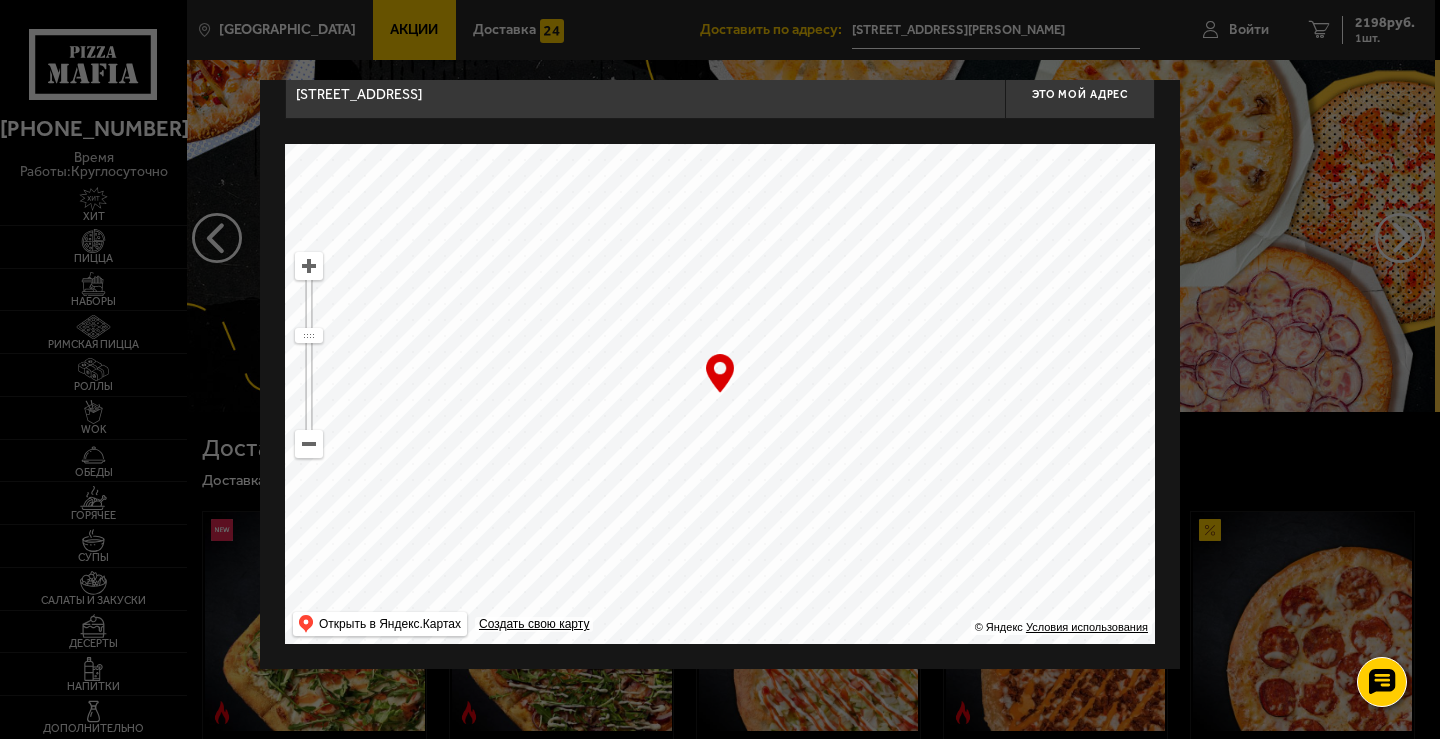 drag, startPoint x: 791, startPoint y: 508, endPoint x: 786, endPoint y: 271, distance: 237.05273 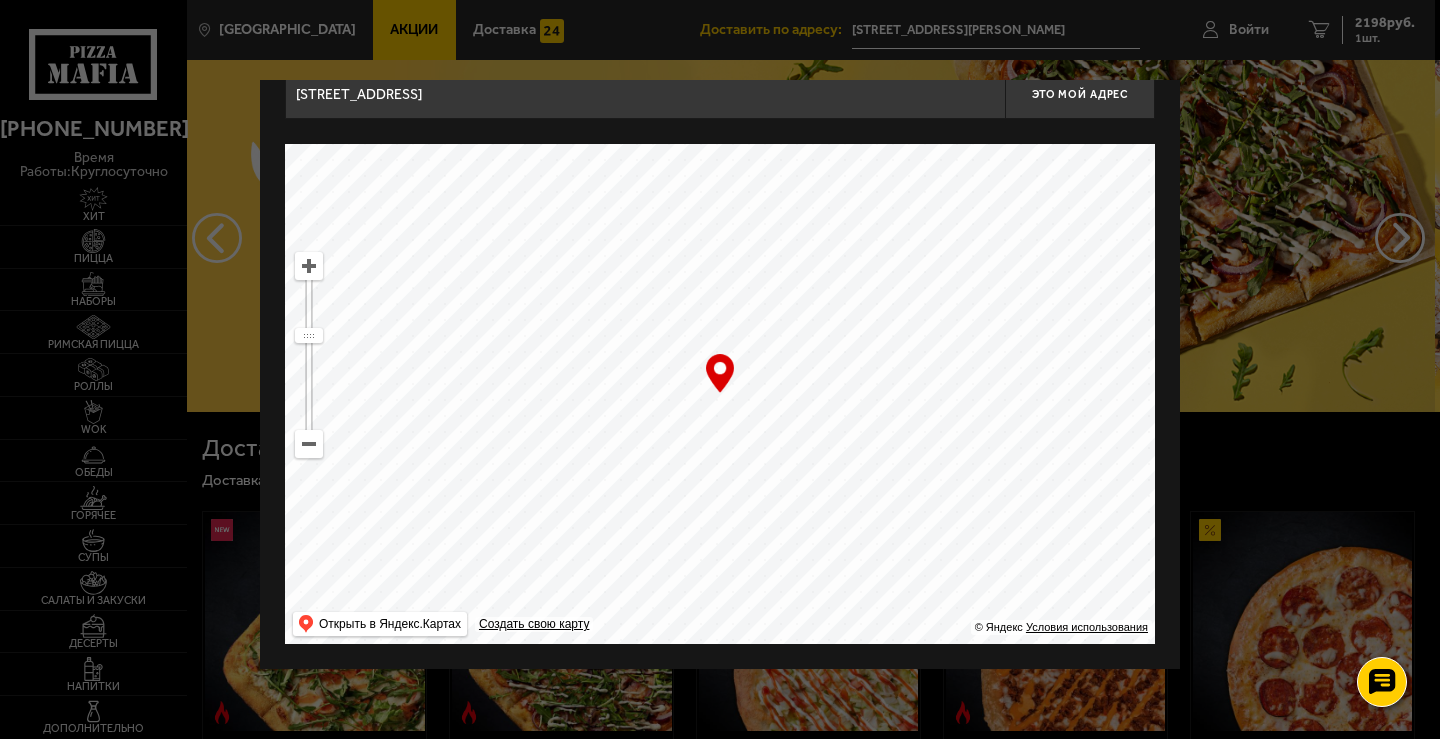 scroll, scrollTop: 0, scrollLeft: 0, axis: both 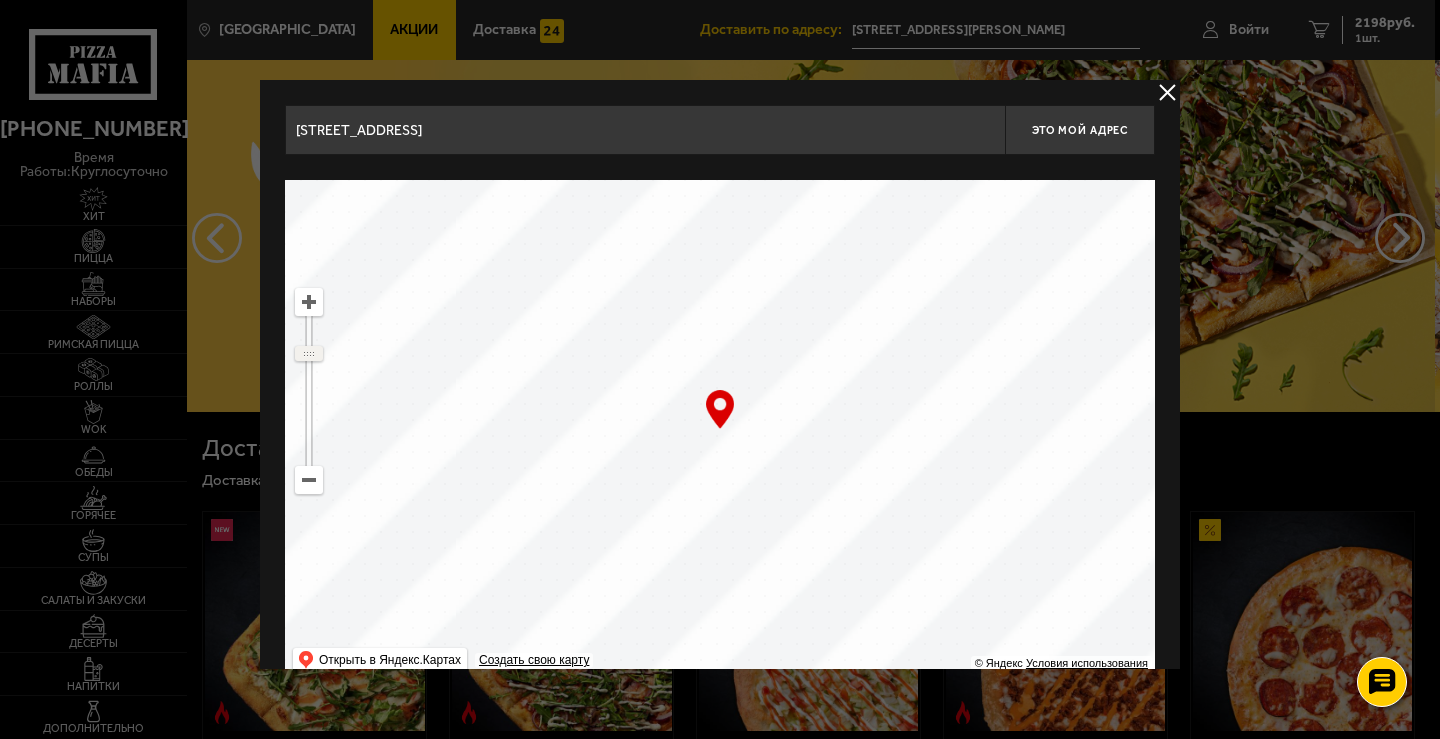 drag, startPoint x: 305, startPoint y: 373, endPoint x: 307, endPoint y: 352, distance: 21.095022 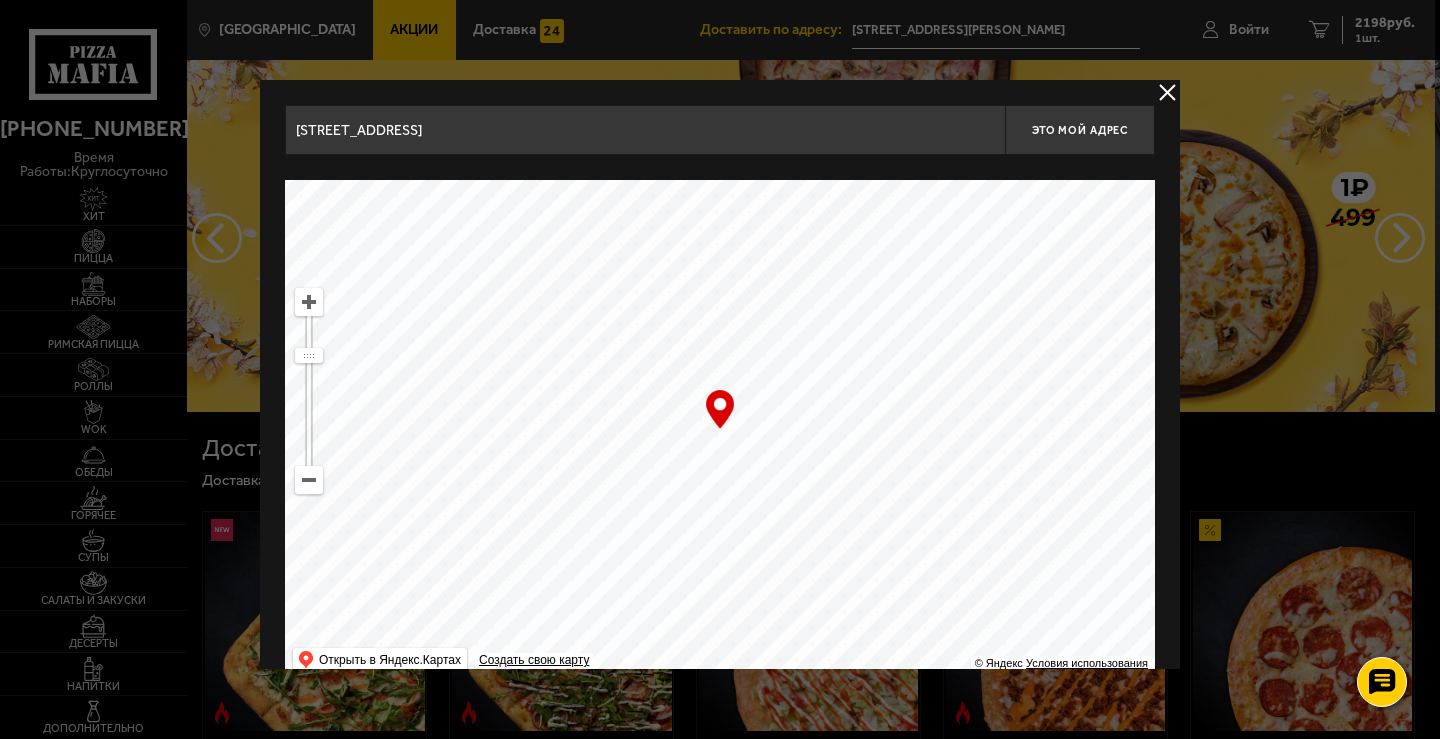 click on "[STREET_ADDRESS]" at bounding box center (645, 130) 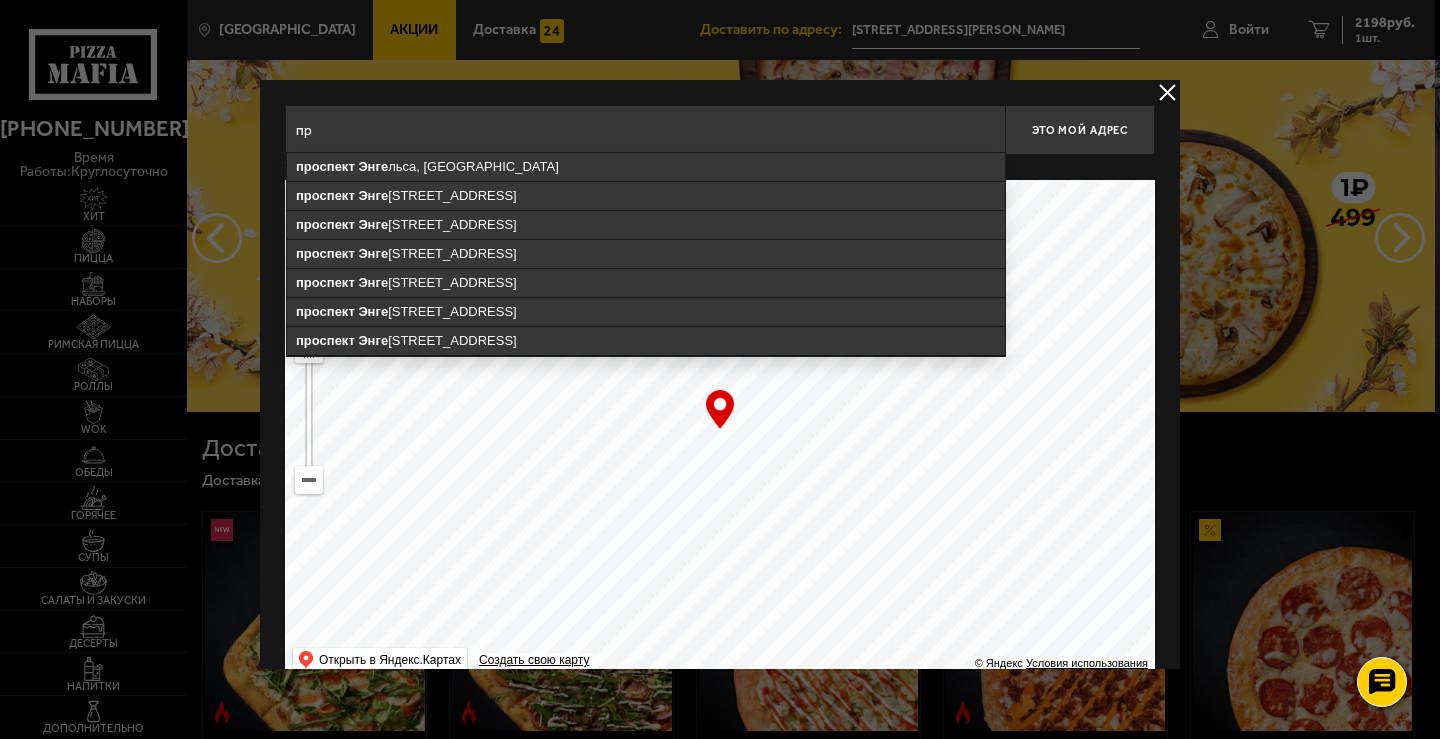 type on "п" 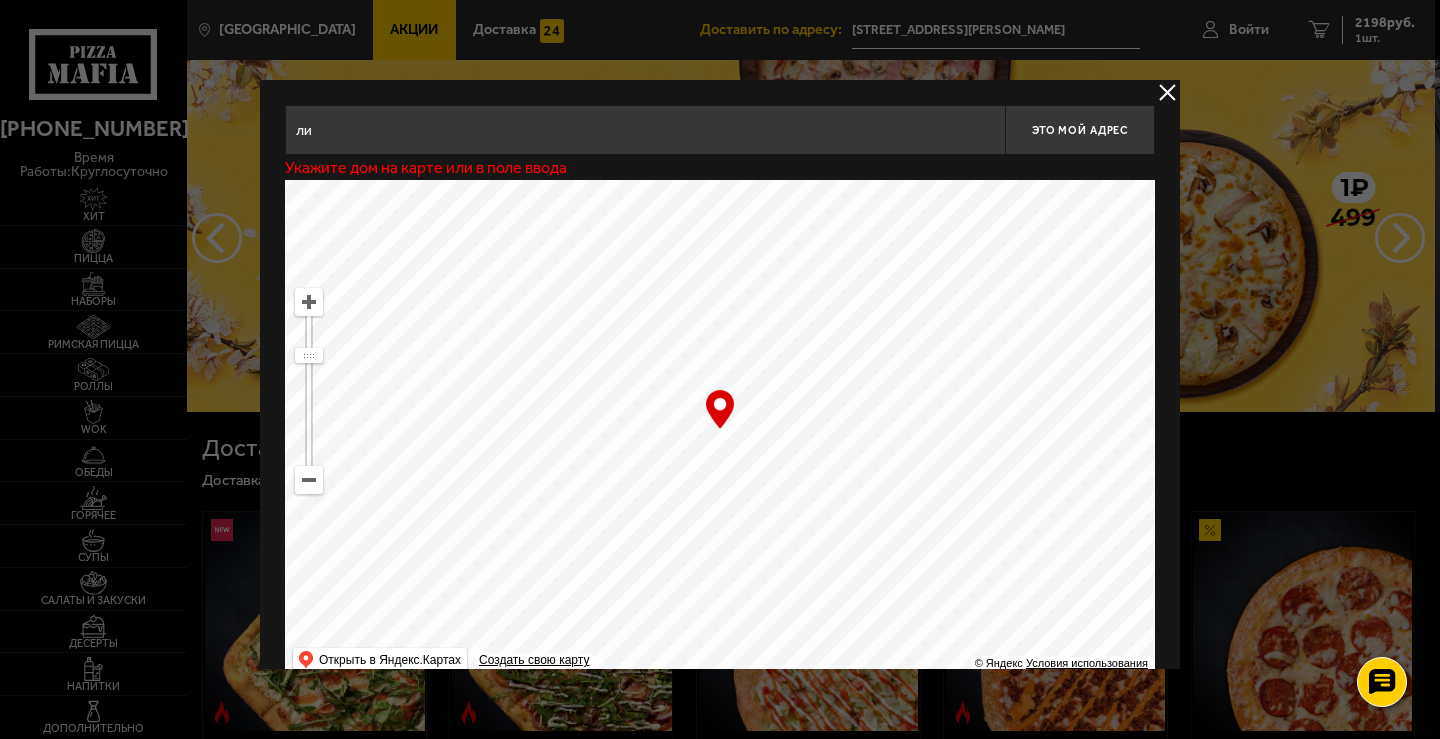type on "л" 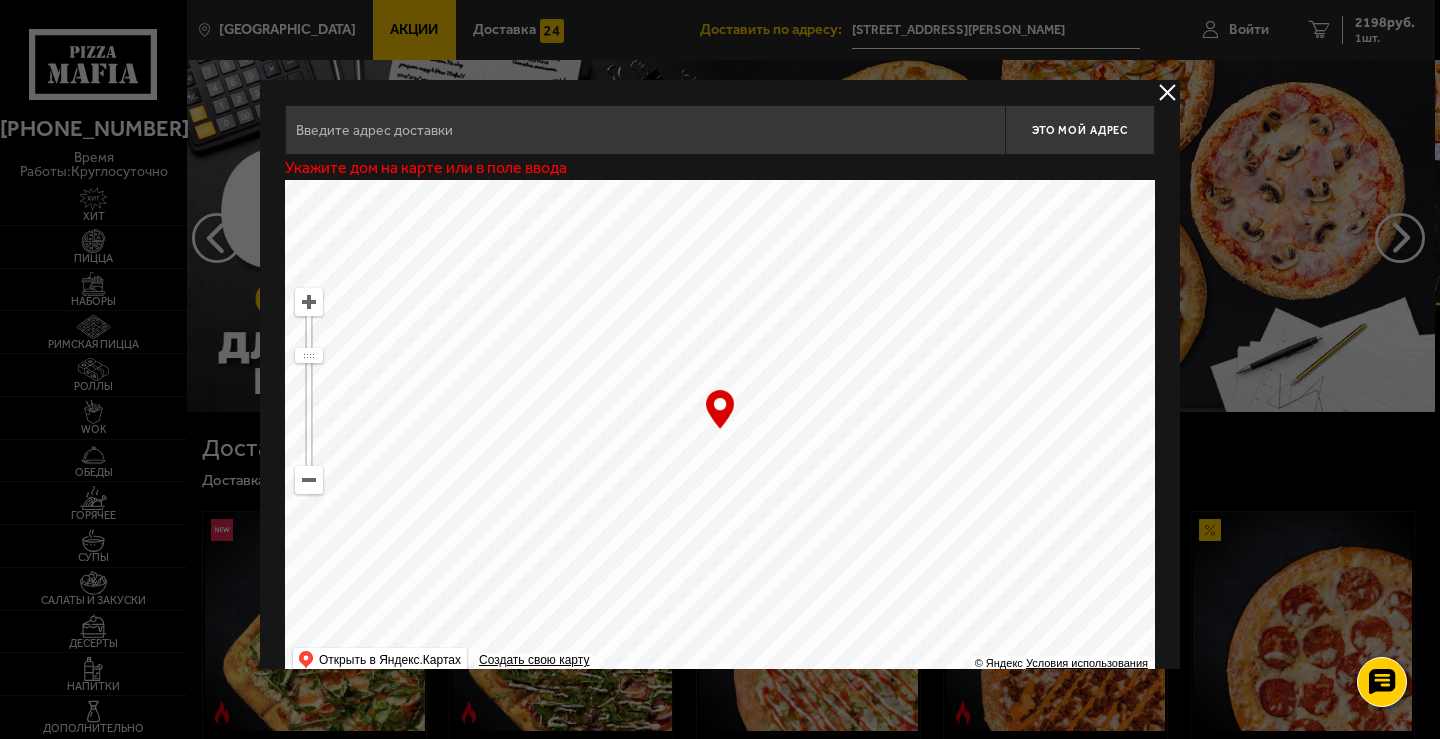 type on "у" 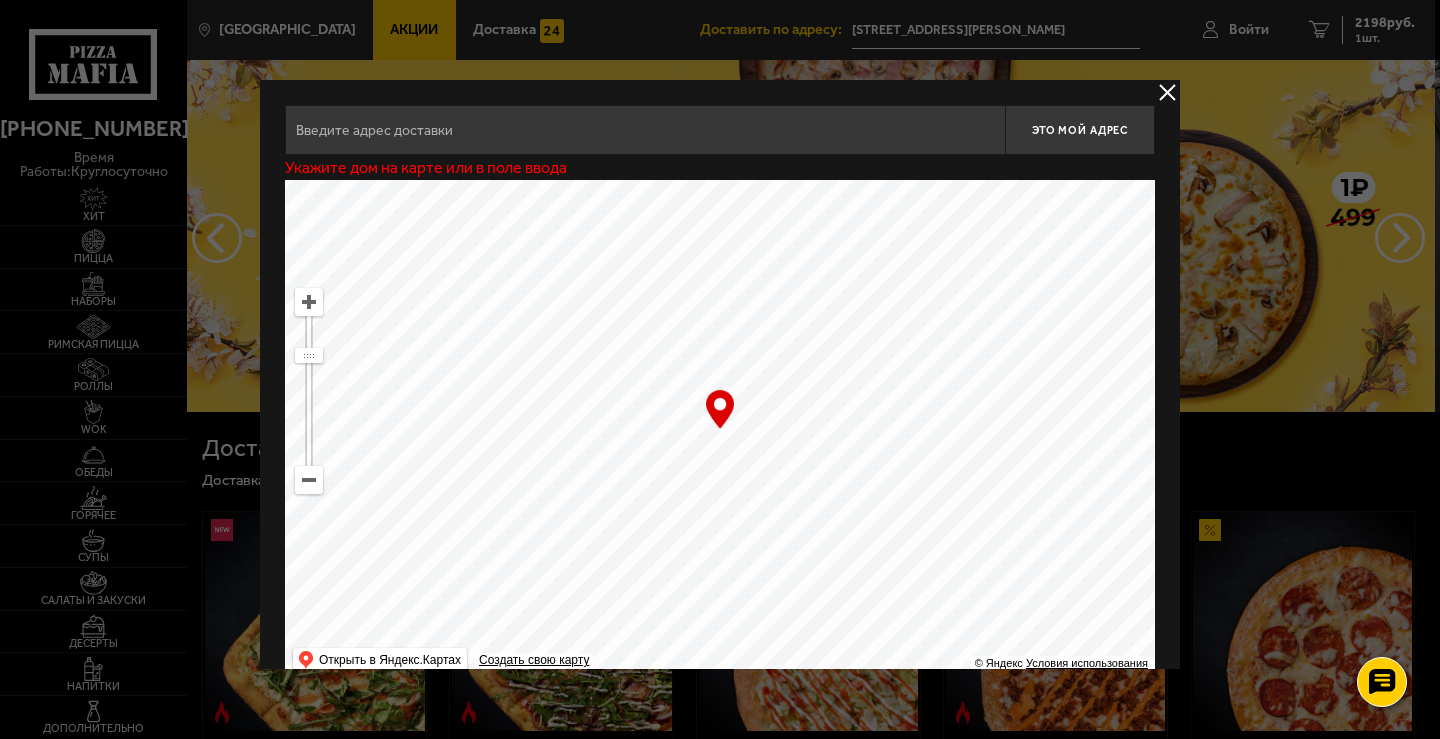 click at bounding box center (645, 130) 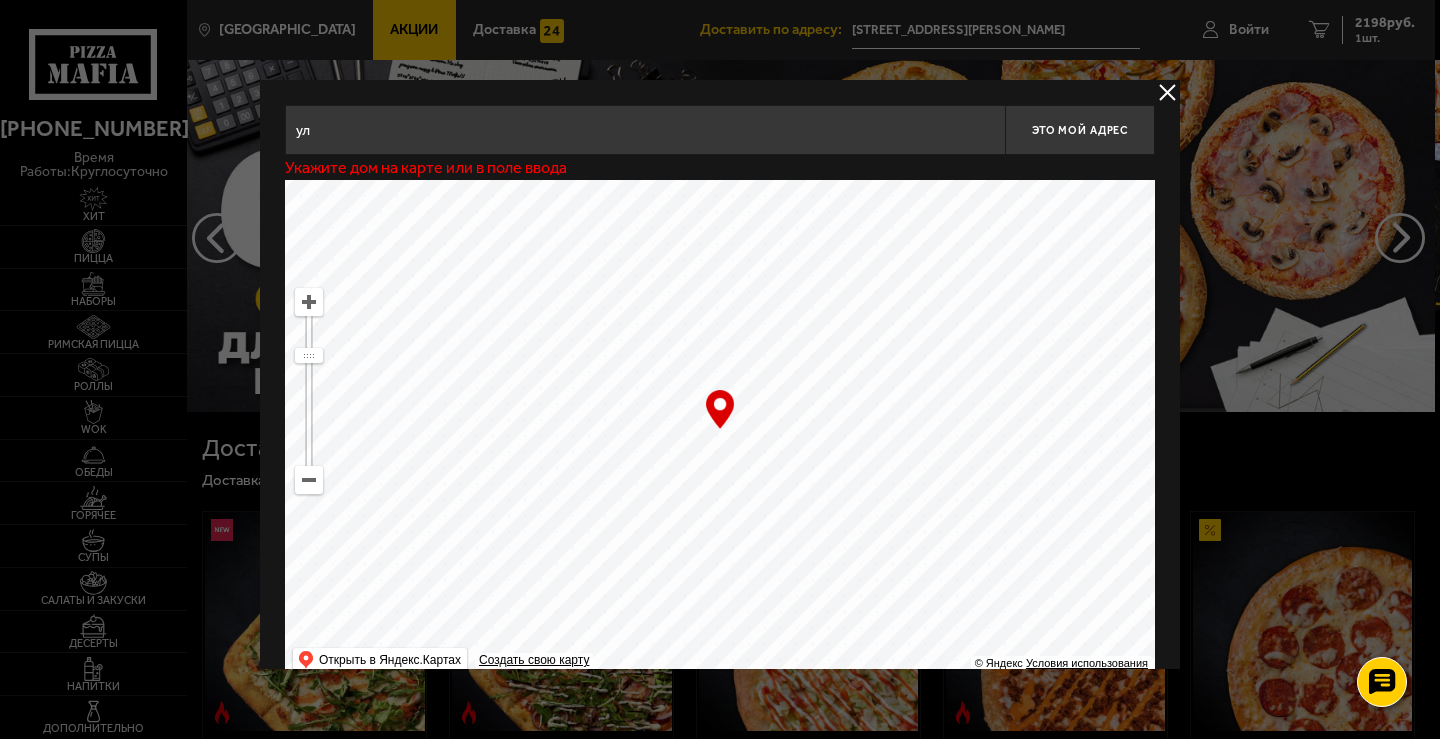 type on "у" 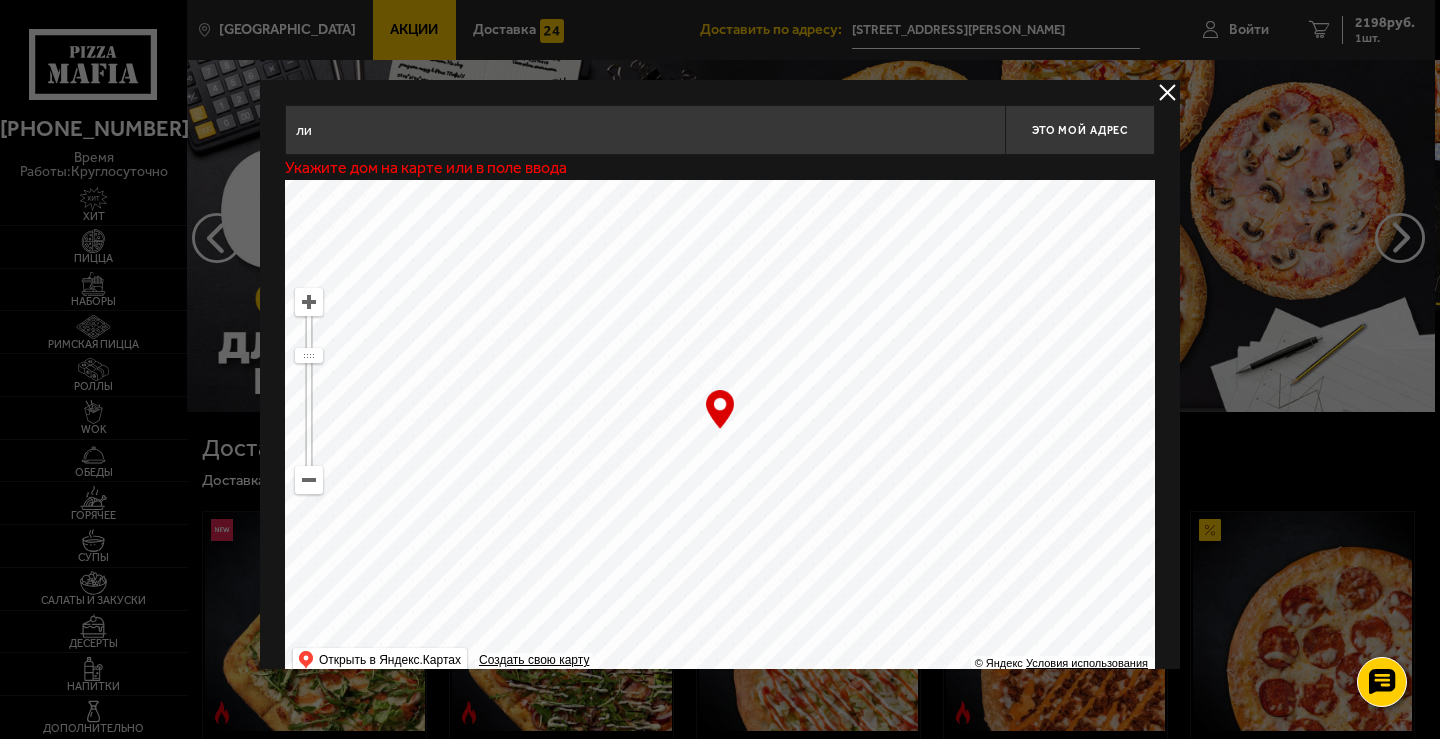 type on "л" 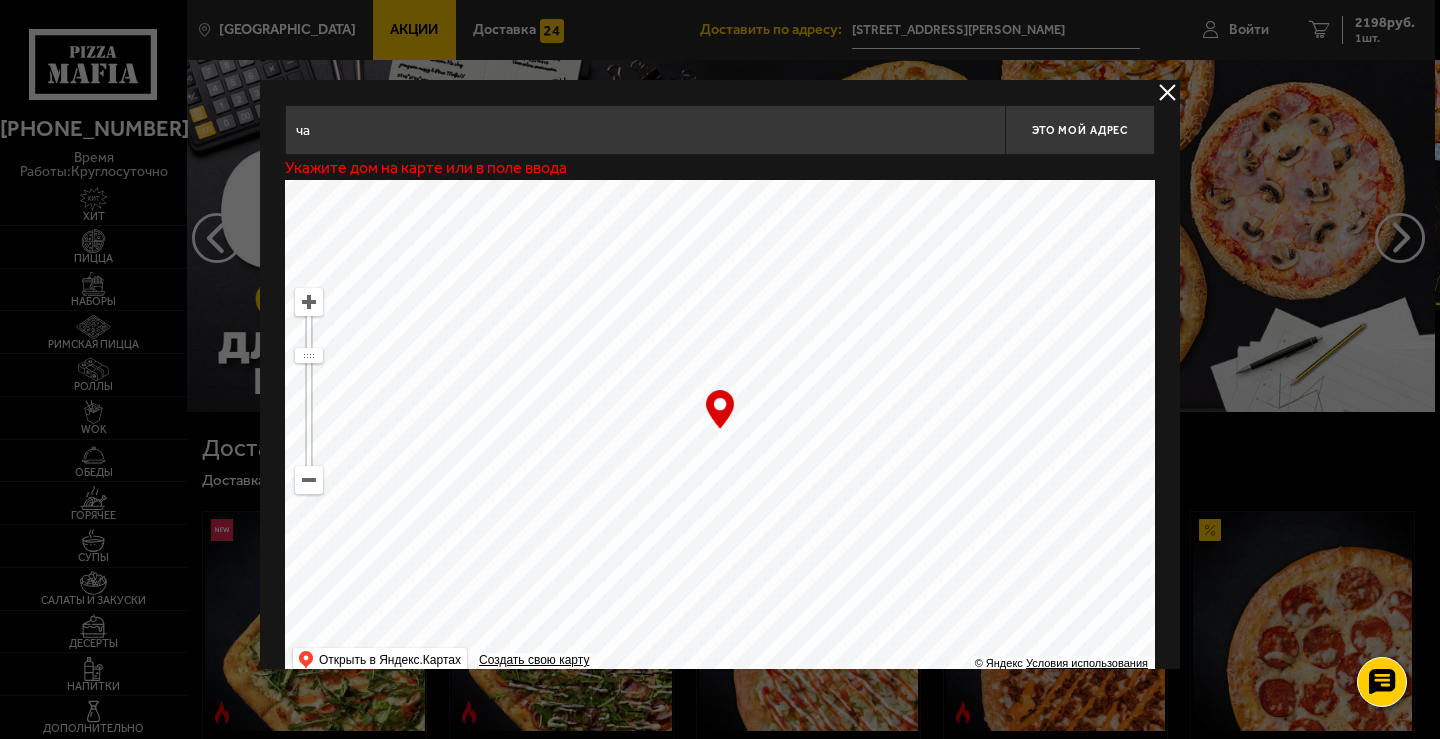 type on "ч" 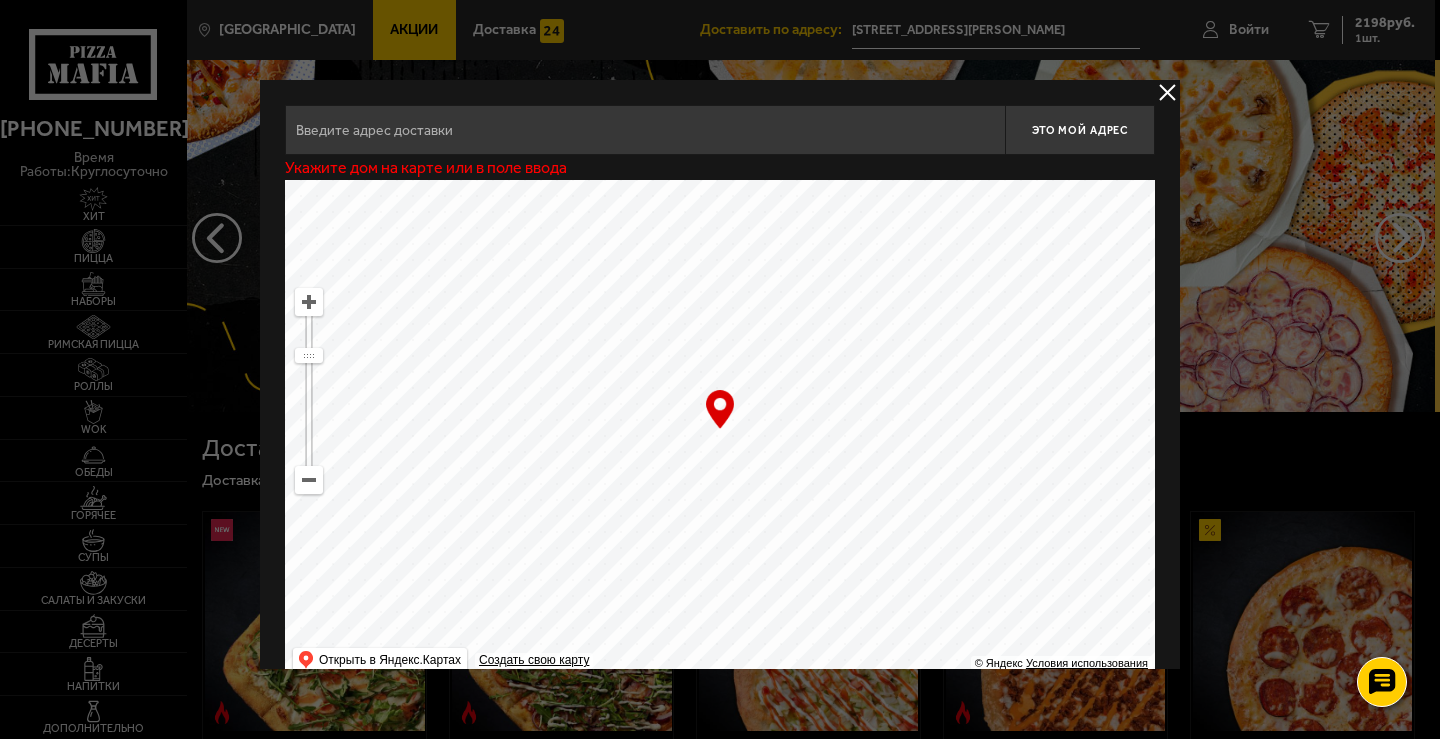 drag, startPoint x: 598, startPoint y: 330, endPoint x: 598, endPoint y: 345, distance: 15 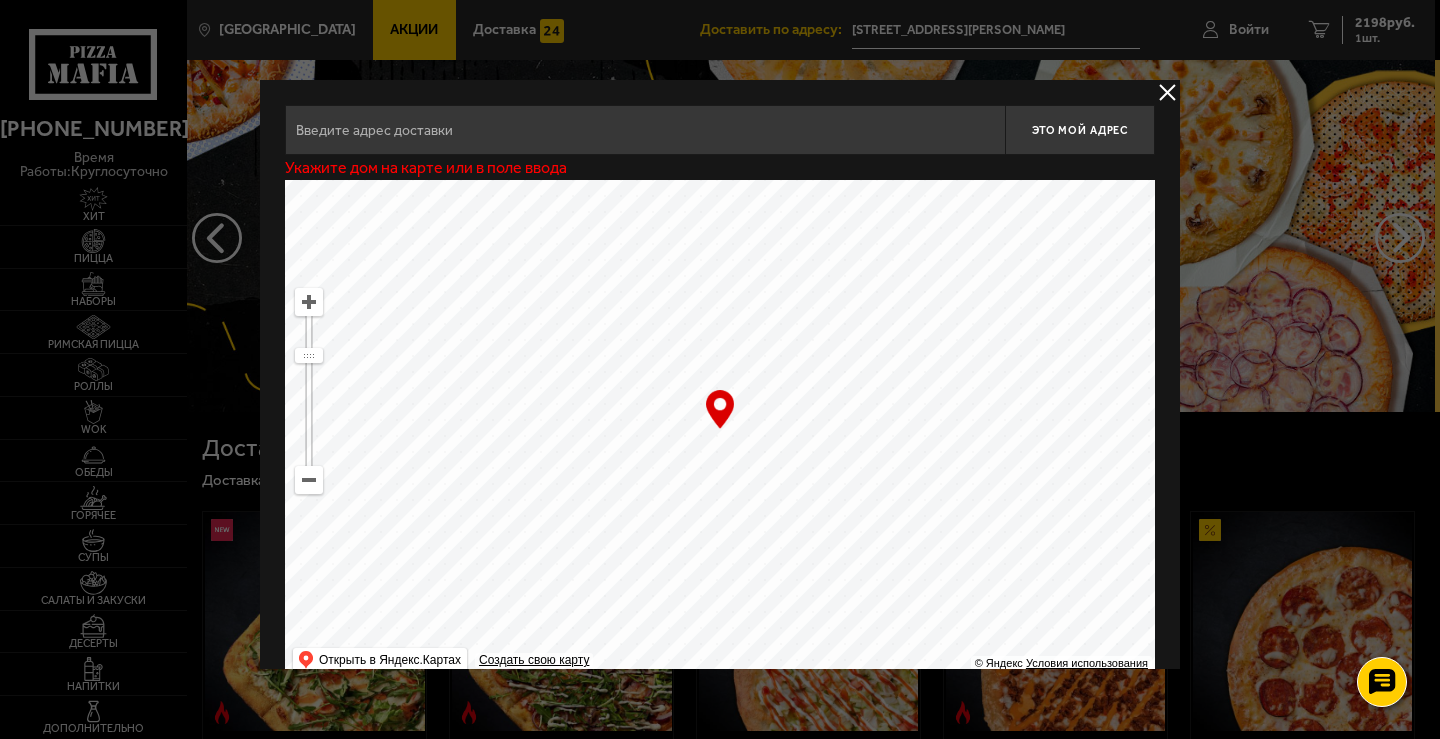 click on "Это мой адрес Укажите дом на карте или в поле ввода … © Яндекс   Условия использования Открыть в Яндекс.Картах Создать свою карту" at bounding box center [720, 392] 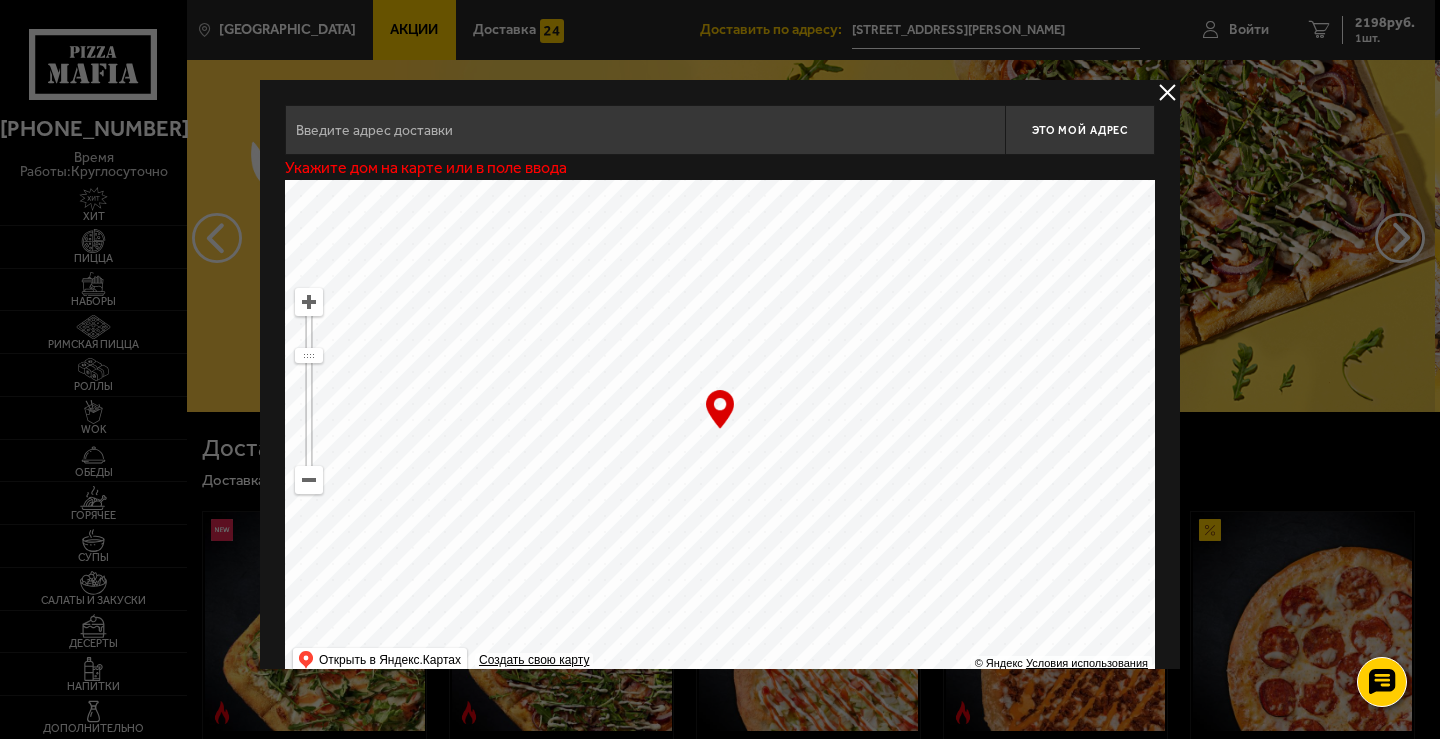drag, startPoint x: 562, startPoint y: 319, endPoint x: 797, endPoint y: 239, distance: 248.24384 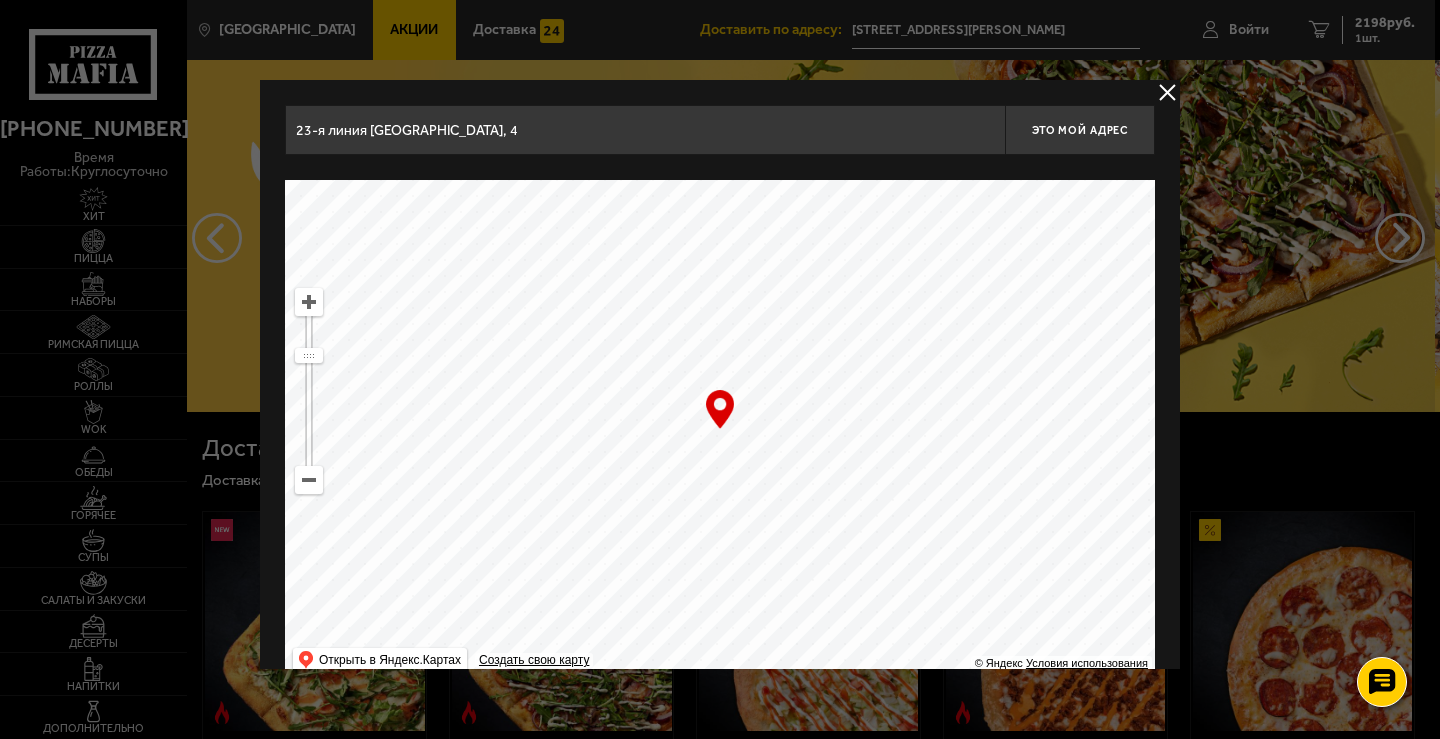 drag, startPoint x: 795, startPoint y: 262, endPoint x: 785, endPoint y: 401, distance: 139.35925 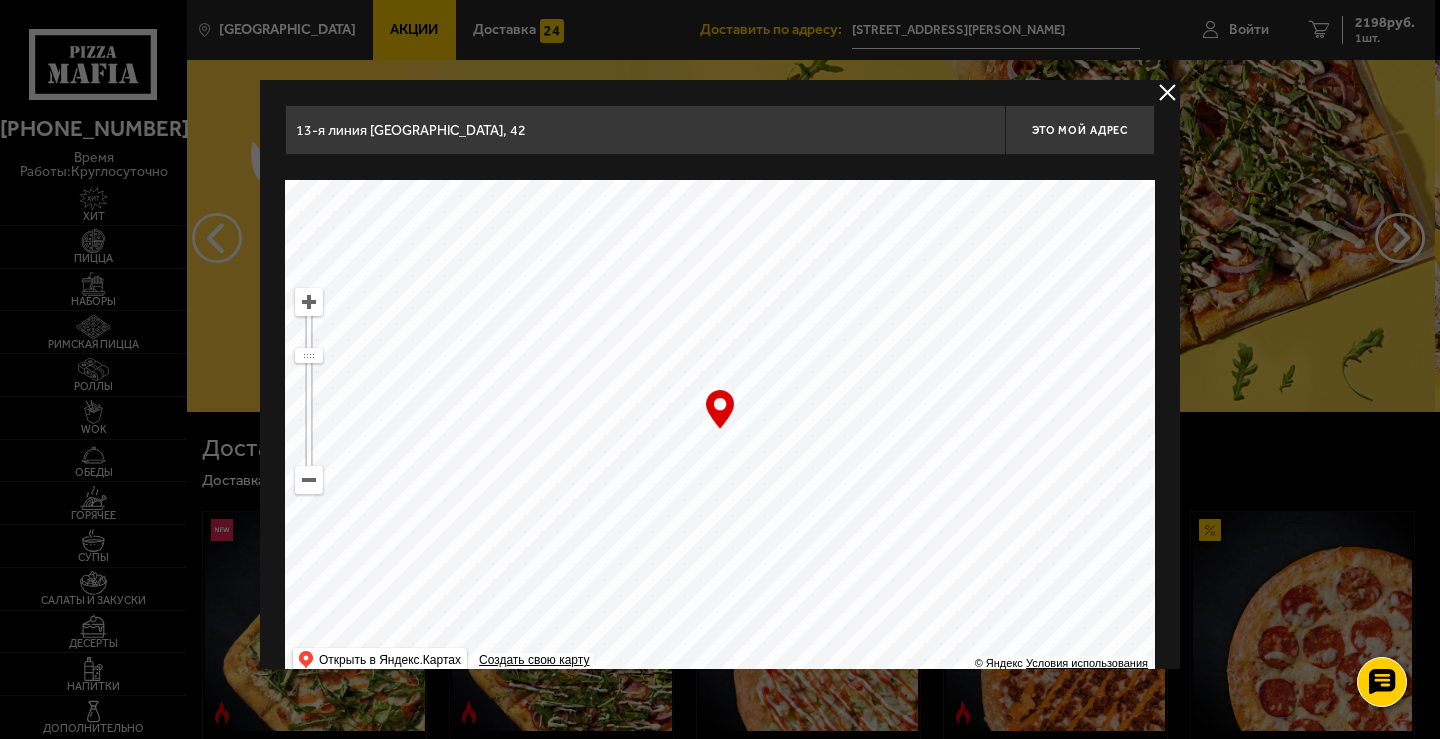 drag, startPoint x: 785, startPoint y: 384, endPoint x: 758, endPoint y: 516, distance: 134.73306 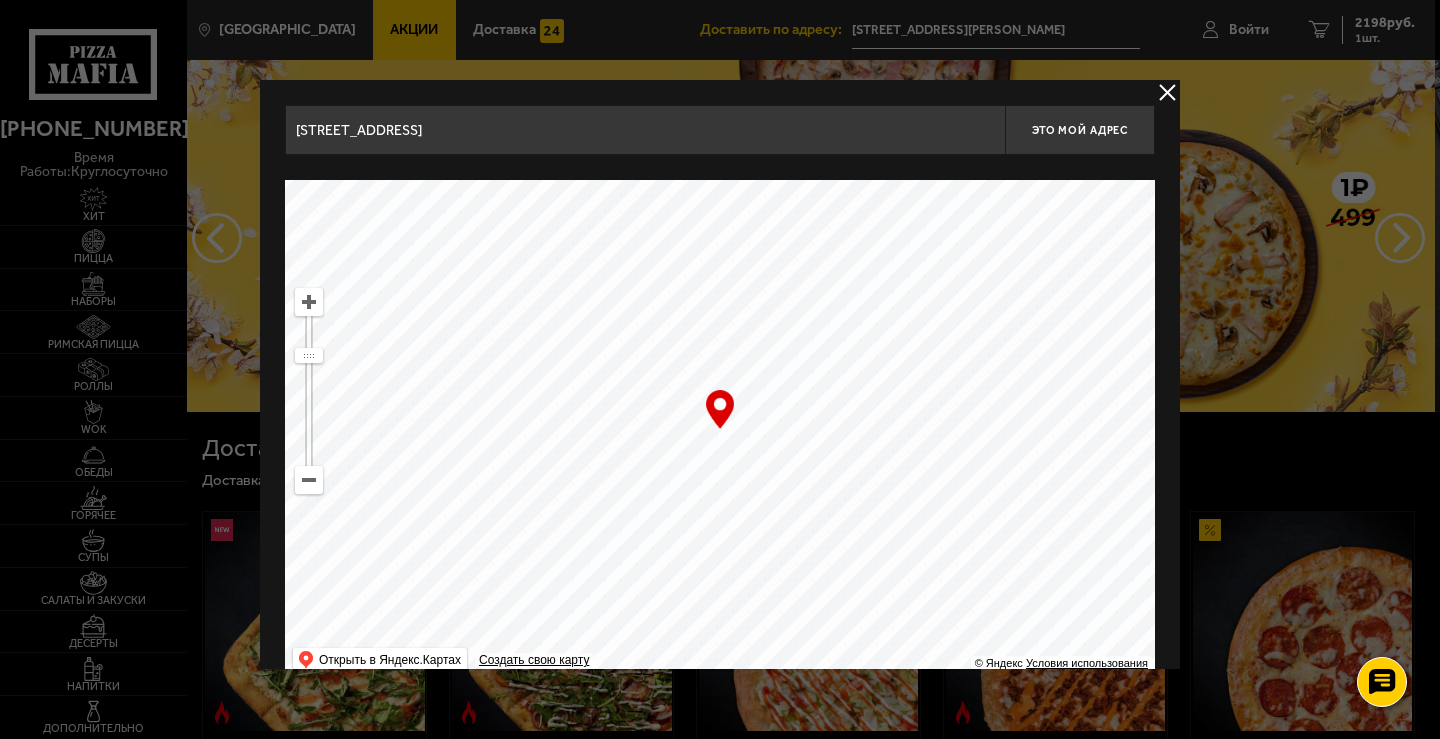 drag, startPoint x: 834, startPoint y: 446, endPoint x: 591, endPoint y: 274, distance: 297.71295 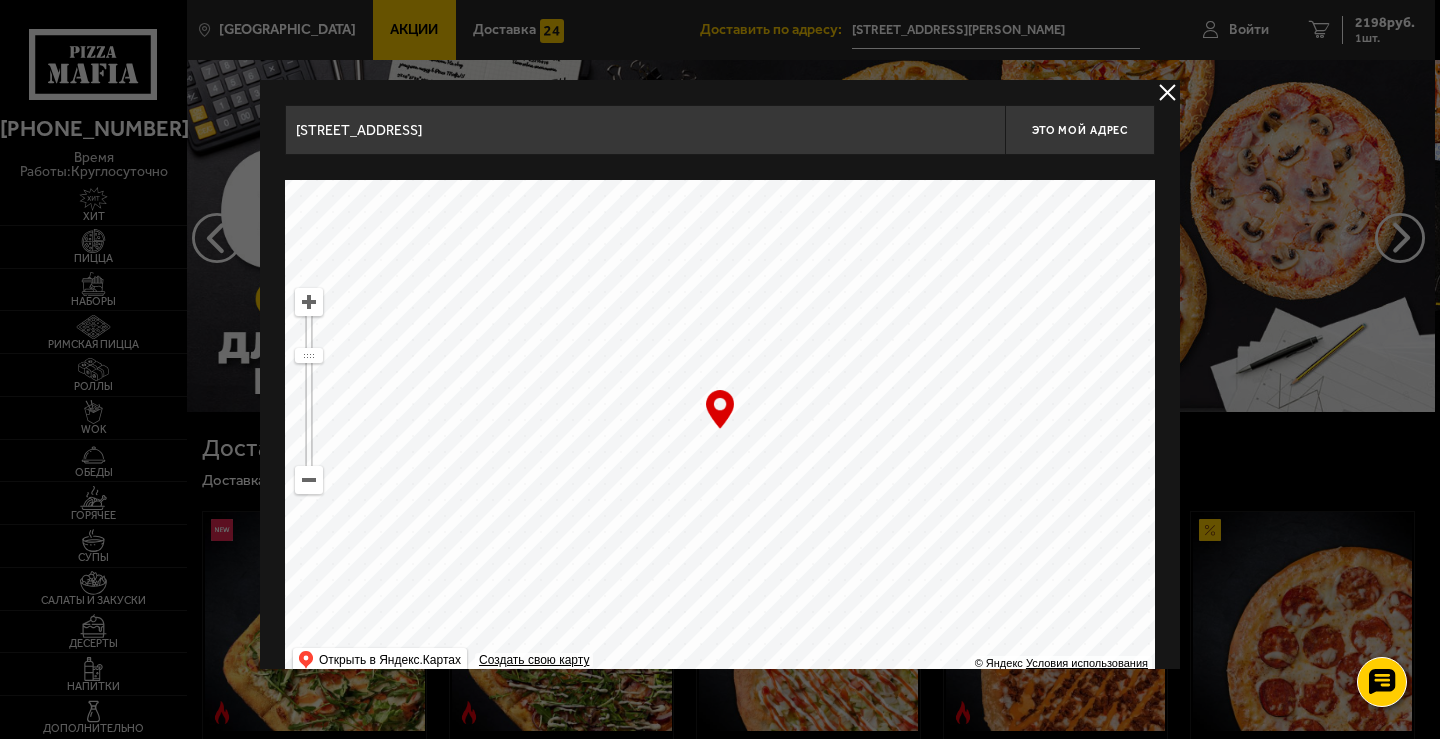 drag, startPoint x: 654, startPoint y: 477, endPoint x: 601, endPoint y: 517, distance: 66.4003 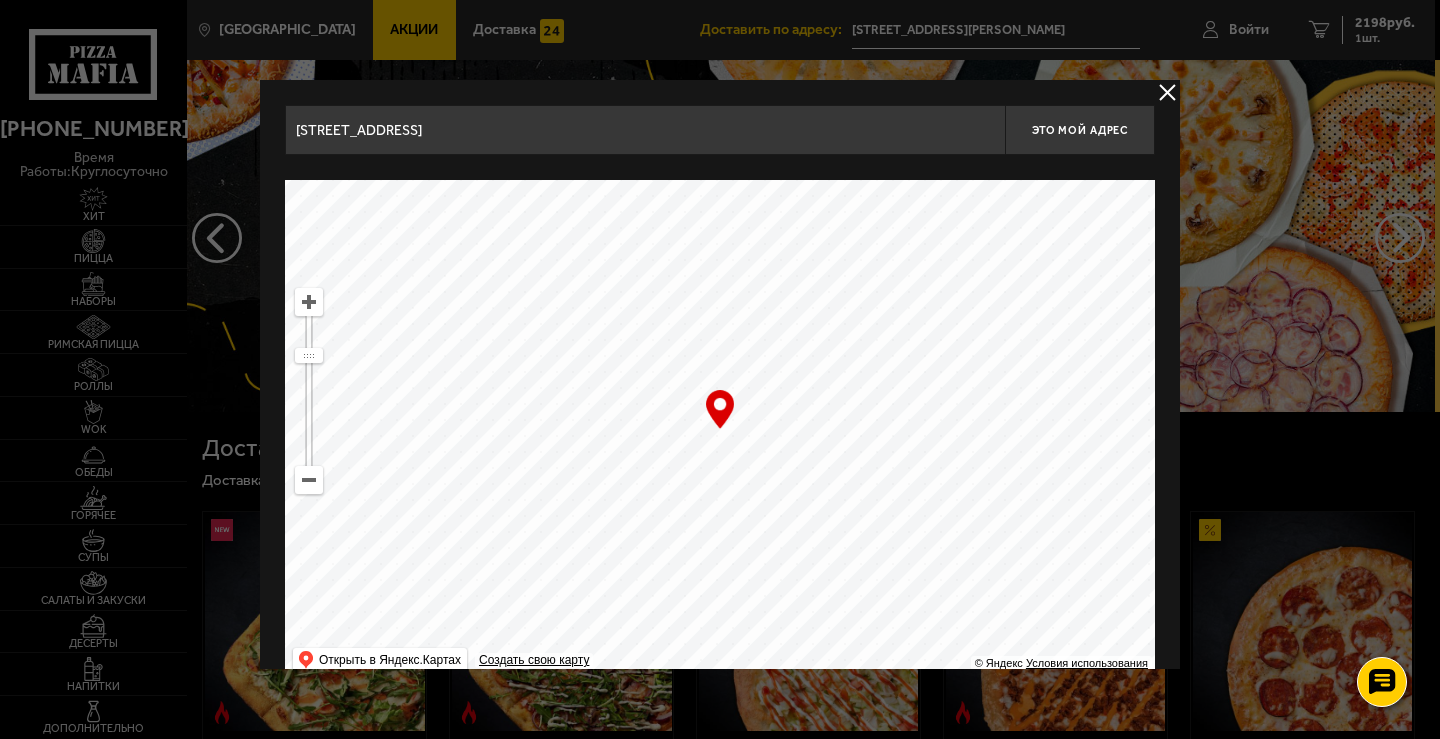 drag, startPoint x: 641, startPoint y: 356, endPoint x: 687, endPoint y: 487, distance: 138.84163 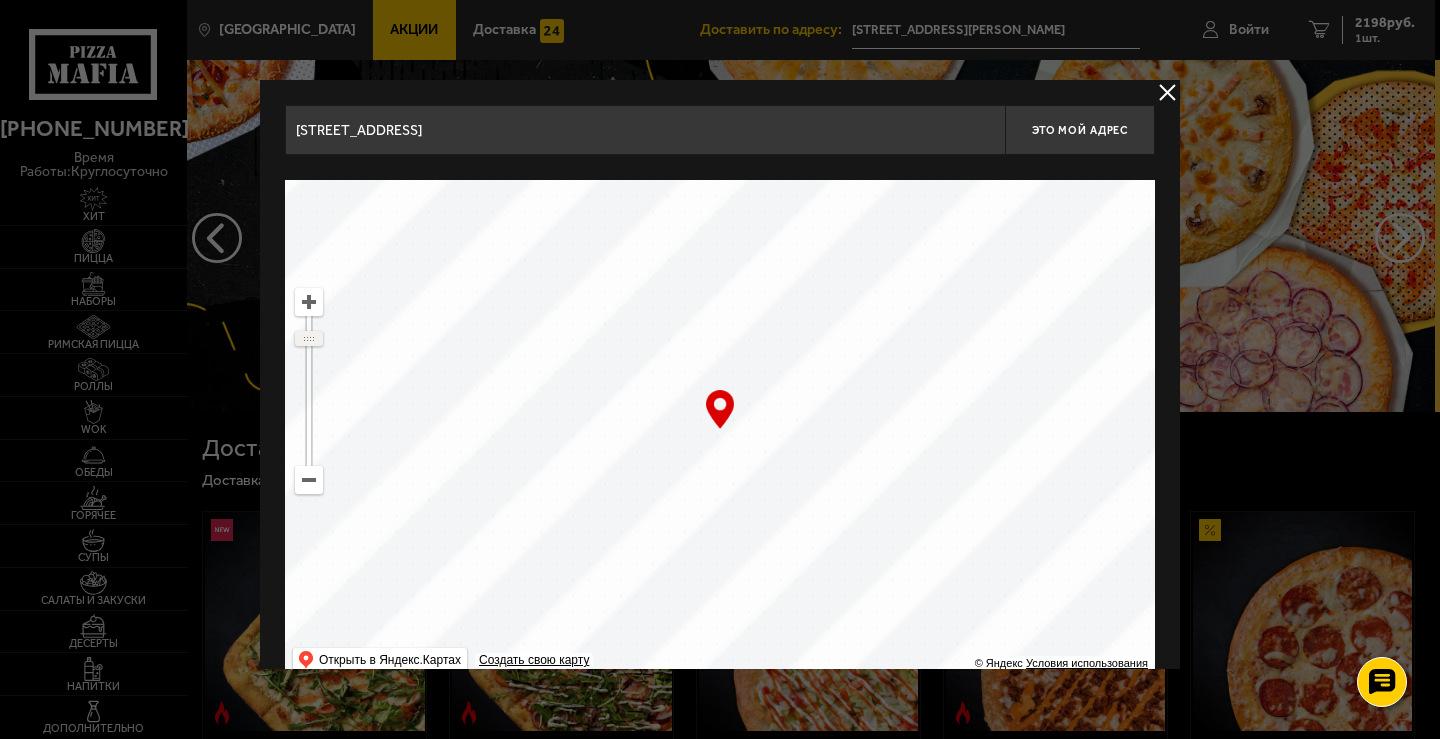 drag, startPoint x: 306, startPoint y: 358, endPoint x: 309, endPoint y: 338, distance: 20.22375 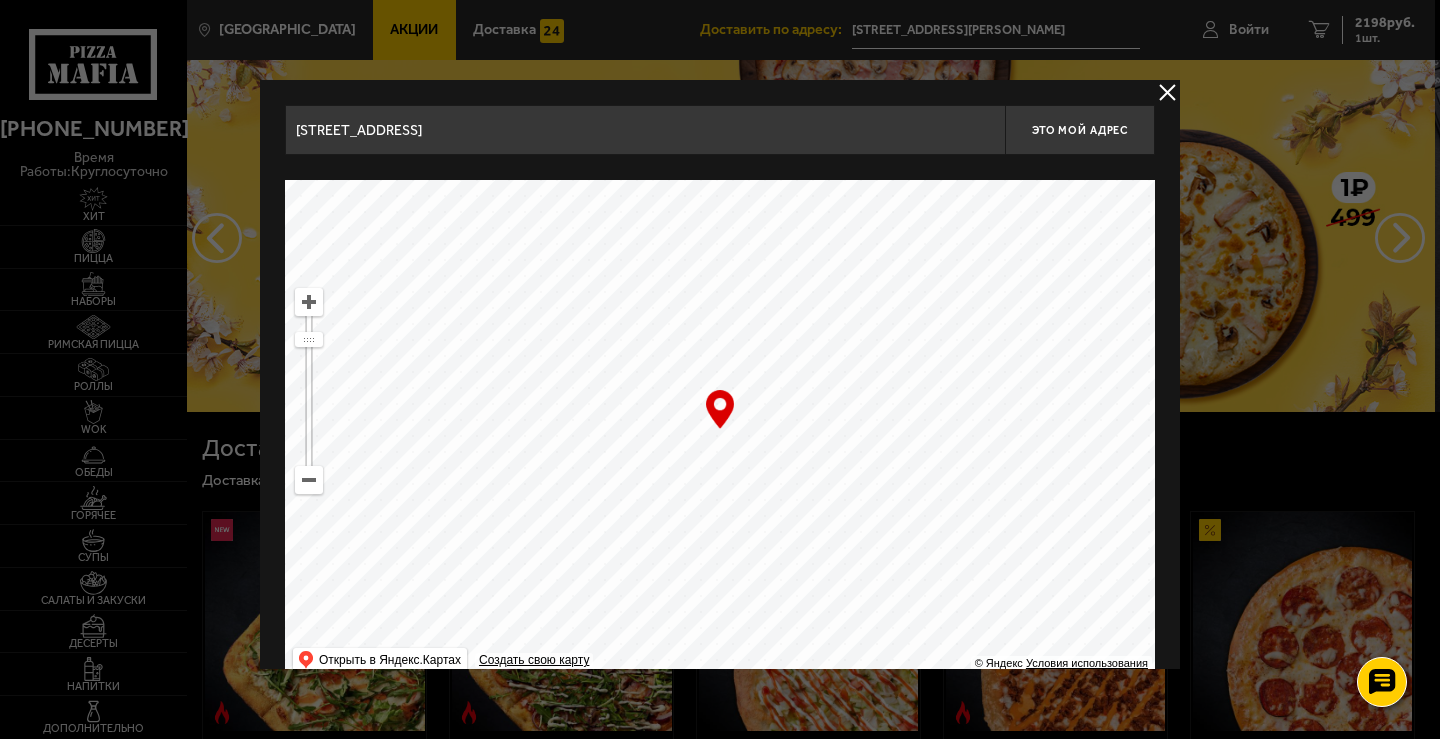 drag, startPoint x: 637, startPoint y: 374, endPoint x: 1296, endPoint y: 300, distance: 663.1418 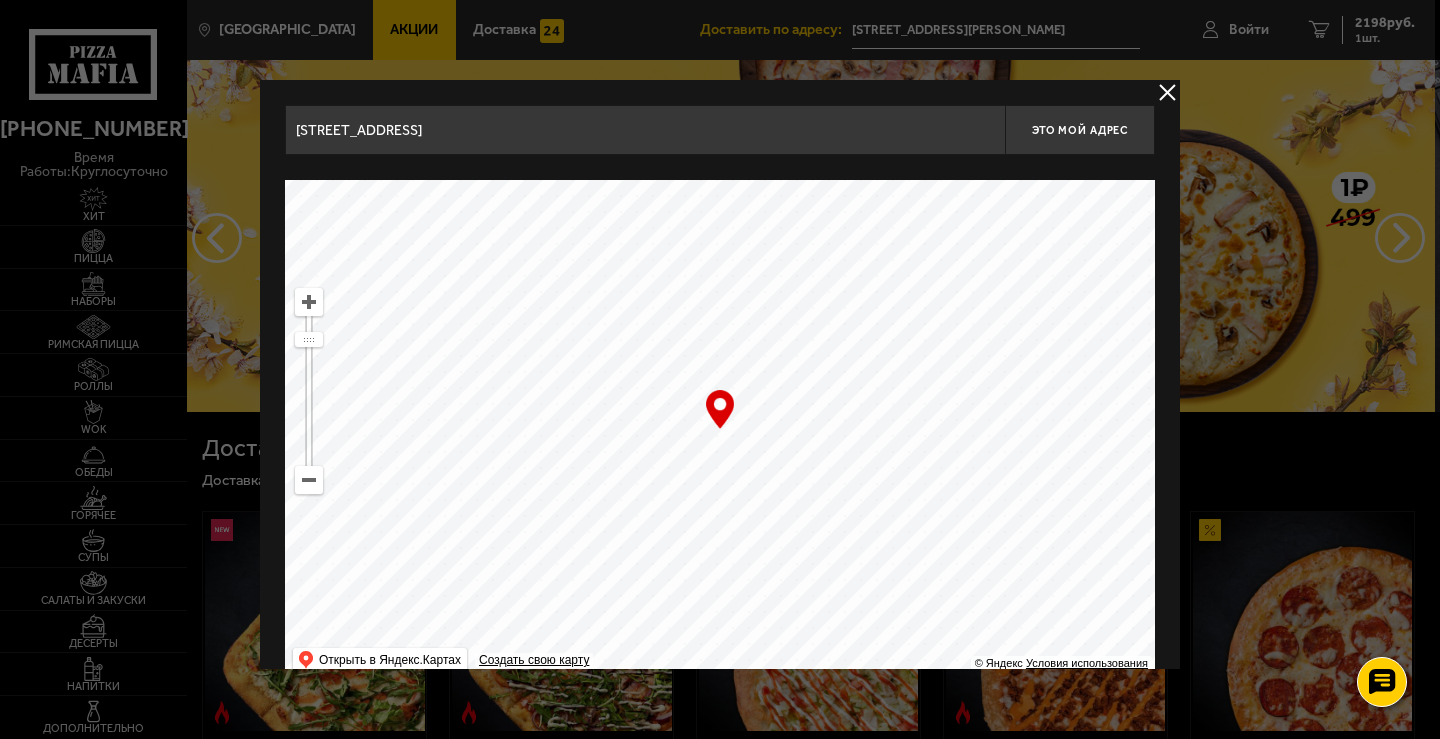 click at bounding box center [309, 391] 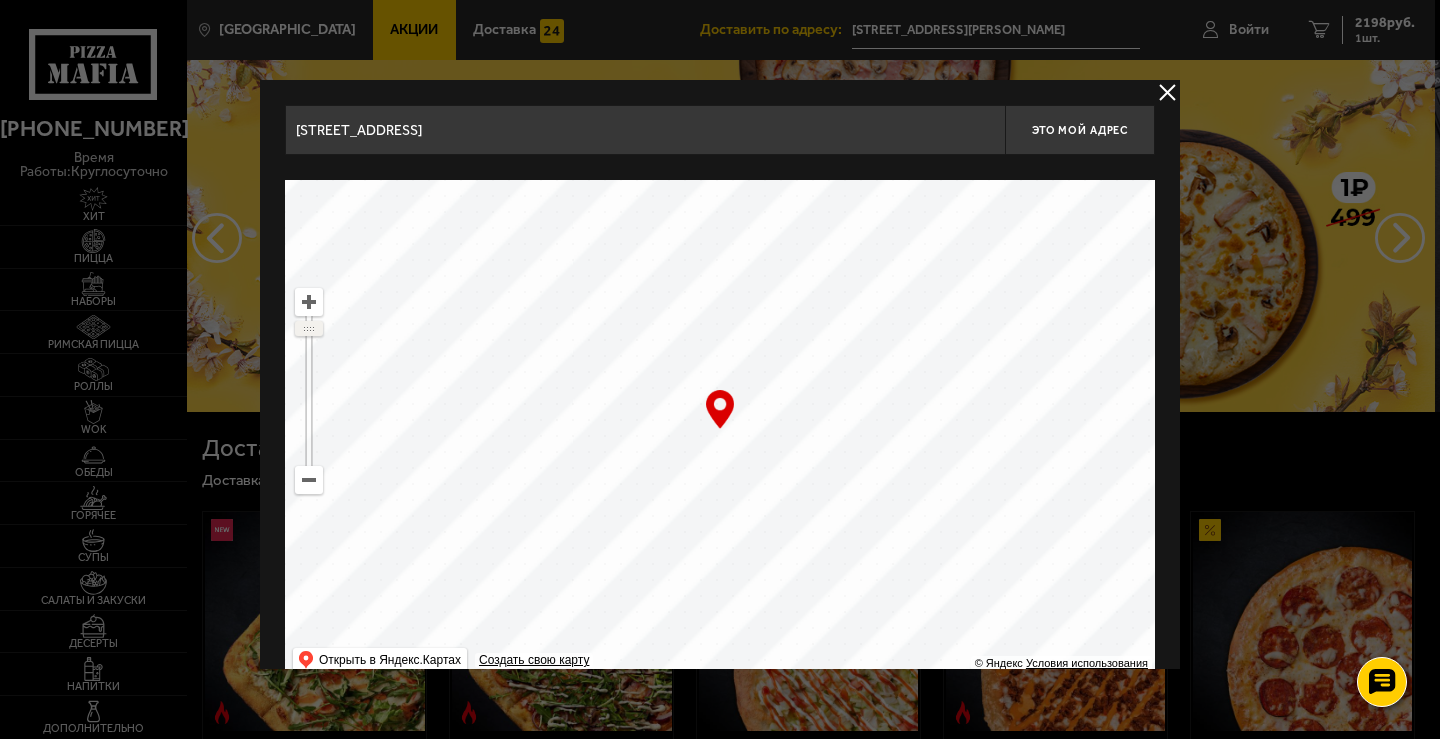 click at bounding box center [309, 328] 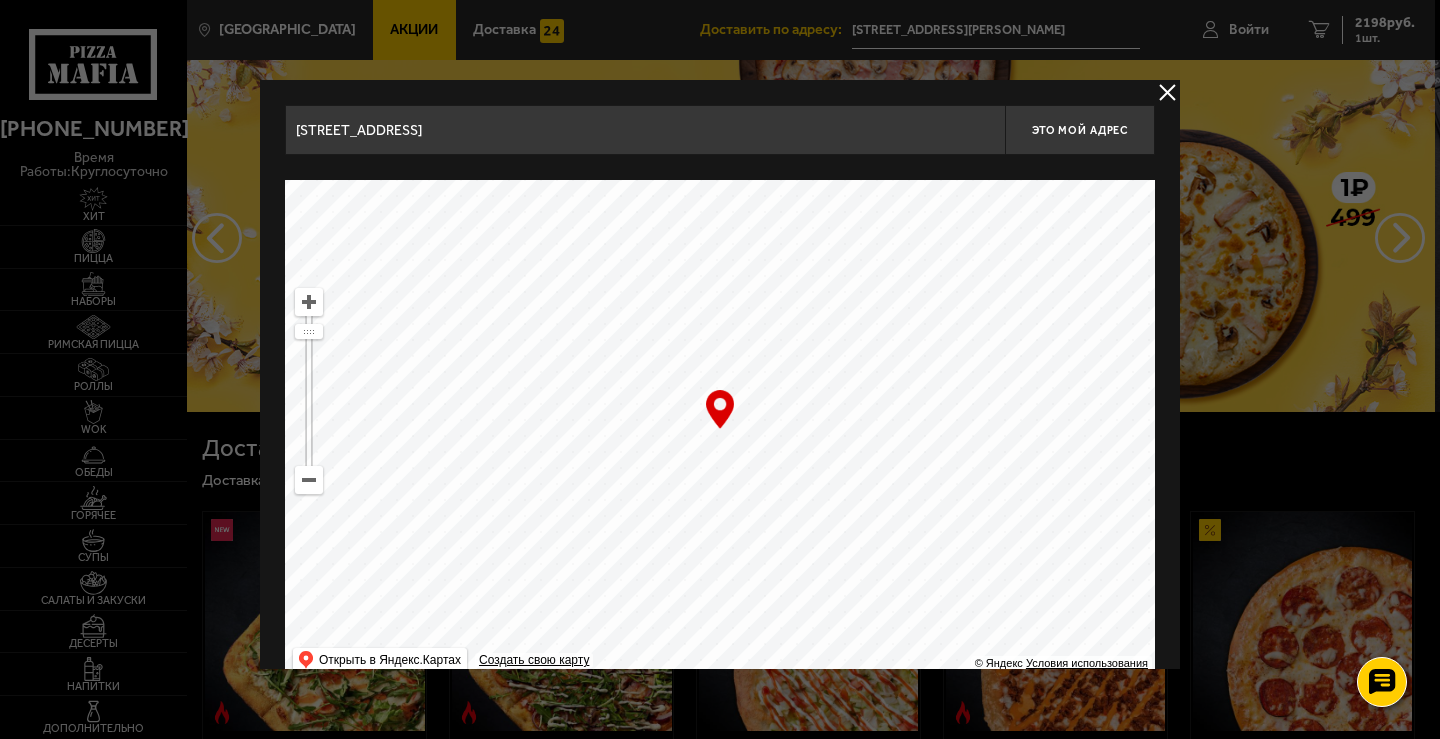 drag, startPoint x: 706, startPoint y: 455, endPoint x: 747, endPoint y: 442, distance: 43.011627 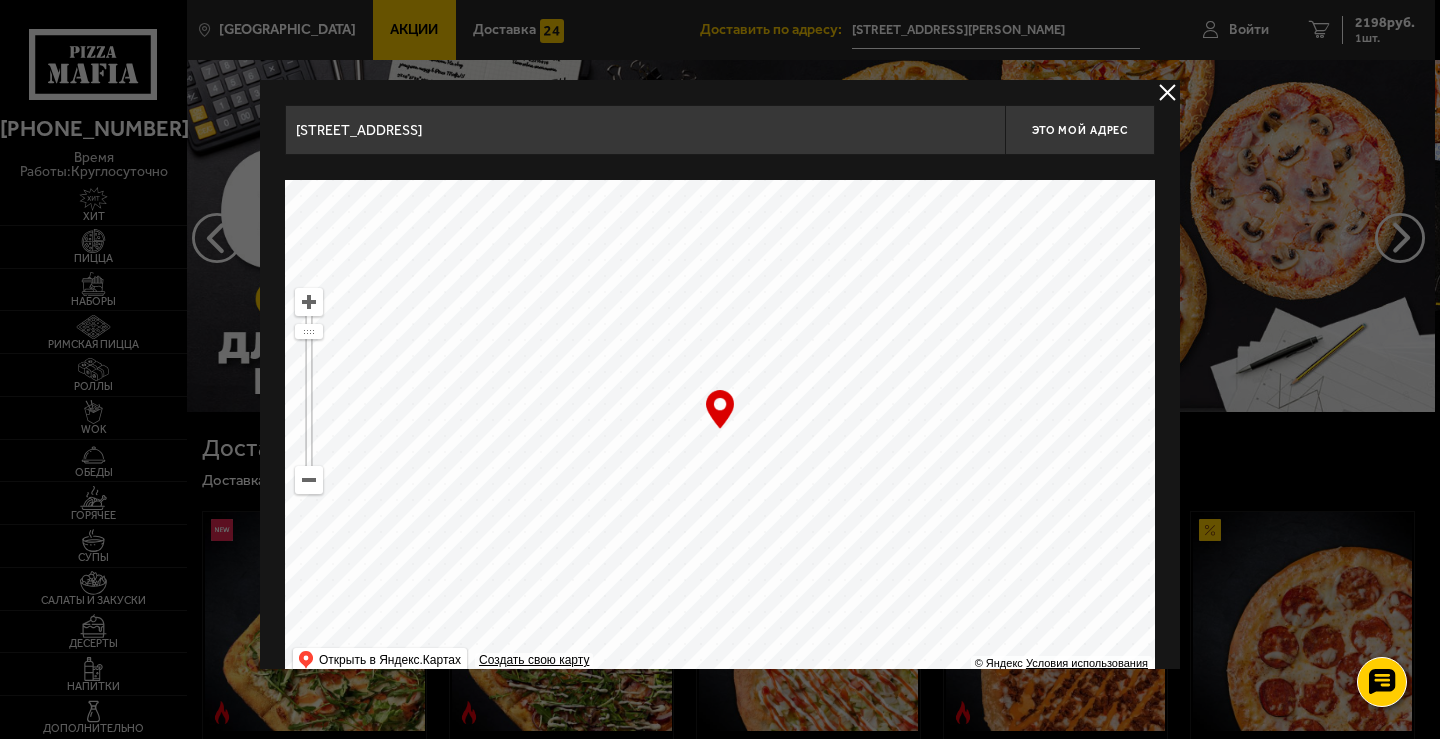 click at bounding box center (309, 302) 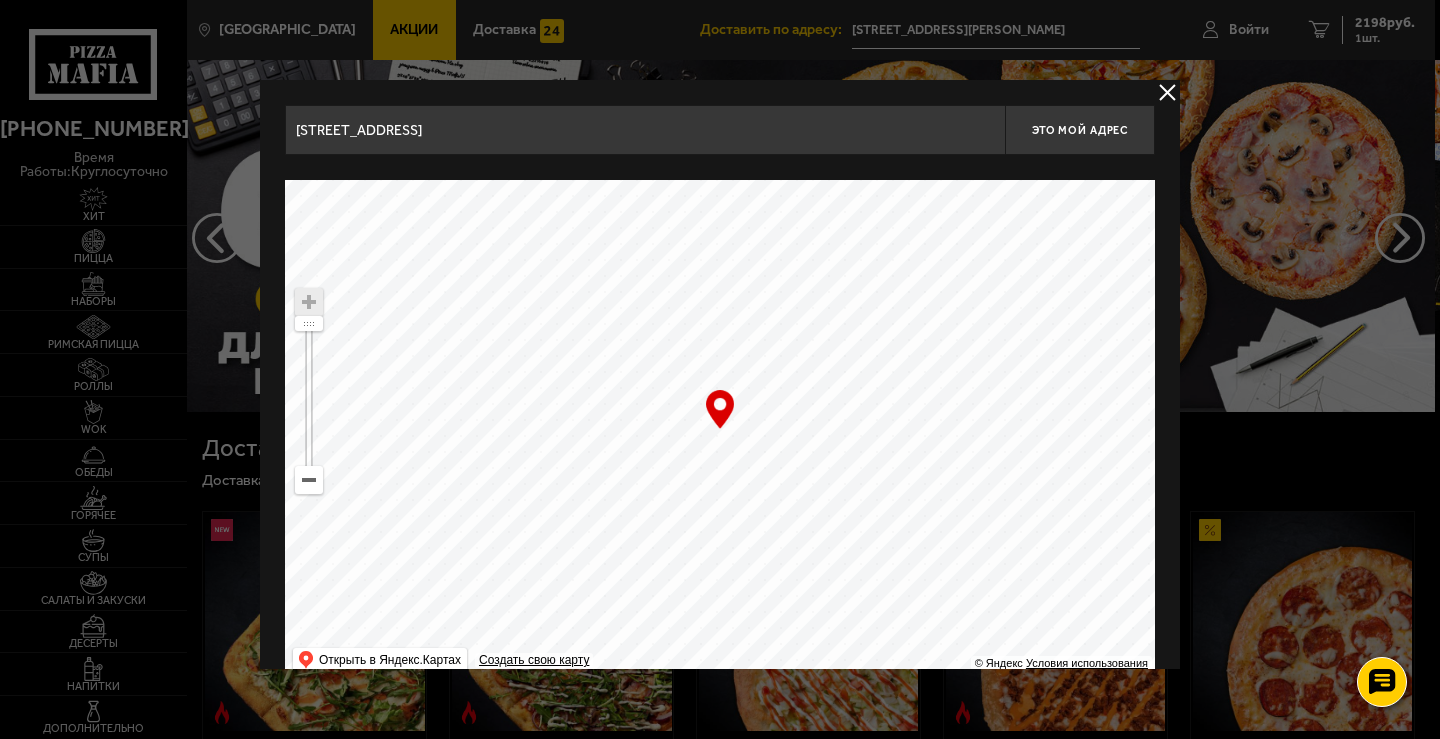 scroll, scrollTop: 36, scrollLeft: 0, axis: vertical 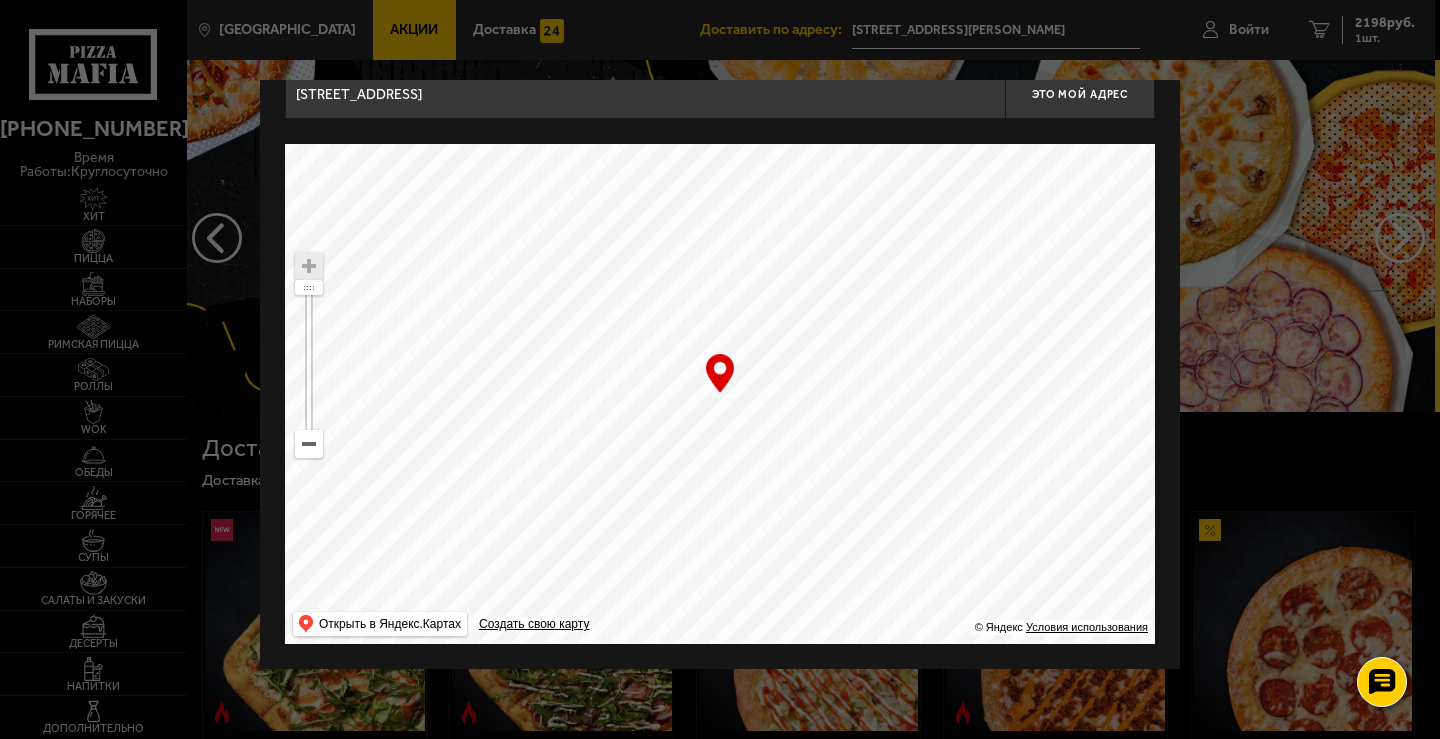 drag, startPoint x: 769, startPoint y: 537, endPoint x: 808, endPoint y: 390, distance: 152.0855 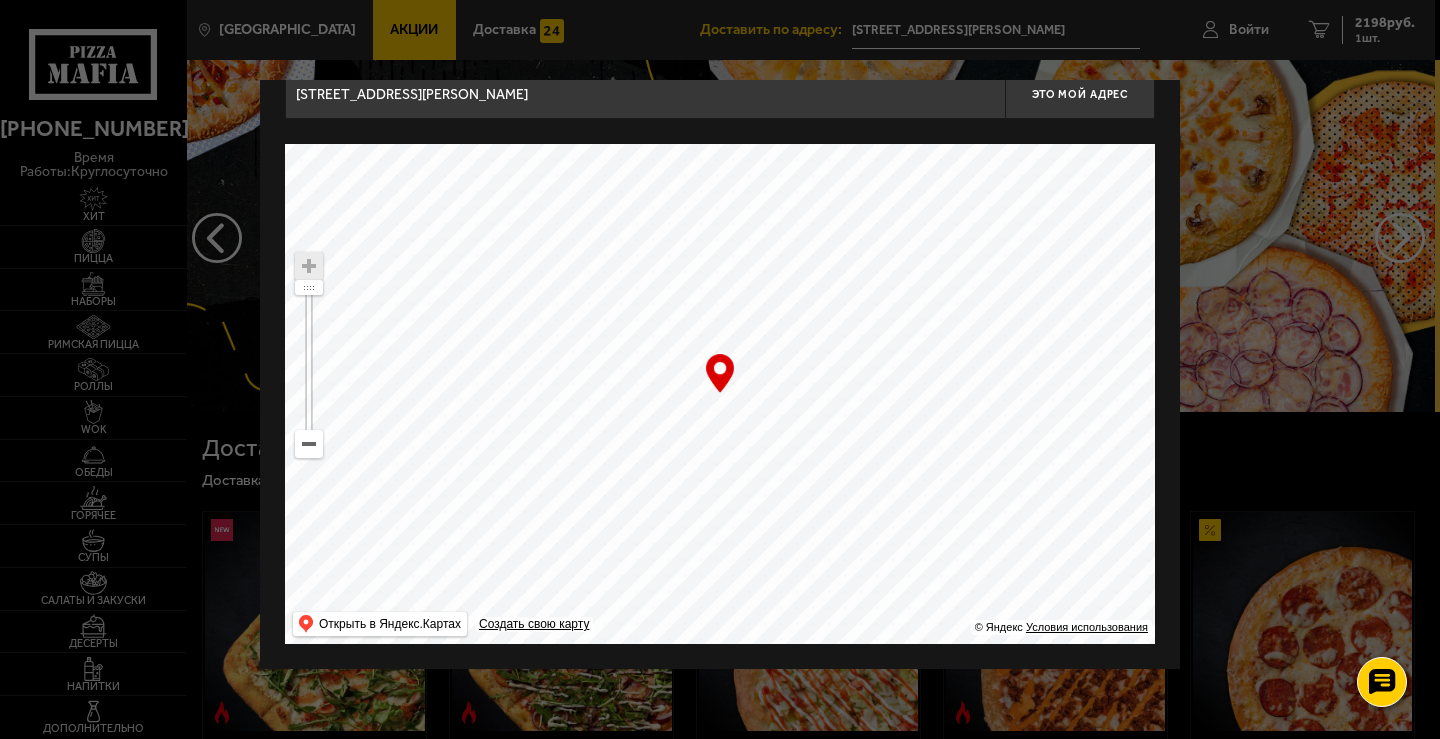 drag, startPoint x: 745, startPoint y: 375, endPoint x: 752, endPoint y: 316, distance: 59.413803 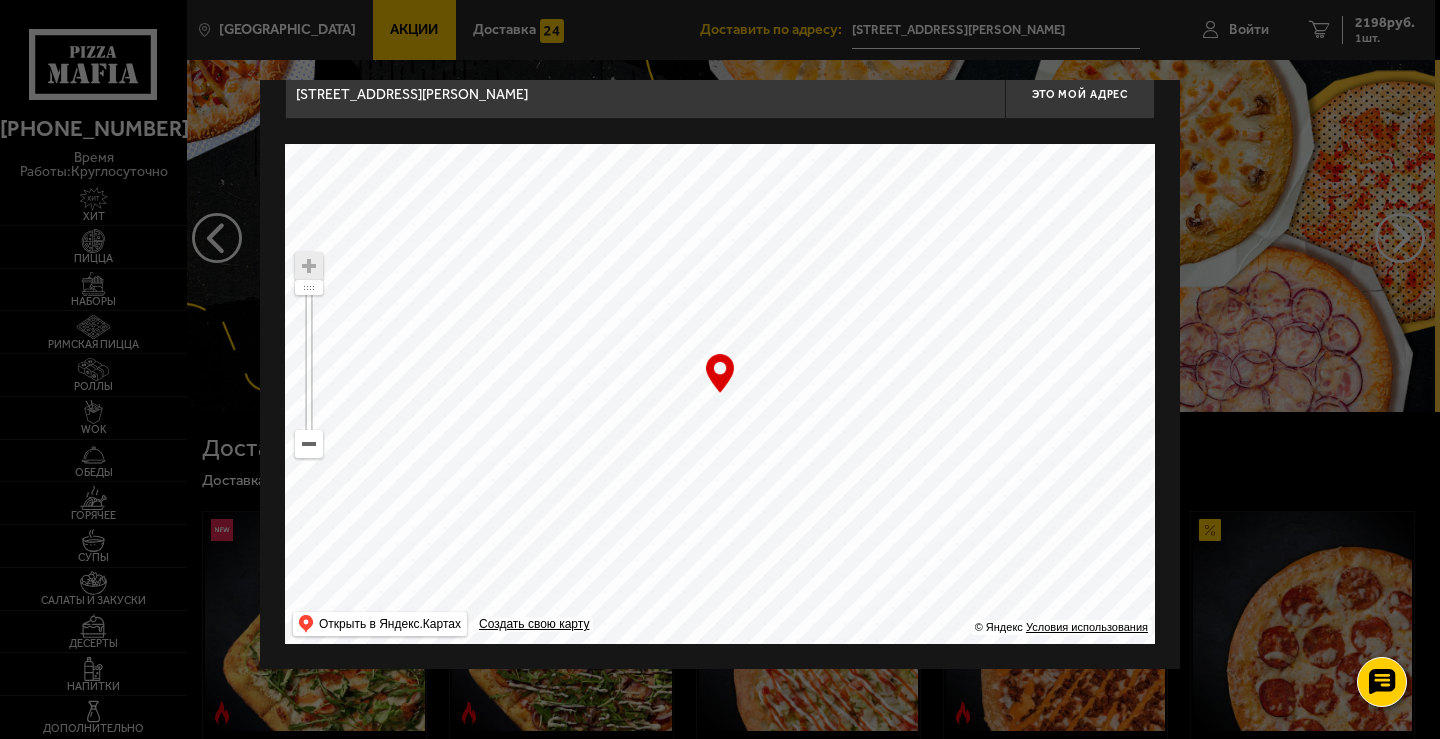 drag, startPoint x: 795, startPoint y: 314, endPoint x: 817, endPoint y: 369, distance: 59.236813 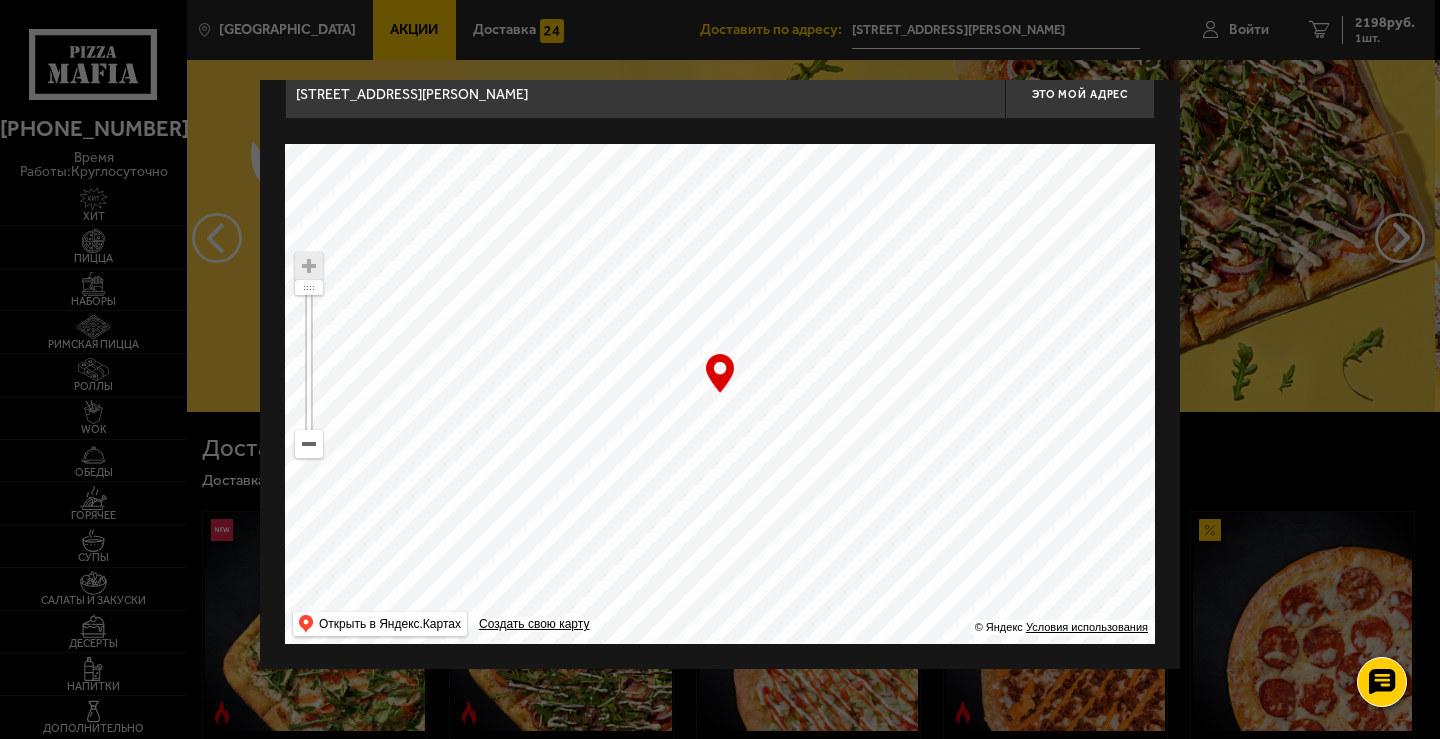 type on "[STREET_ADDRESS][PERSON_NAME]" 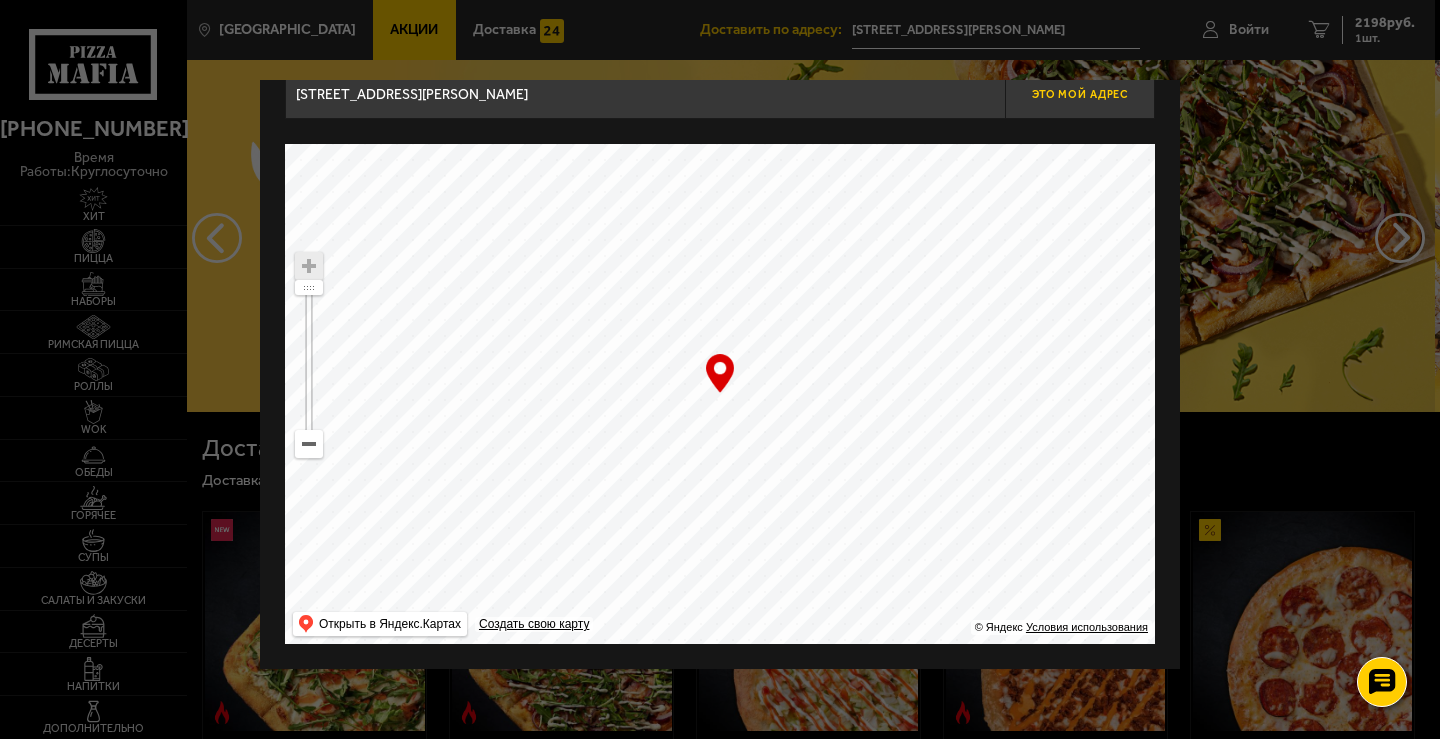 click on "Это мой адрес" at bounding box center [1080, 94] 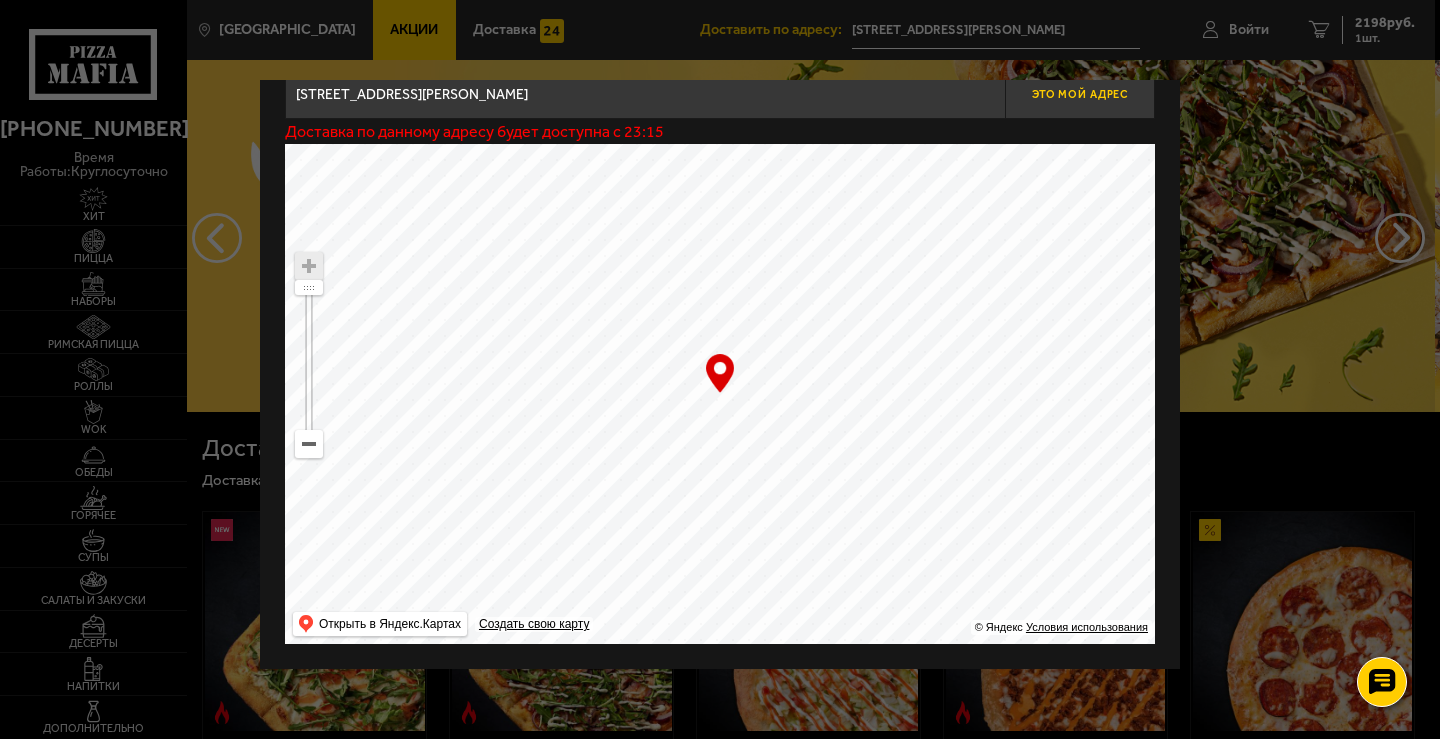 click on "Это мой адрес" at bounding box center (1080, 94) 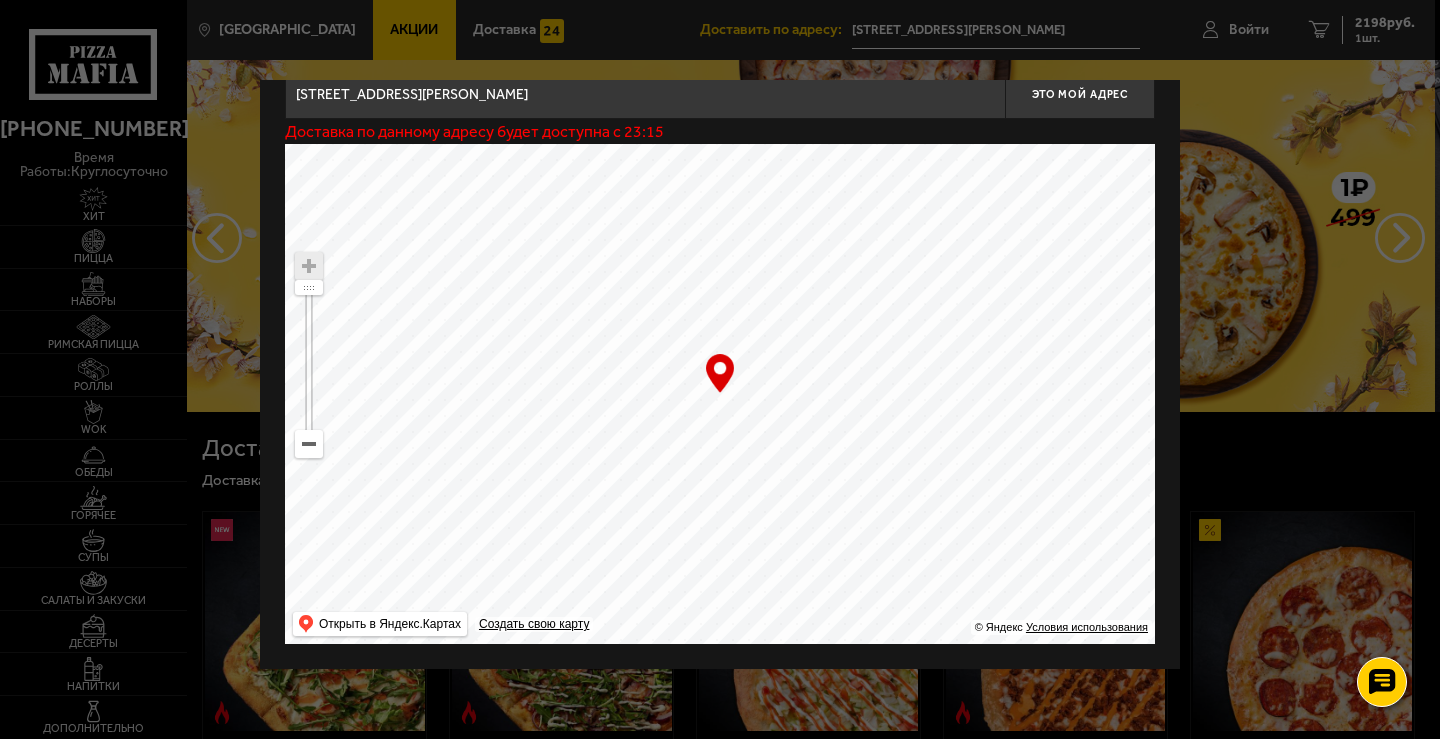 type 